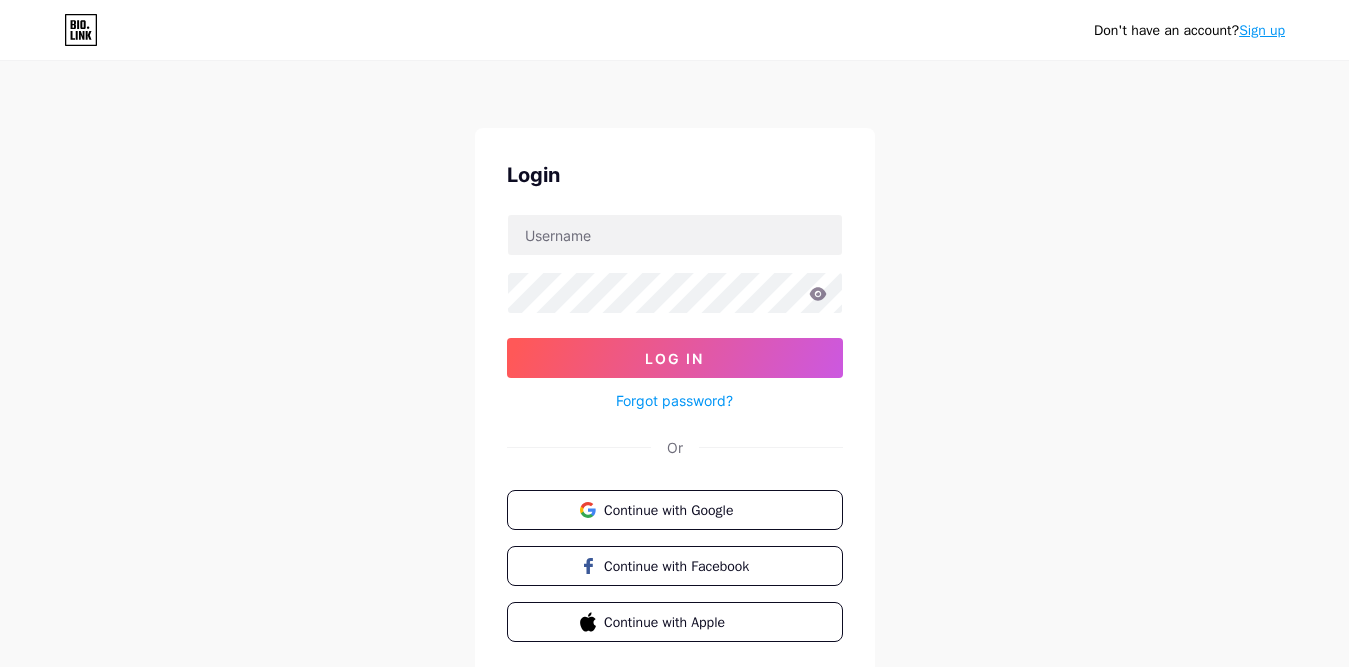 scroll, scrollTop: 0, scrollLeft: 0, axis: both 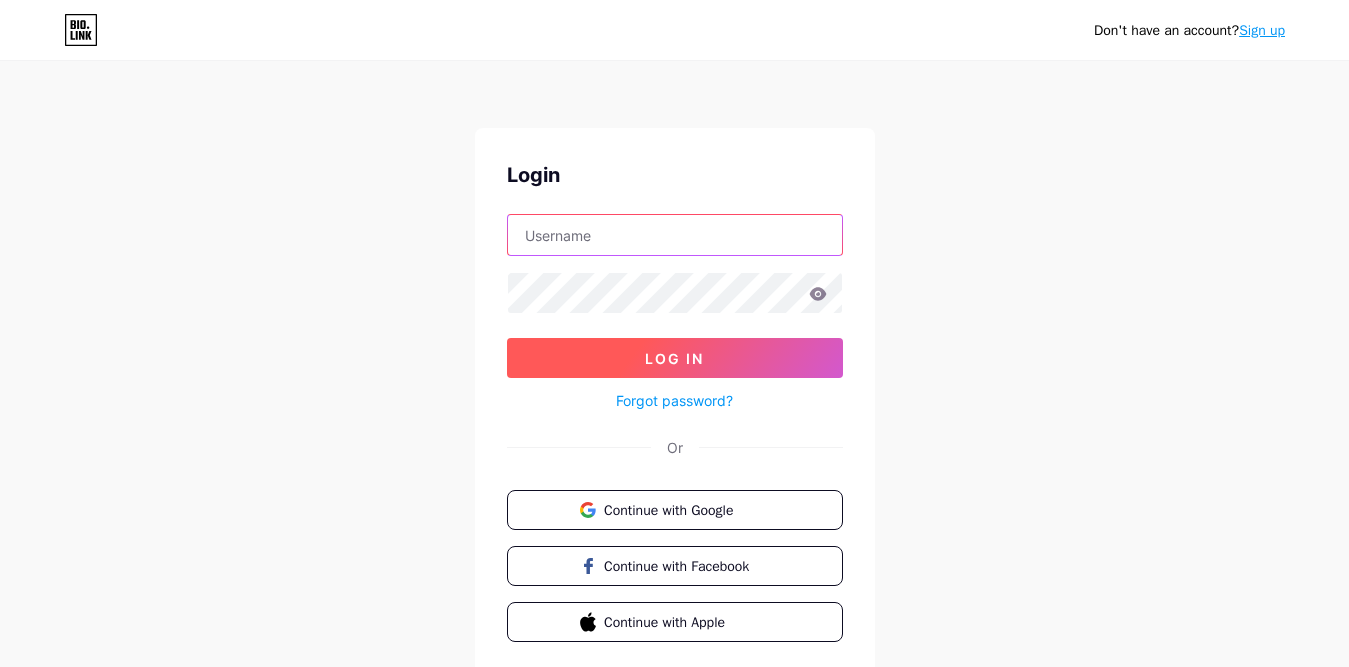 type on "[PERSON_NAME][EMAIL_ADDRESS][DOMAIN_NAME]" 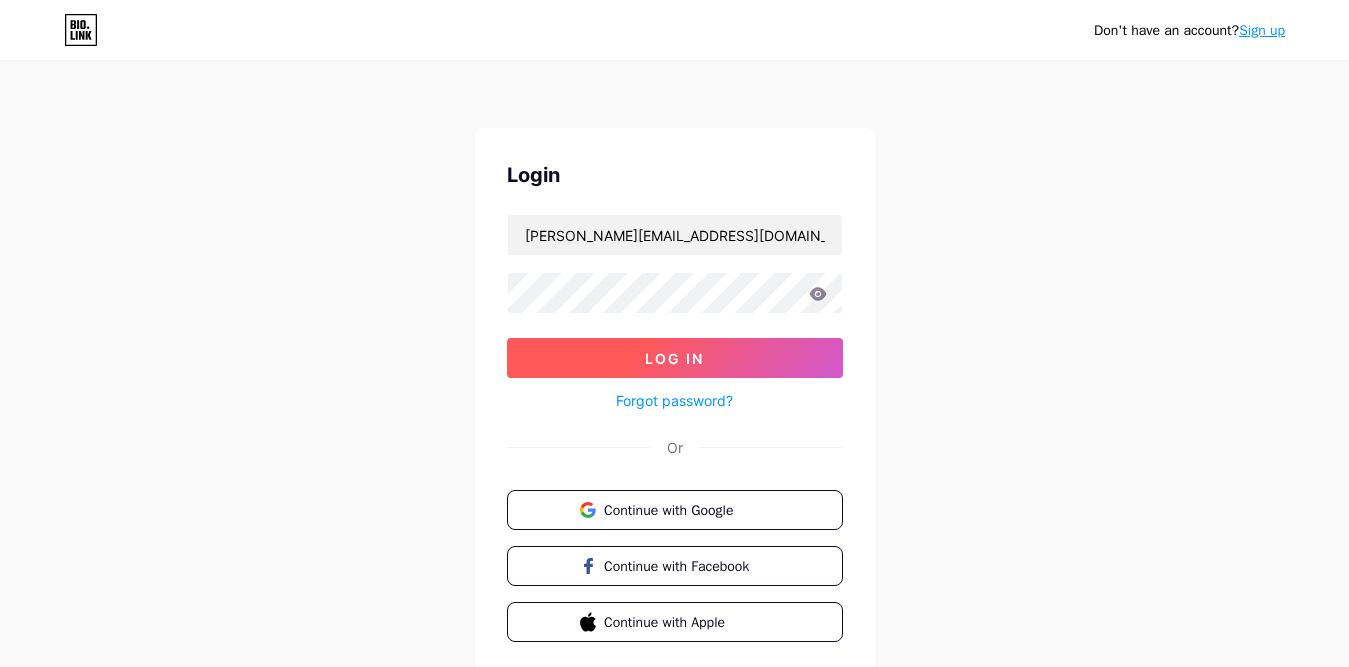 click on "Log In" at bounding box center (674, 358) 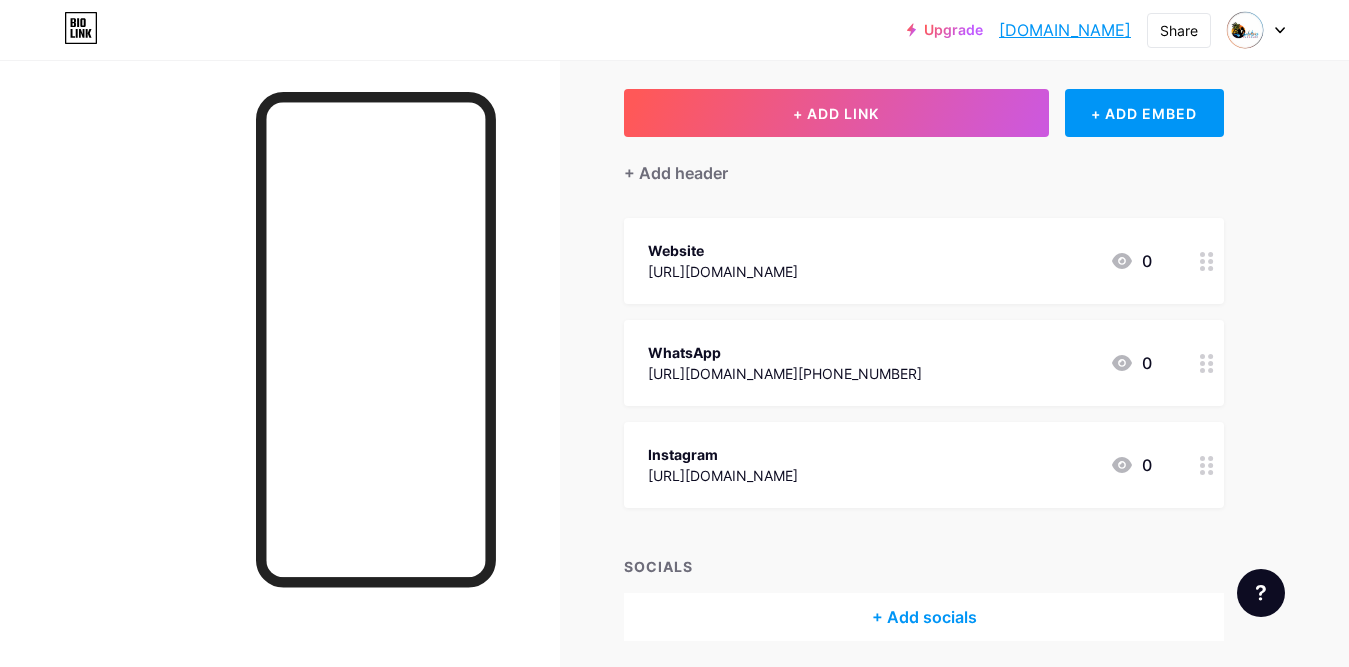 scroll, scrollTop: 0, scrollLeft: 0, axis: both 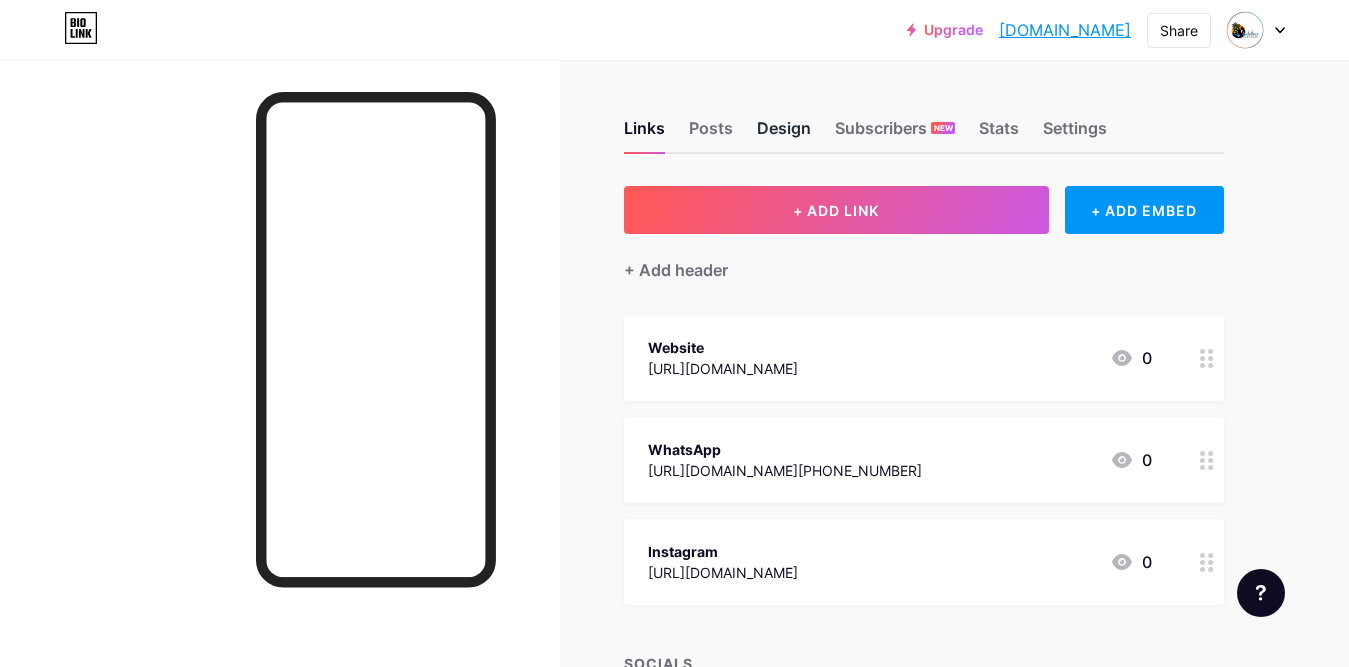 click on "Design" at bounding box center [784, 134] 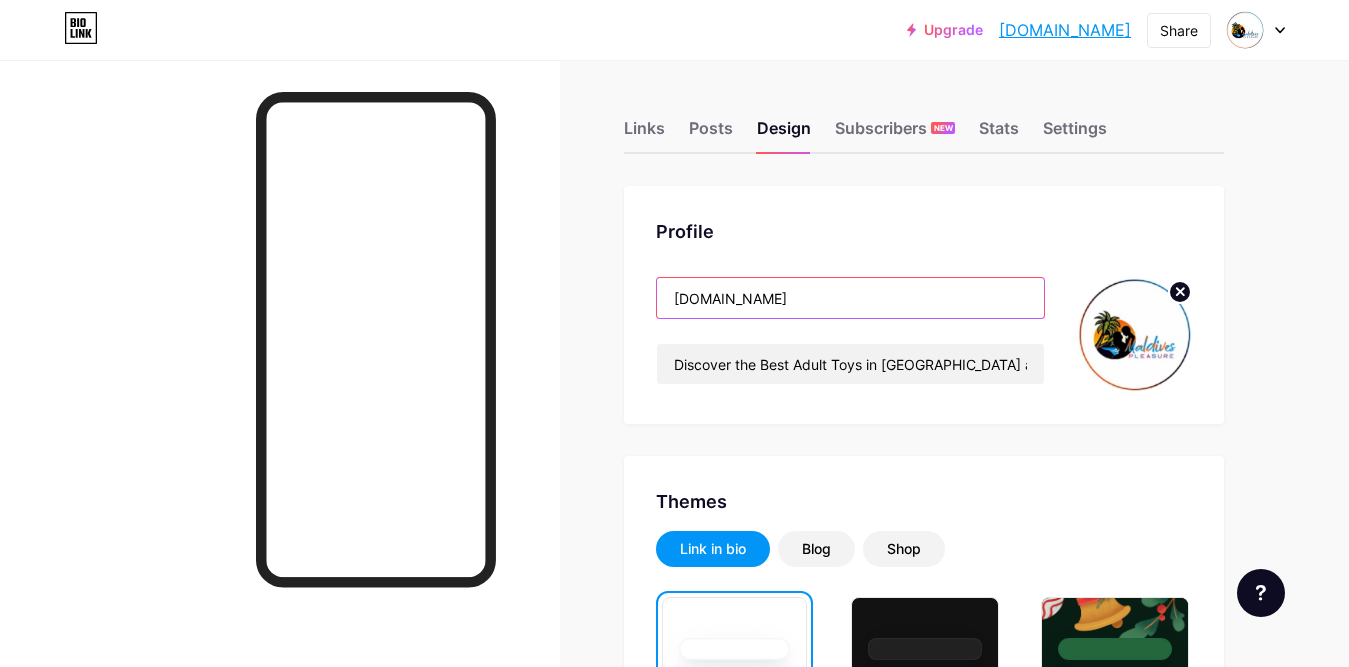 click on "[DOMAIN_NAME]" at bounding box center [850, 298] 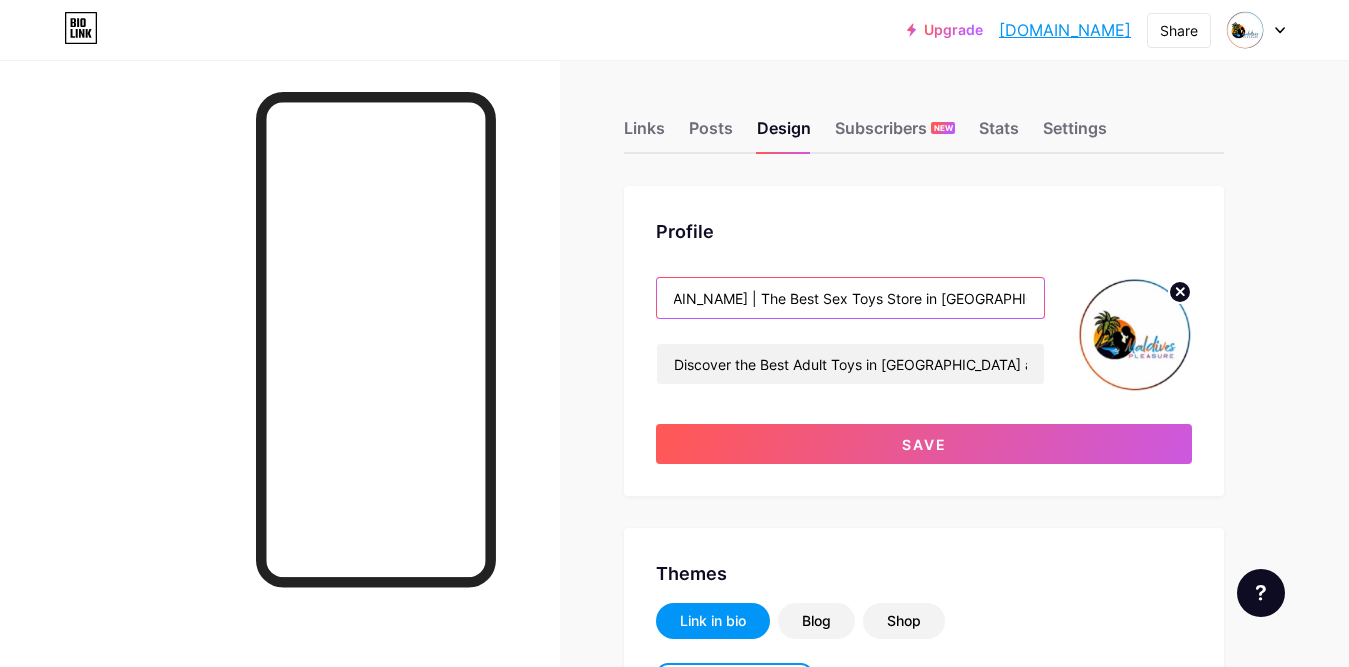 scroll, scrollTop: 0, scrollLeft: 46, axis: horizontal 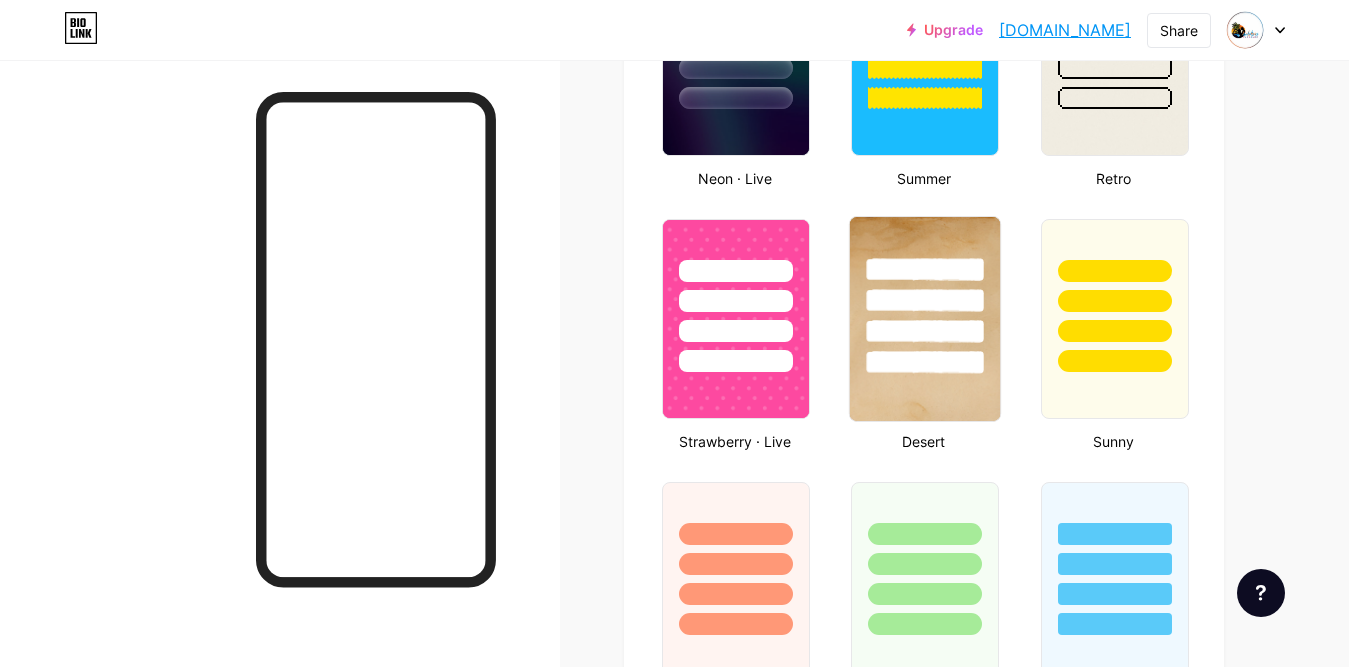 type on "[DOMAIN_NAME] | The Best Sex Toys Store in [GEOGRAPHIC_DATA]" 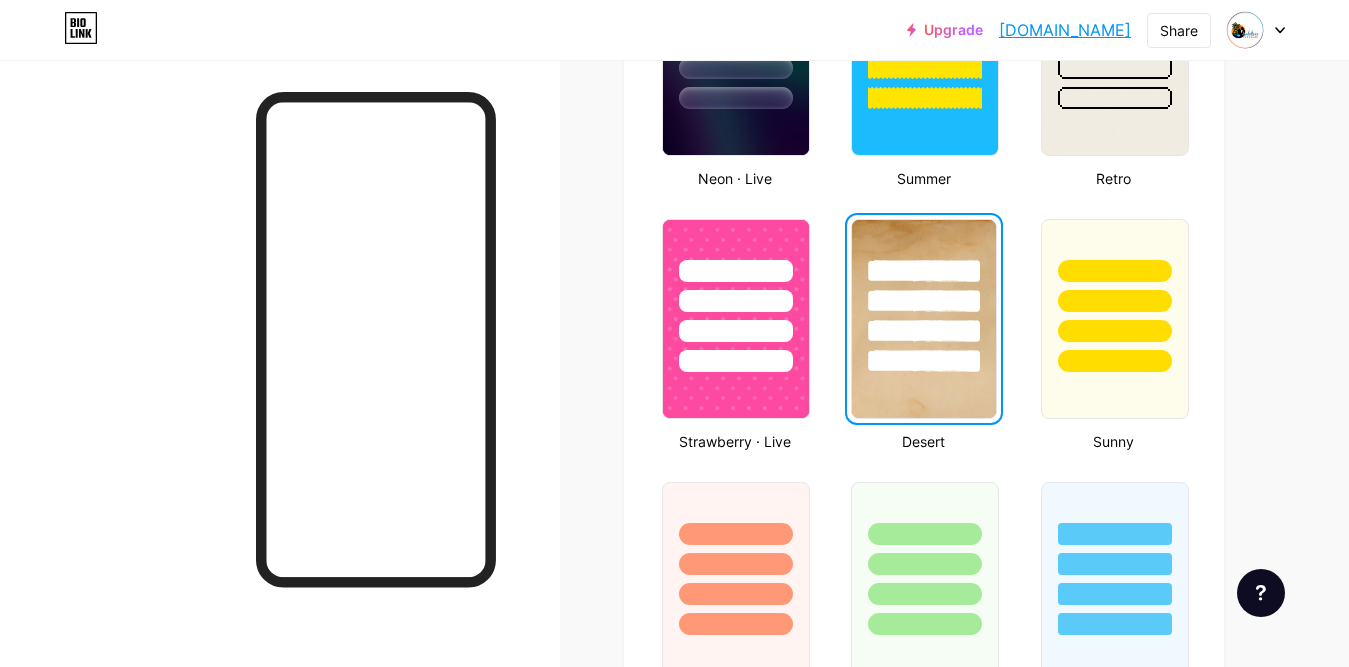scroll, scrollTop: 0, scrollLeft: 0, axis: both 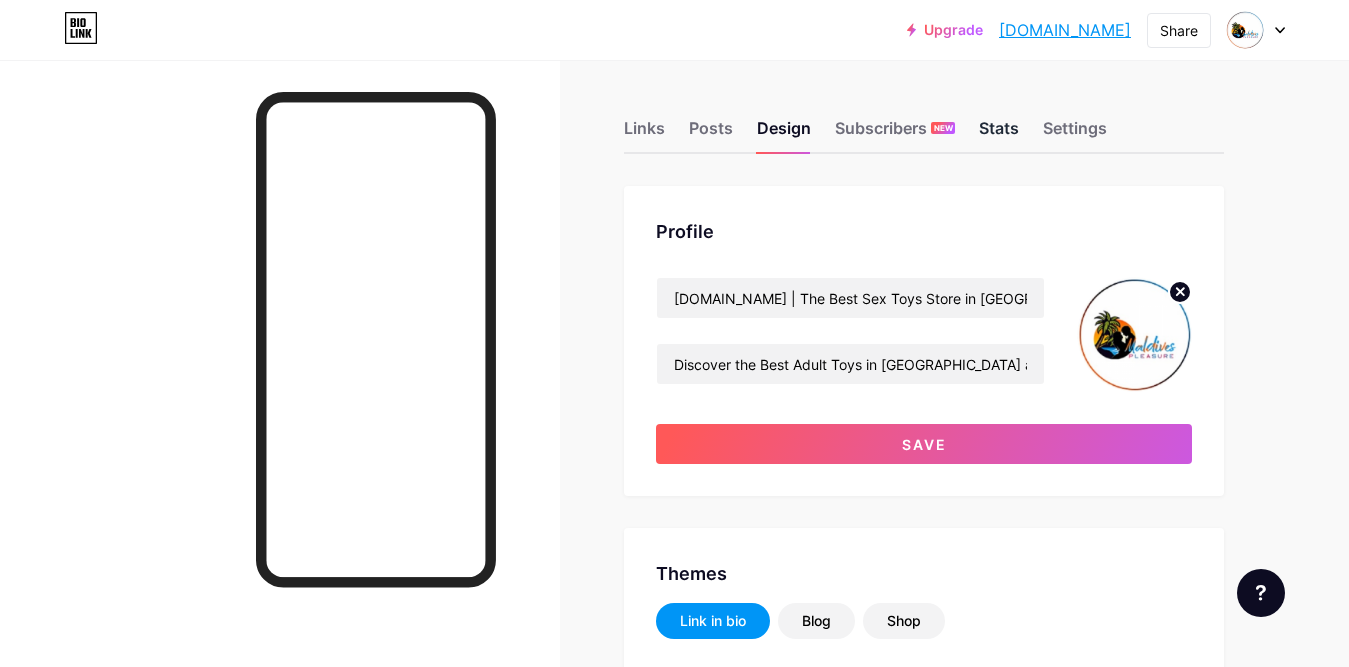 click on "Stats" at bounding box center [999, 134] 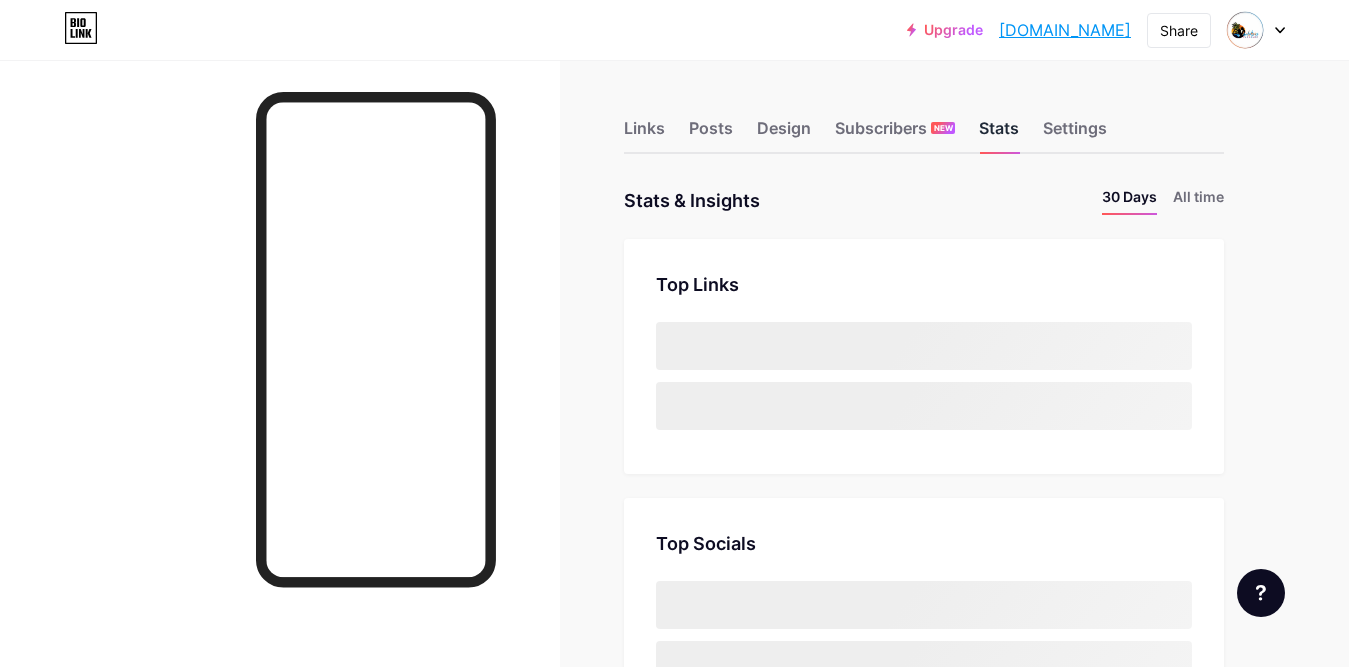 scroll, scrollTop: 999333, scrollLeft: 998651, axis: both 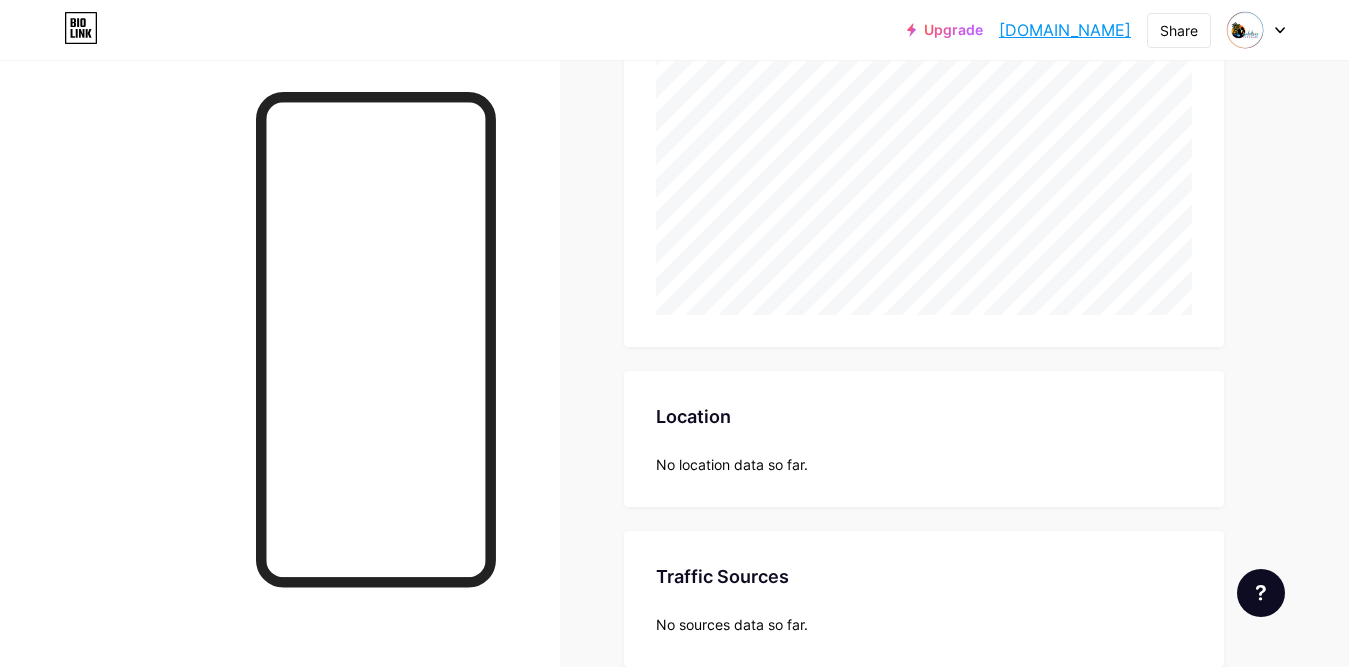 click on "No location data so far." at bounding box center [924, 464] 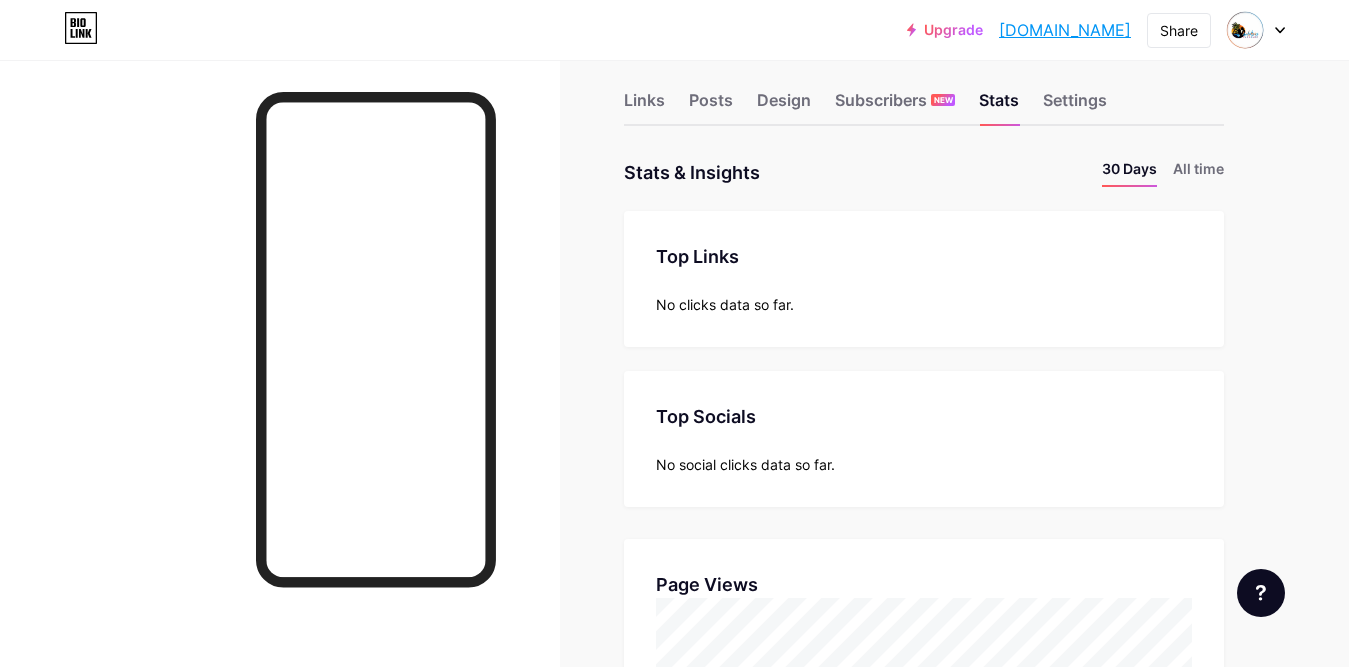 scroll, scrollTop: 0, scrollLeft: 0, axis: both 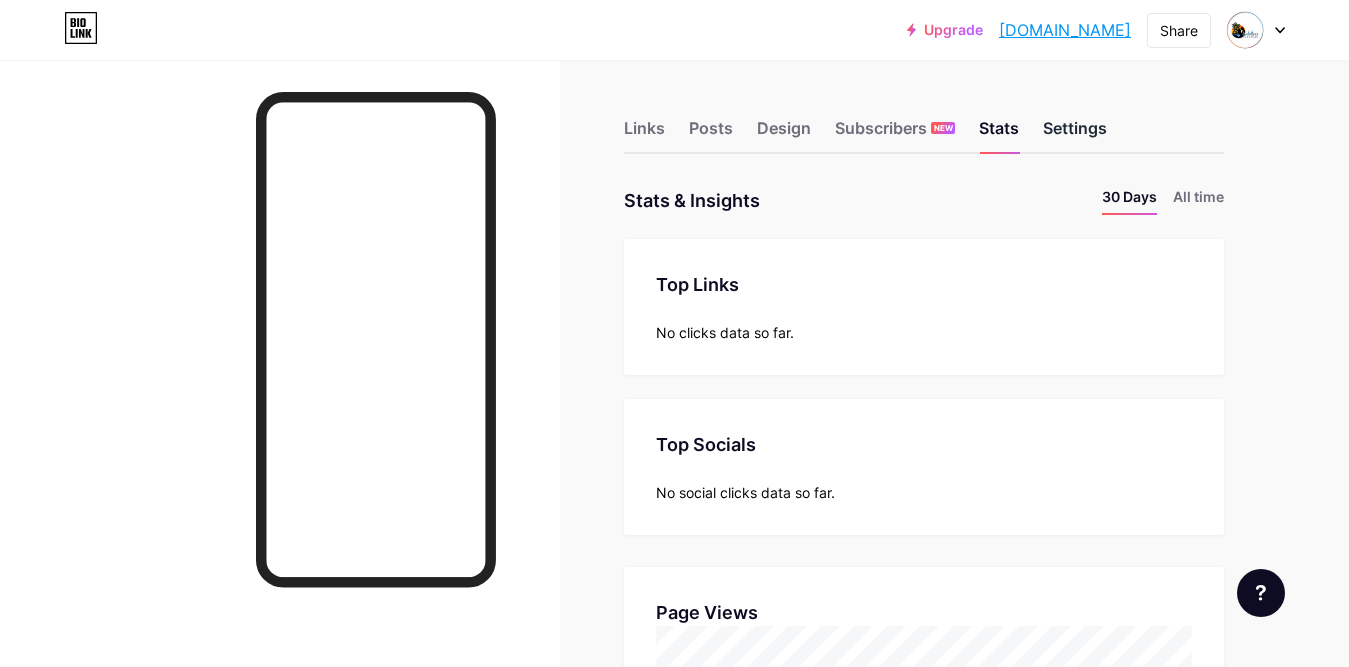 click on "Settings" at bounding box center [1075, 134] 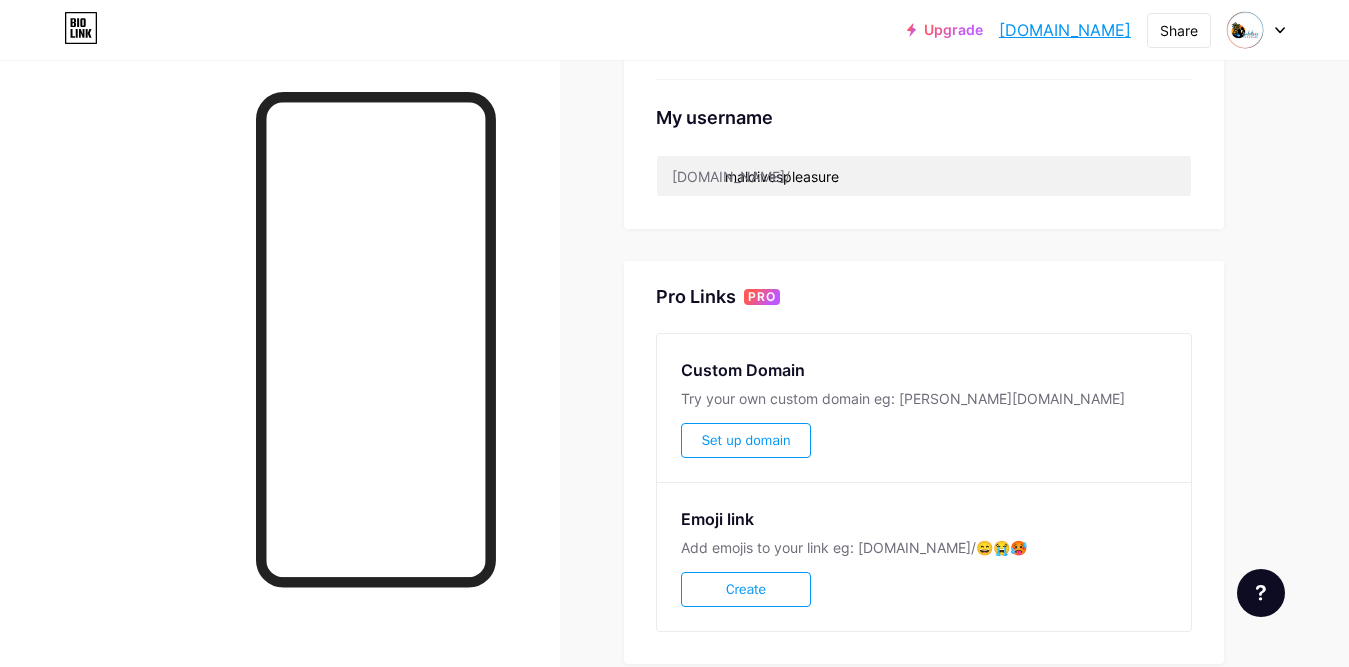 scroll, scrollTop: 800, scrollLeft: 0, axis: vertical 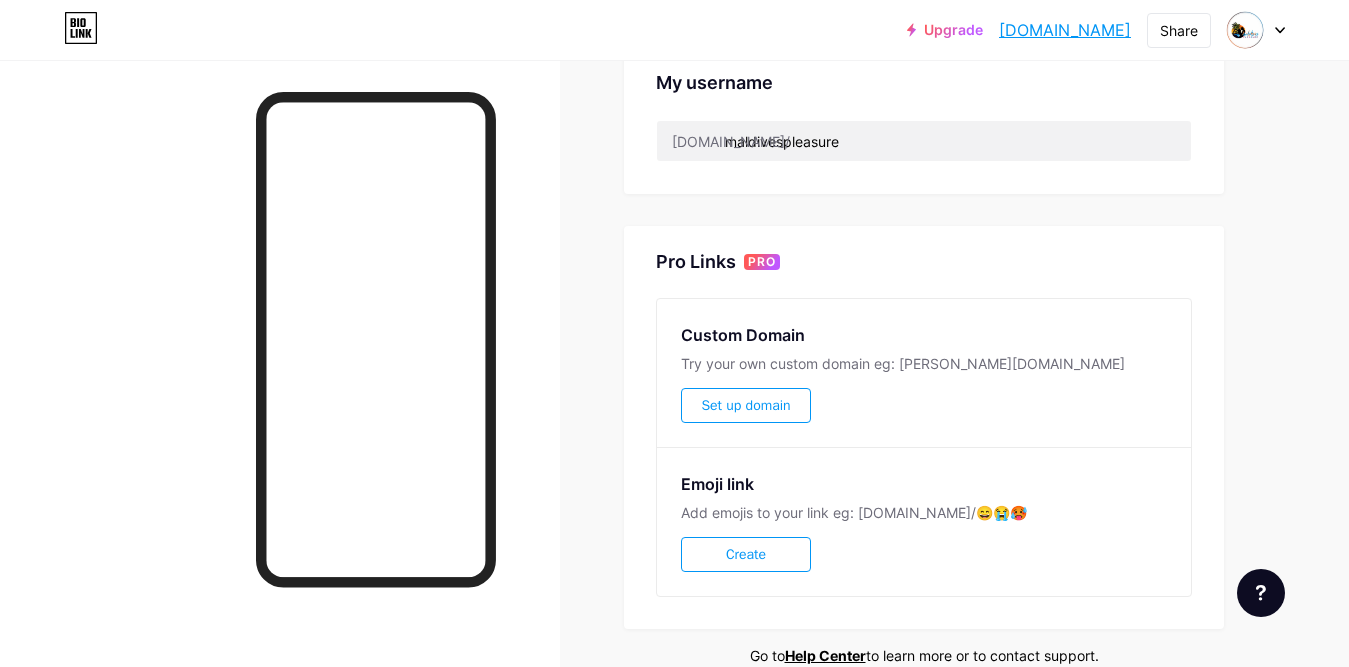 click on "Create" at bounding box center [746, 554] 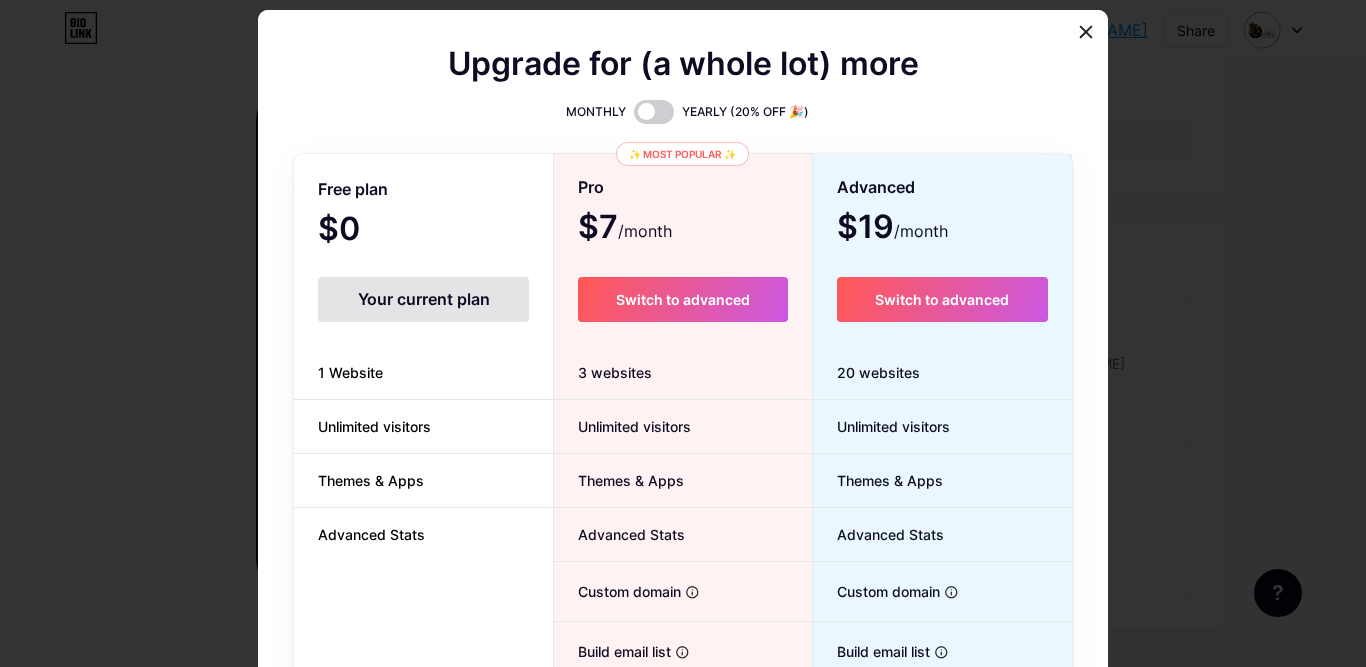 click on "Your current plan" at bounding box center [423, 299] 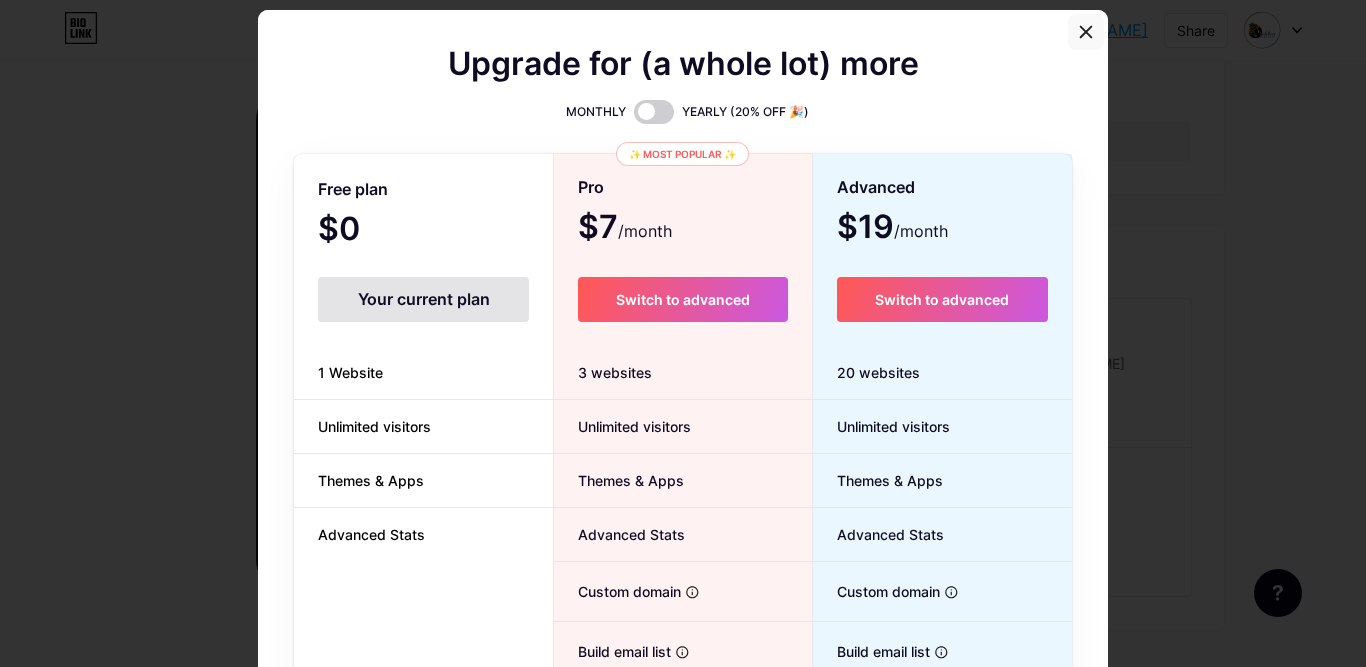 click 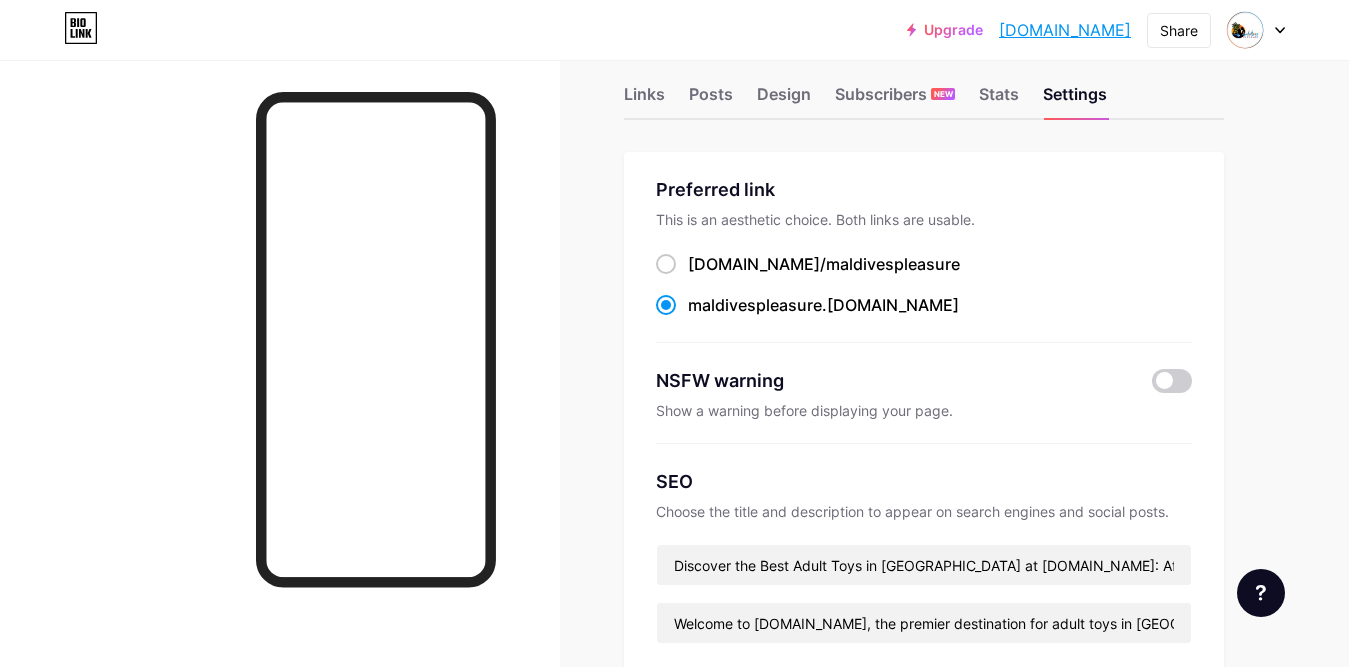 scroll, scrollTop: 0, scrollLeft: 0, axis: both 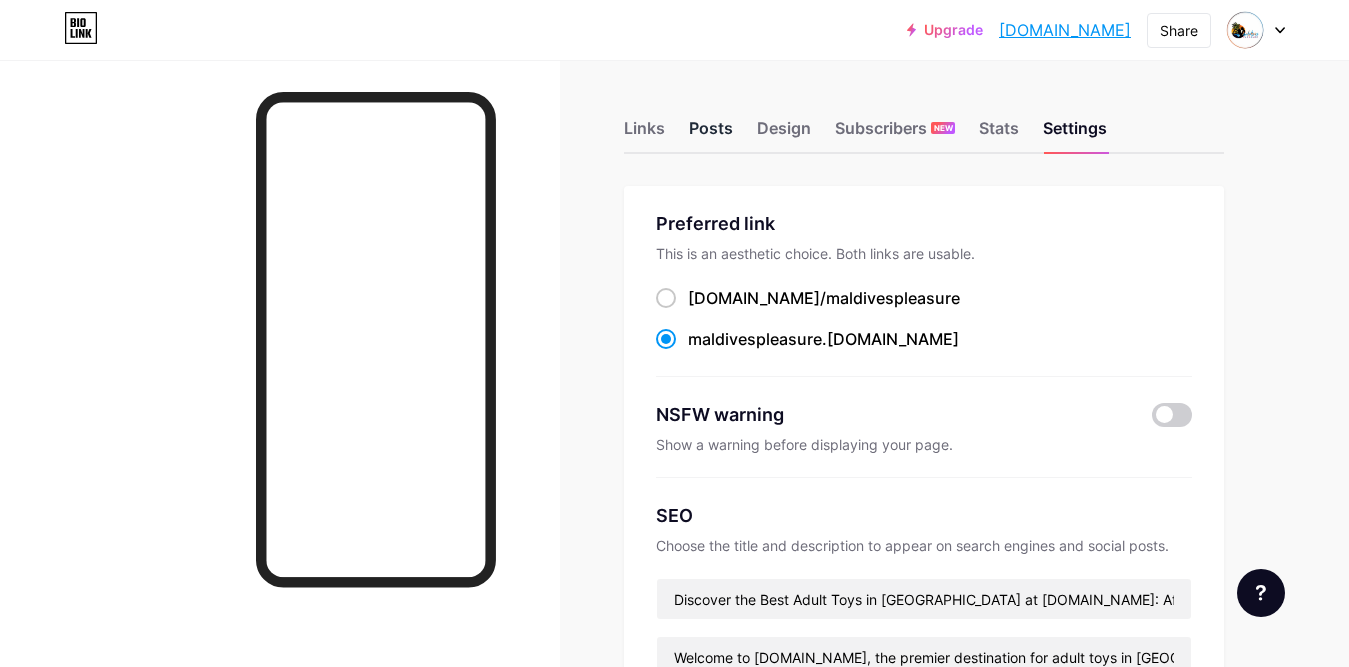 click on "Posts" at bounding box center [711, 134] 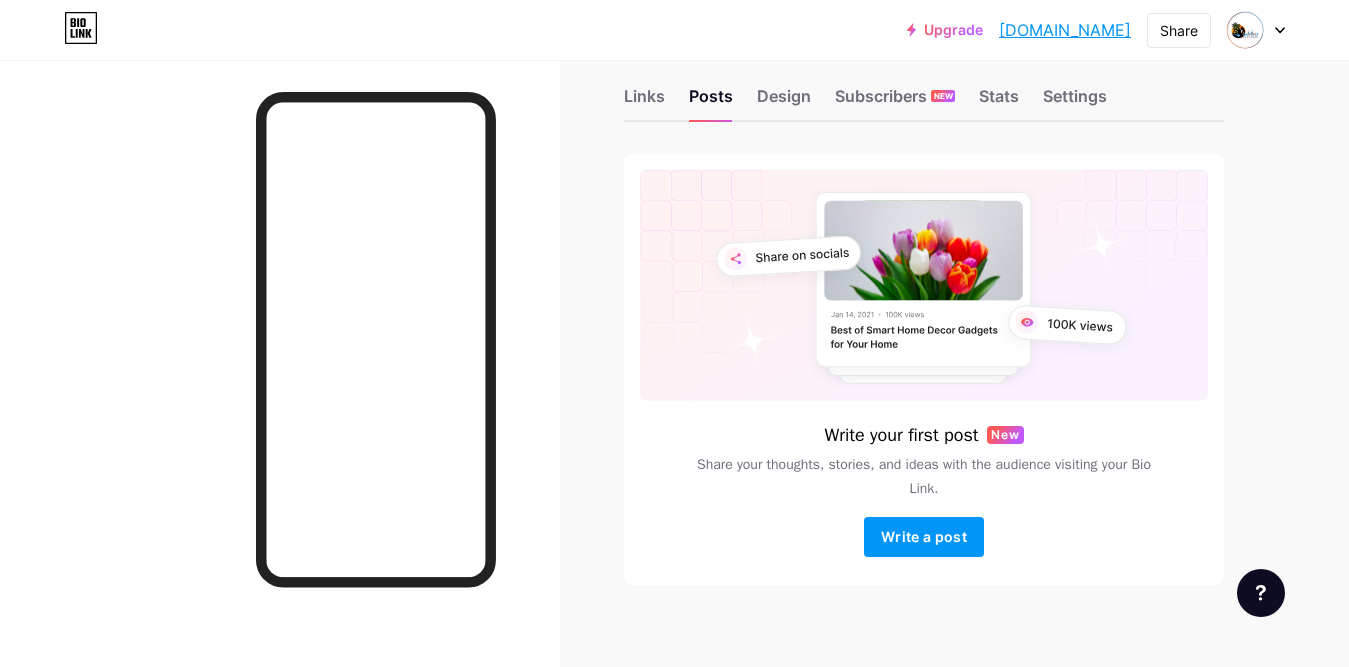 scroll, scrollTop: 50, scrollLeft: 0, axis: vertical 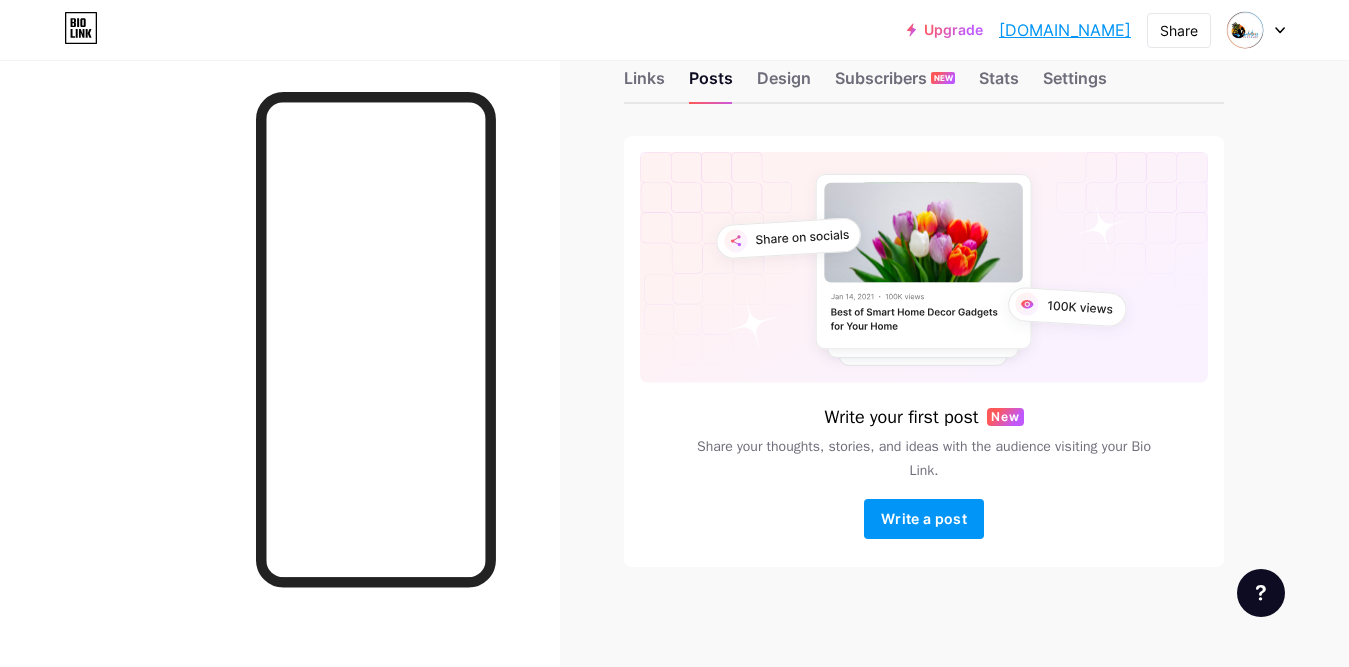 click 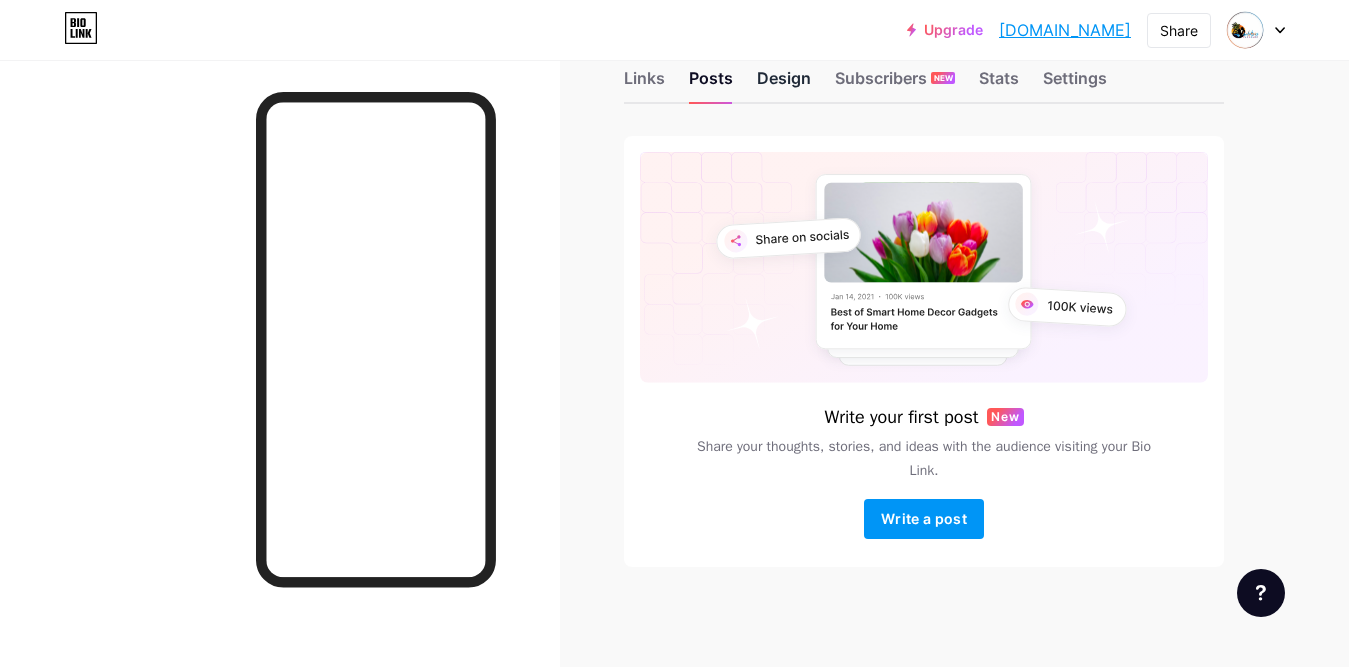 click on "Design" at bounding box center (784, 84) 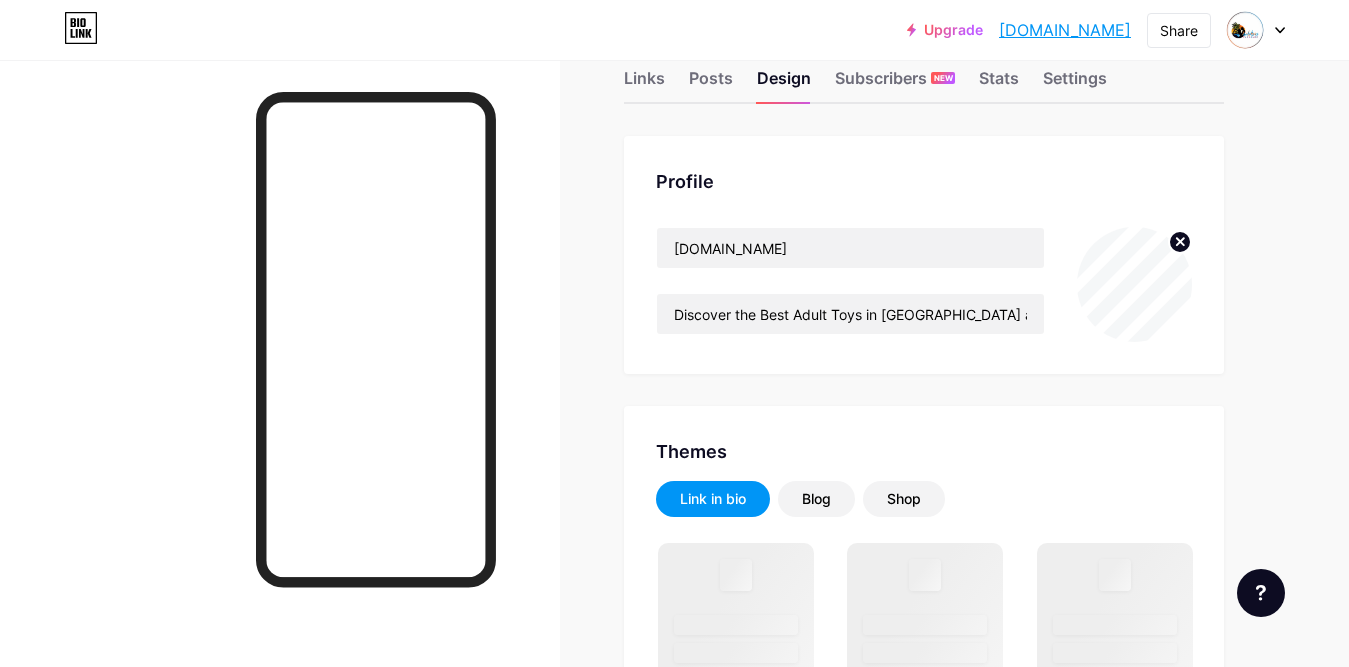 scroll, scrollTop: 0, scrollLeft: 0, axis: both 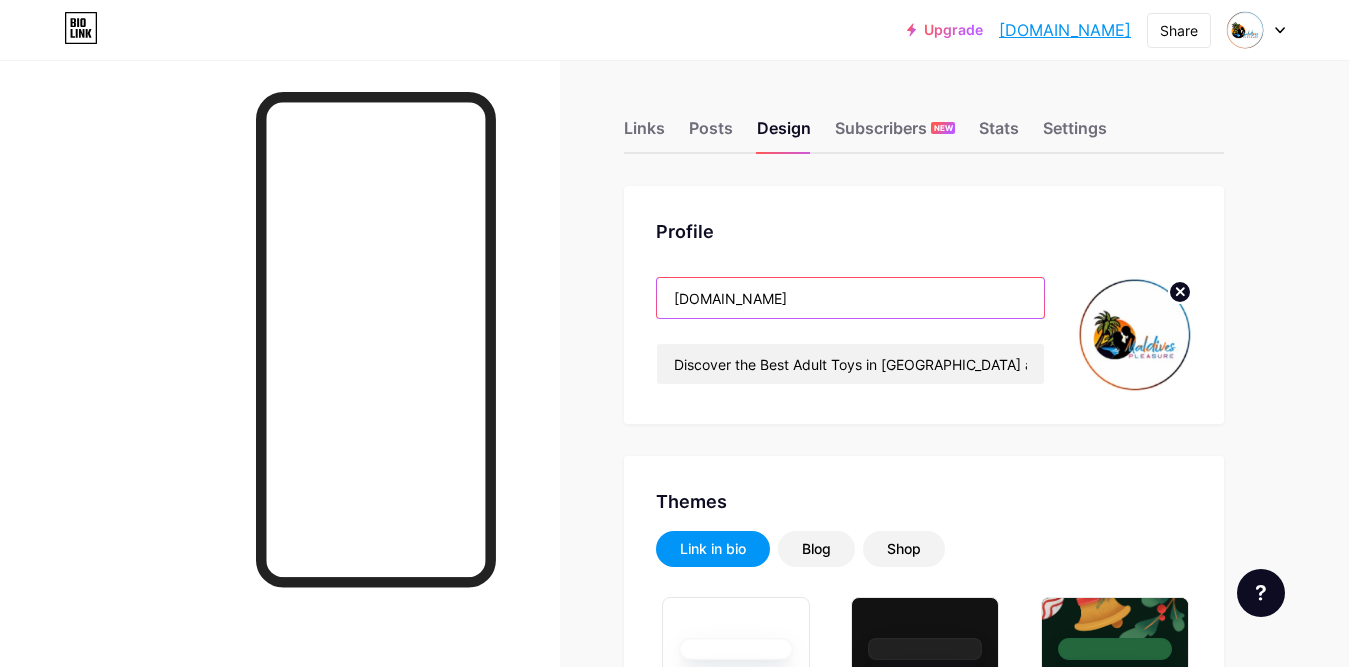 click on "[DOMAIN_NAME]" at bounding box center [850, 298] 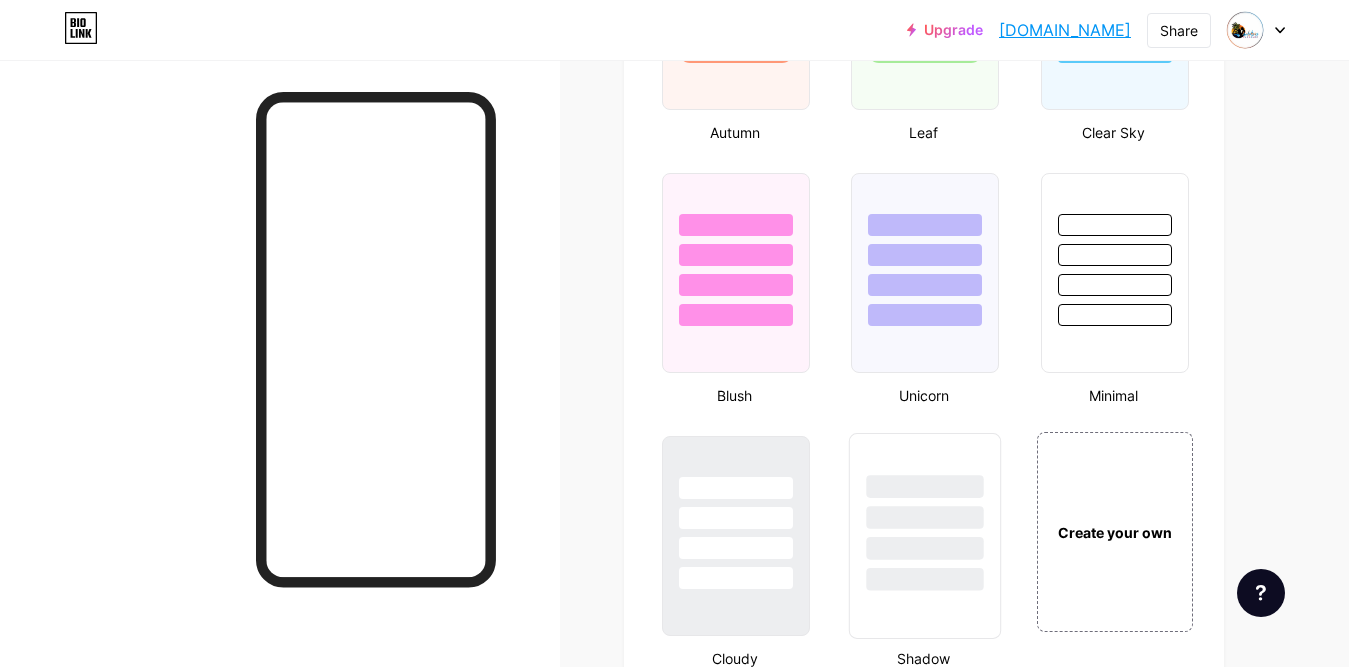 scroll, scrollTop: 2000, scrollLeft: 0, axis: vertical 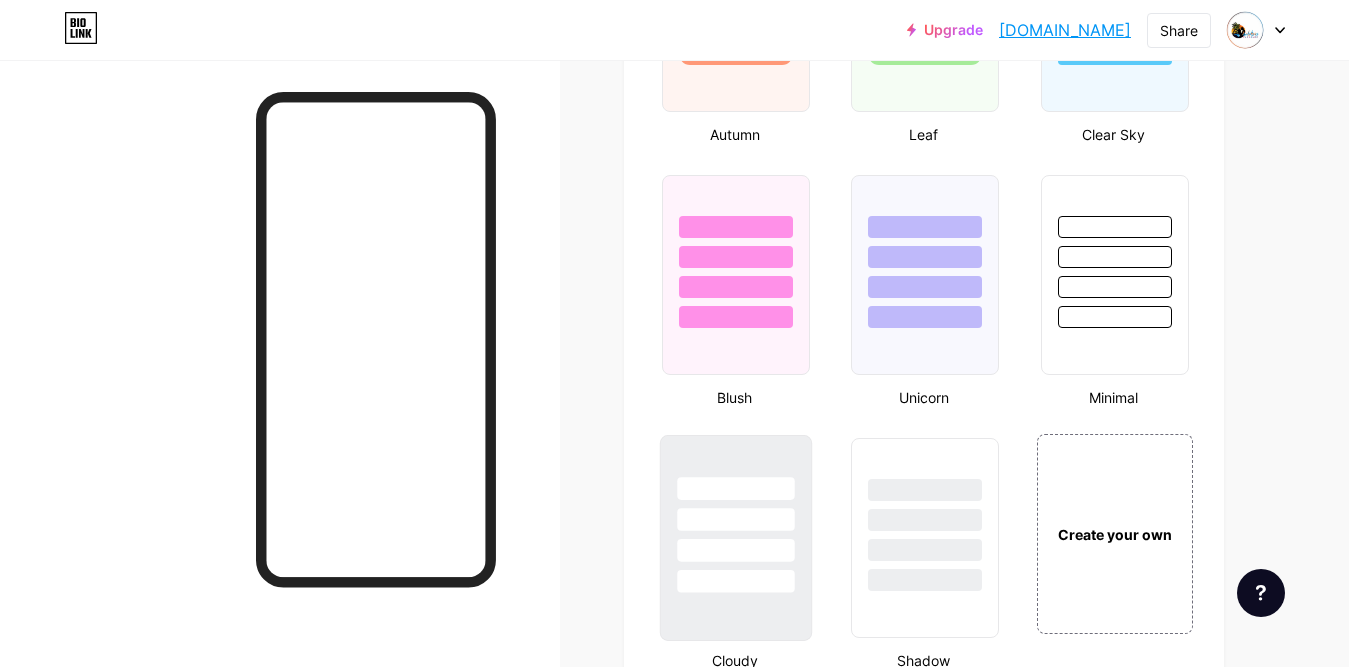 click at bounding box center [736, 514] 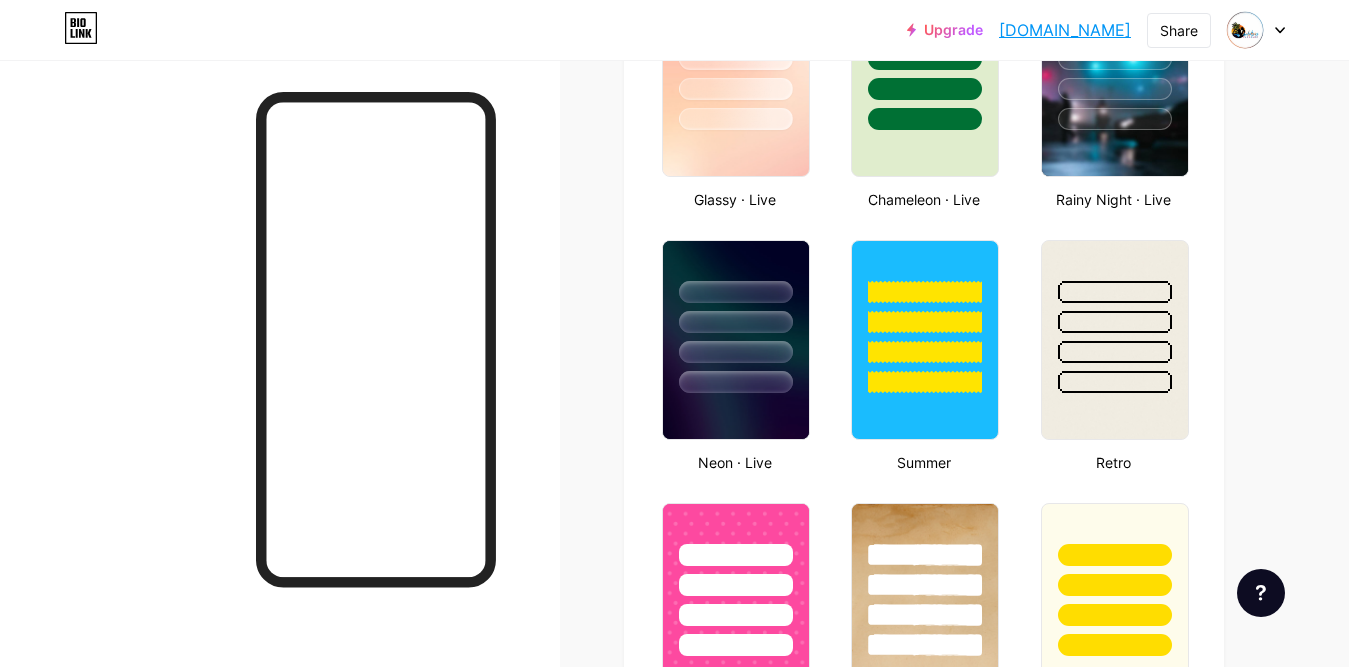 scroll, scrollTop: 1000, scrollLeft: 0, axis: vertical 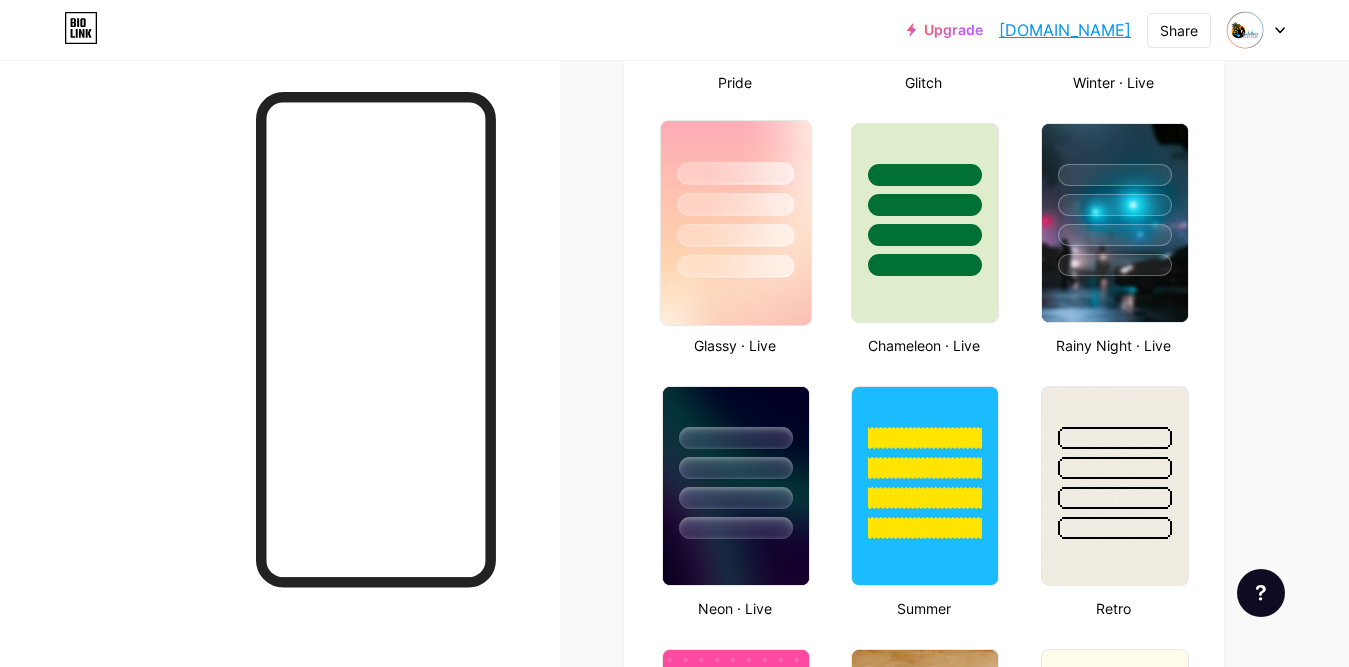 click at bounding box center [736, 223] 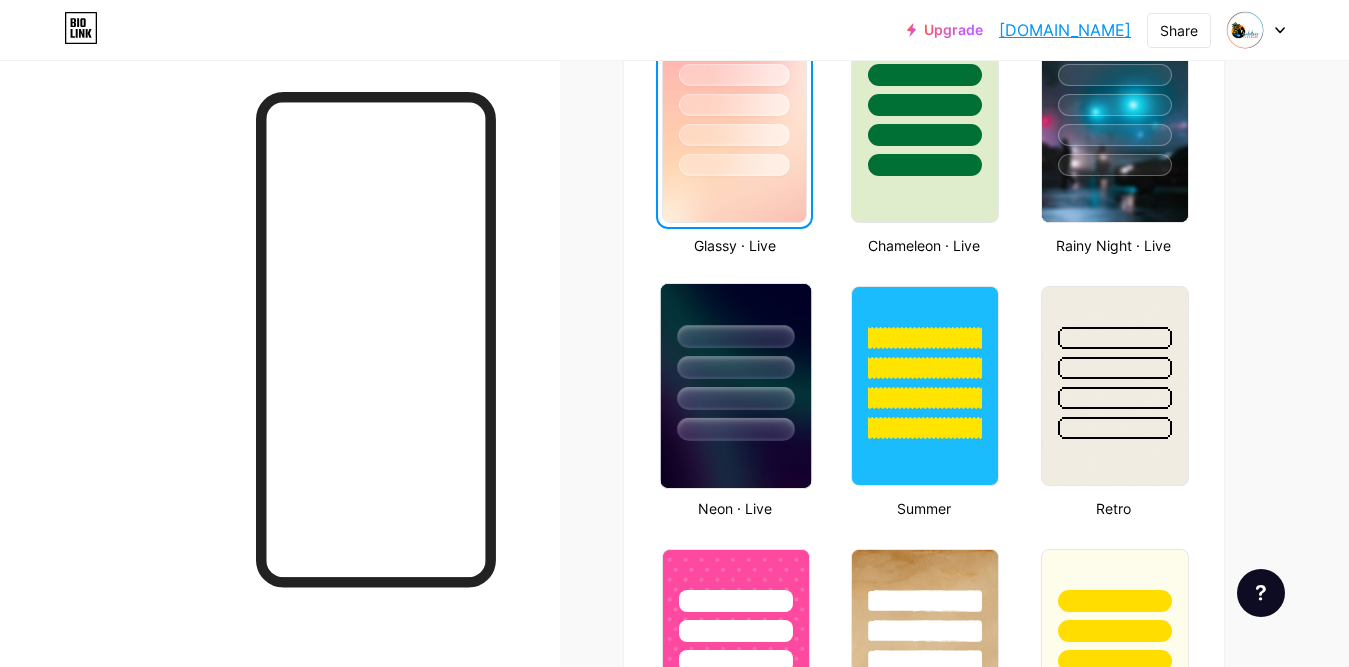 scroll, scrollTop: 1300, scrollLeft: 0, axis: vertical 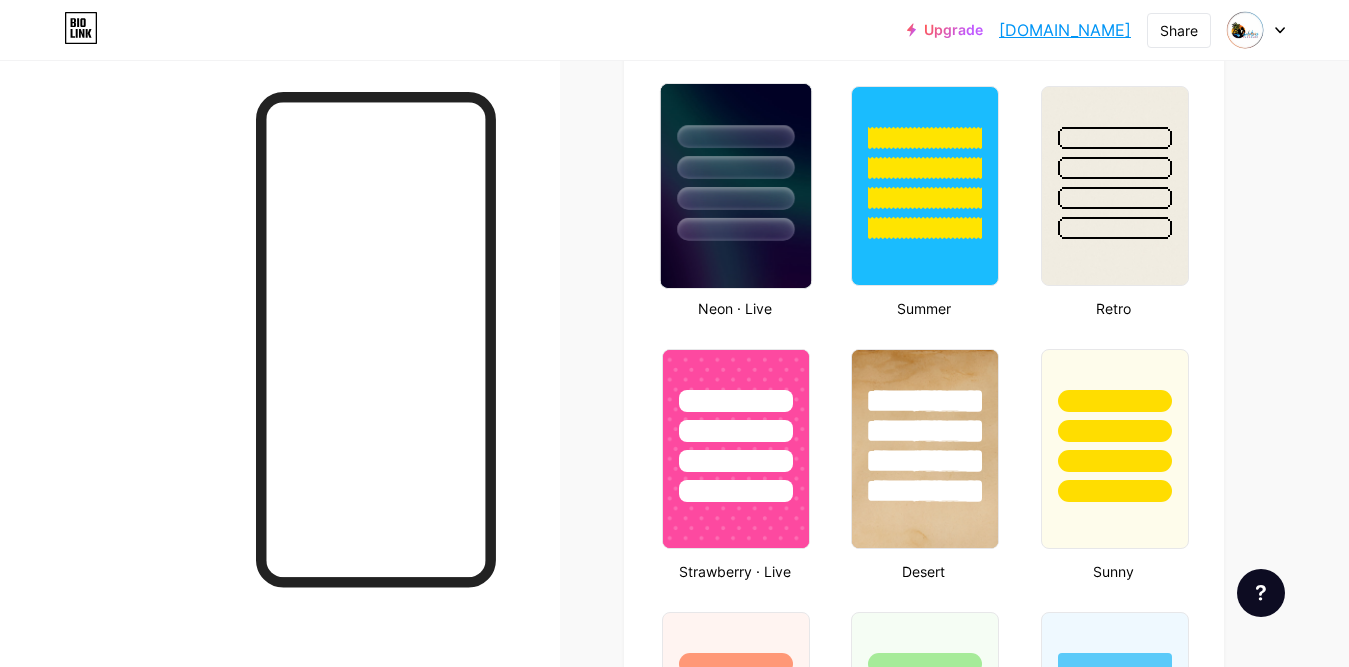 click at bounding box center (736, 186) 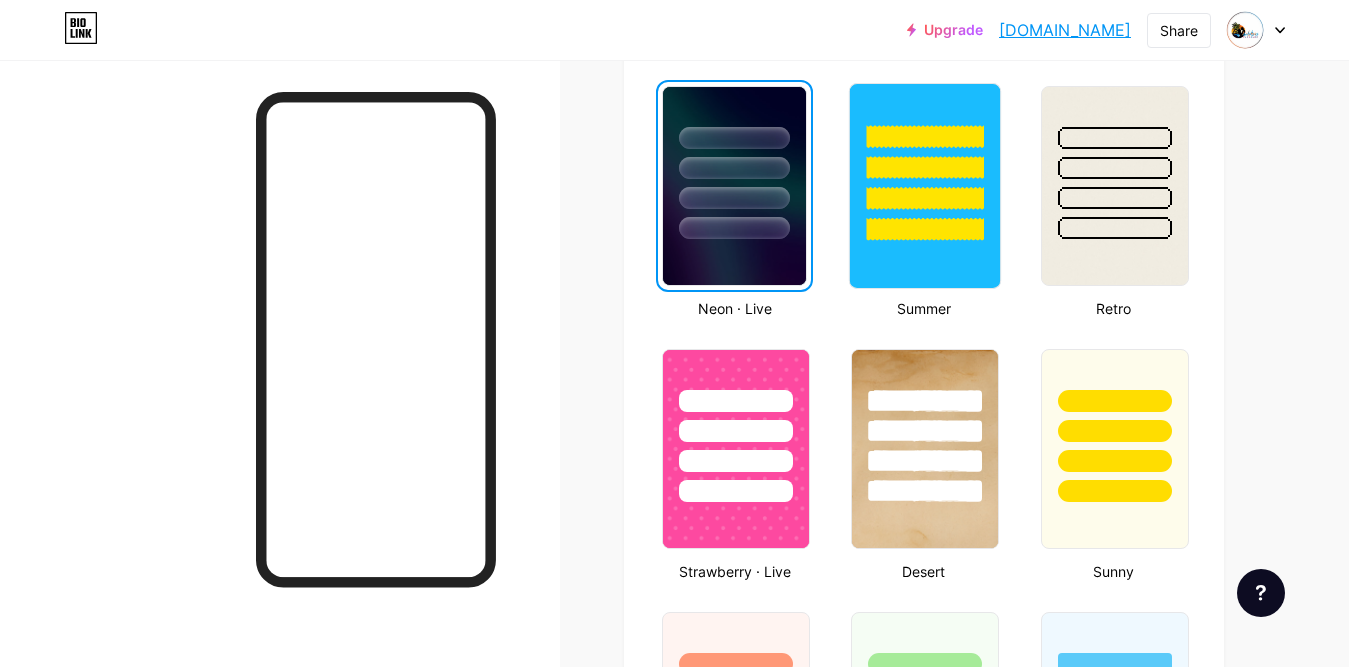 click at bounding box center [925, 186] 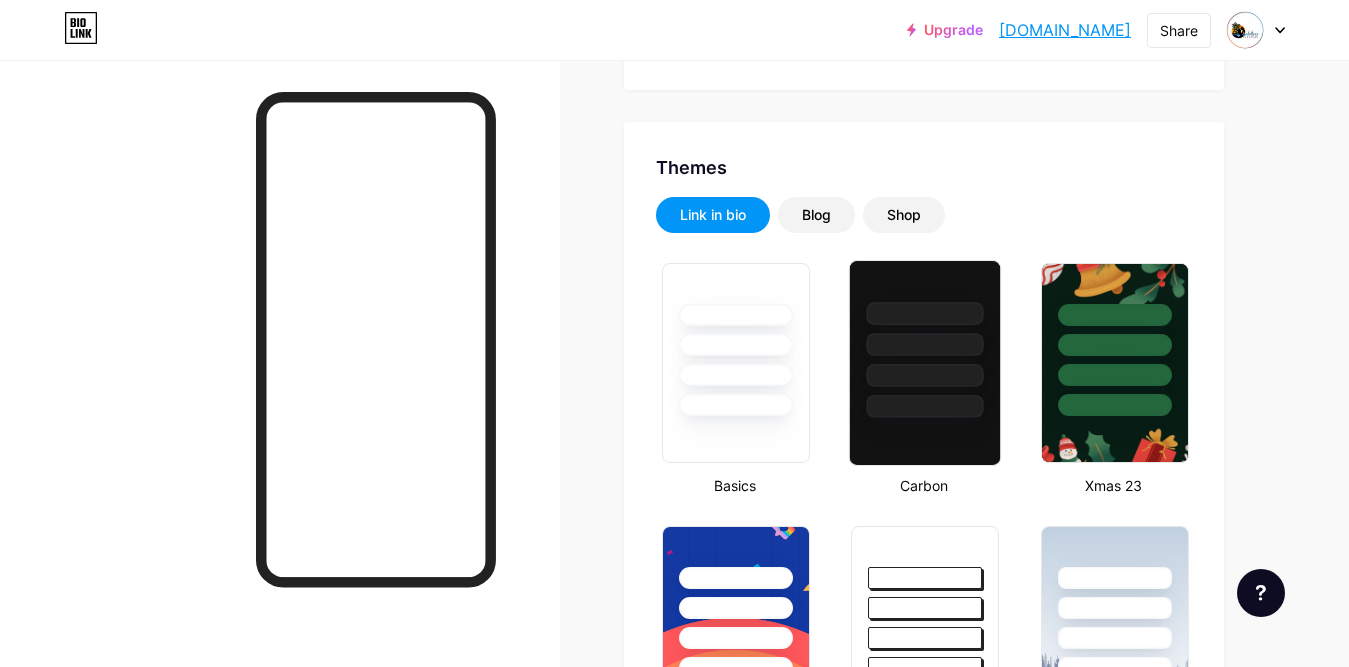 scroll, scrollTop: 300, scrollLeft: 0, axis: vertical 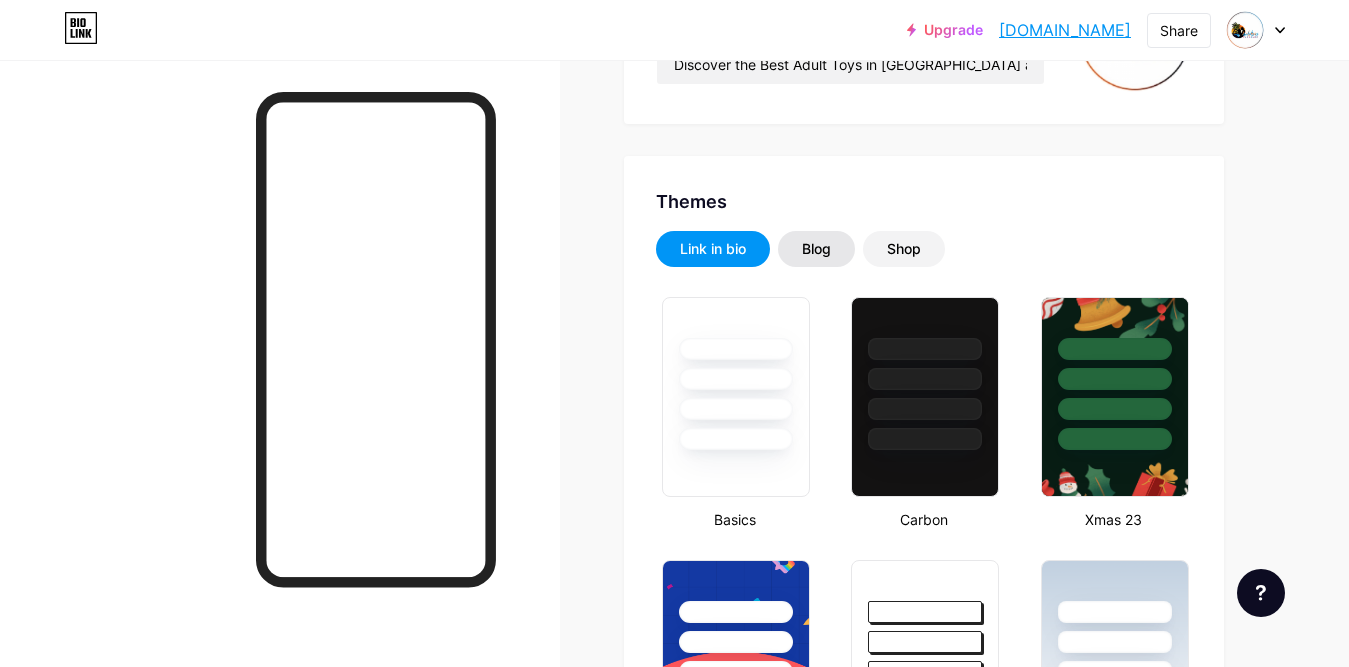 click on "Blog" at bounding box center [816, 249] 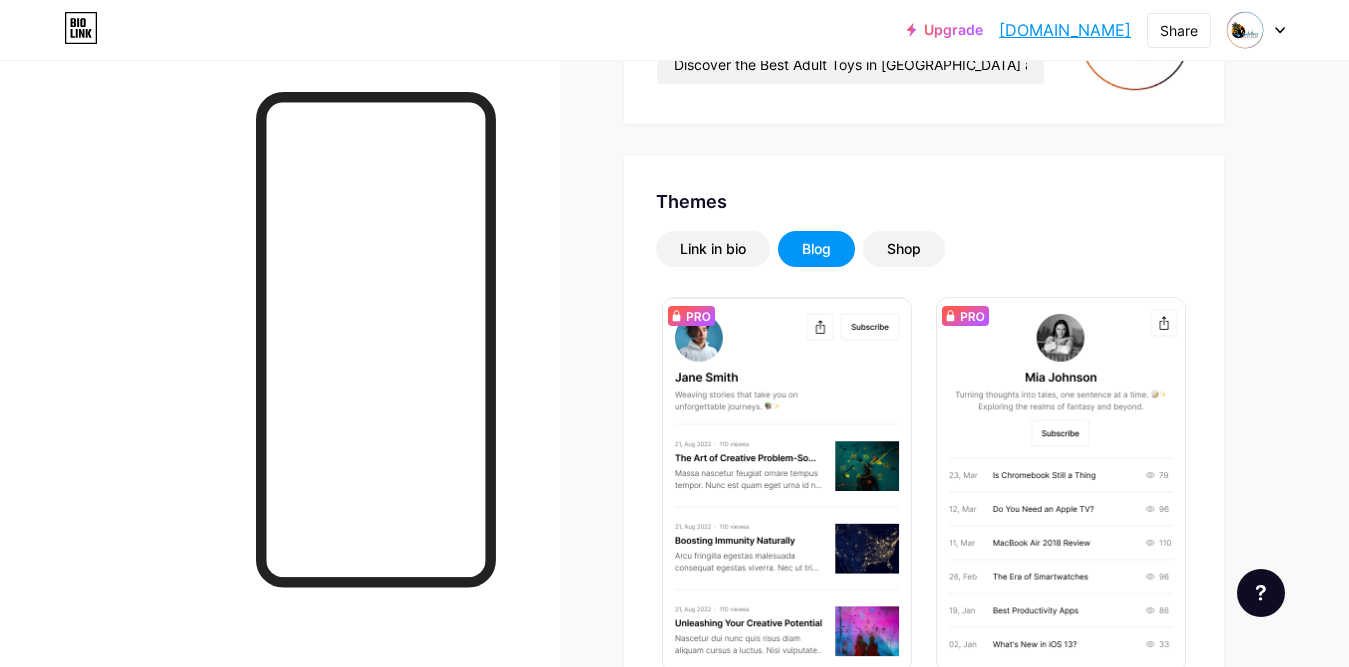 scroll, scrollTop: 0, scrollLeft: 0, axis: both 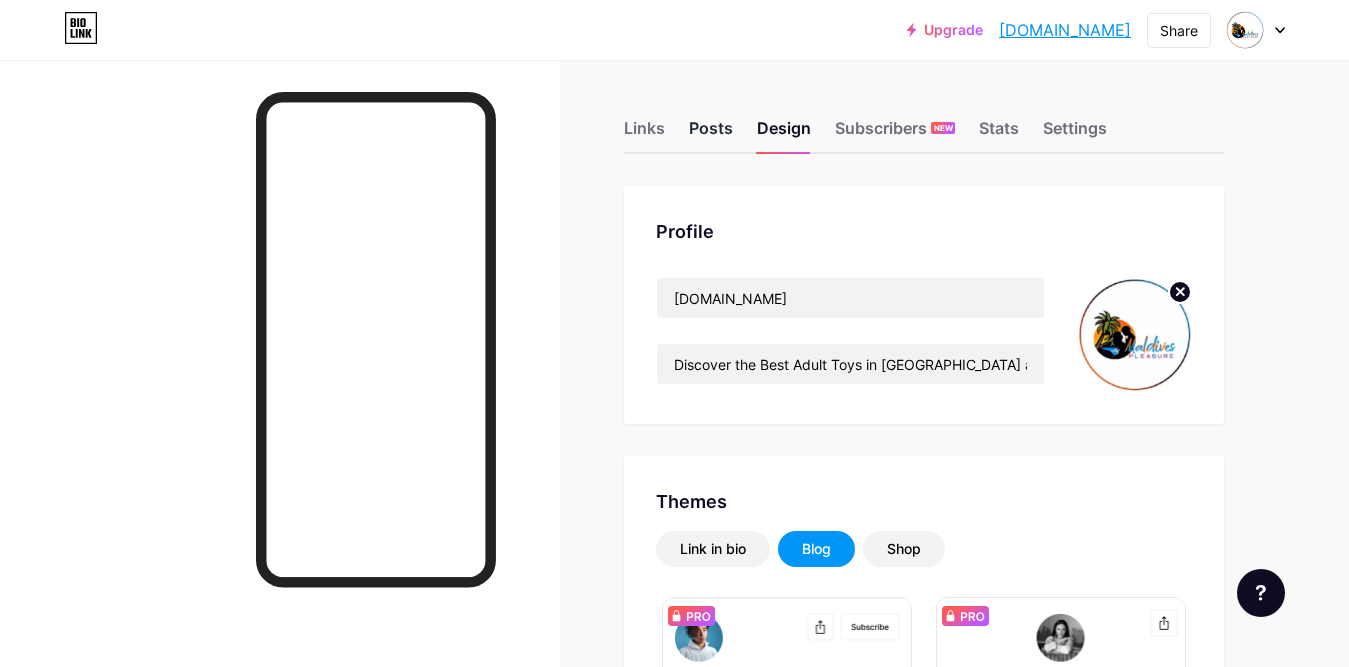 click on "Posts" at bounding box center (711, 134) 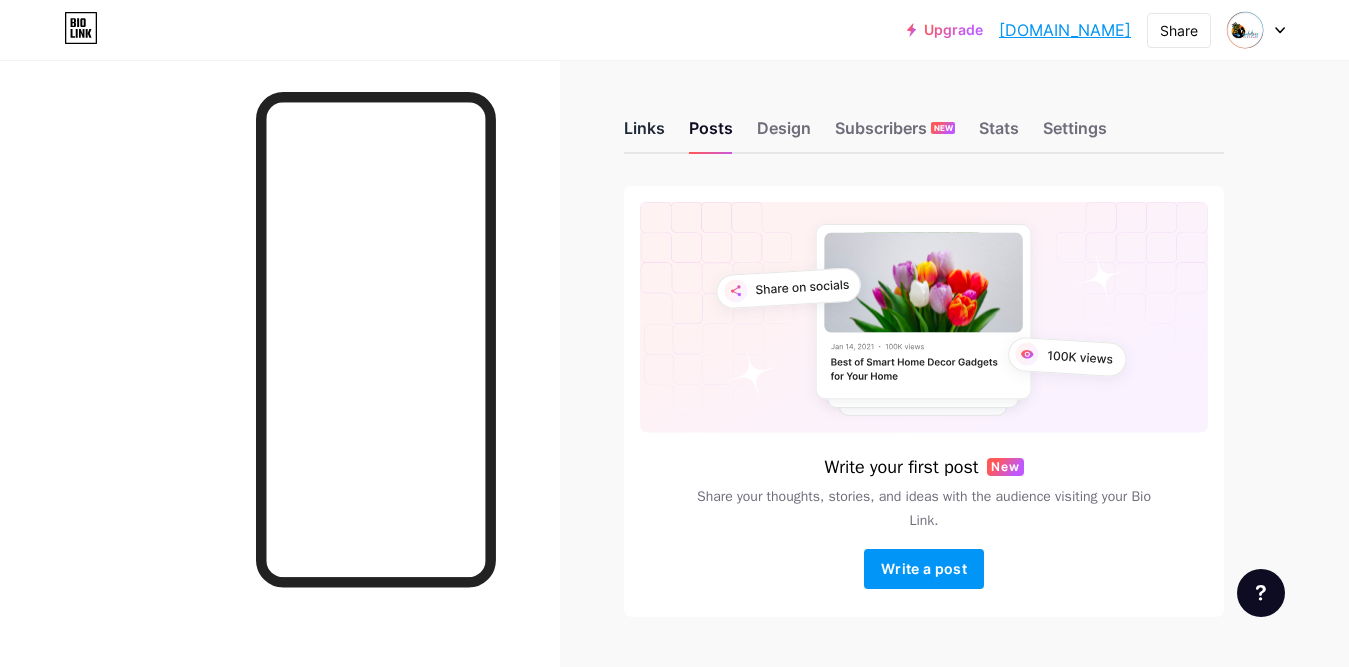 click on "Links" at bounding box center [644, 134] 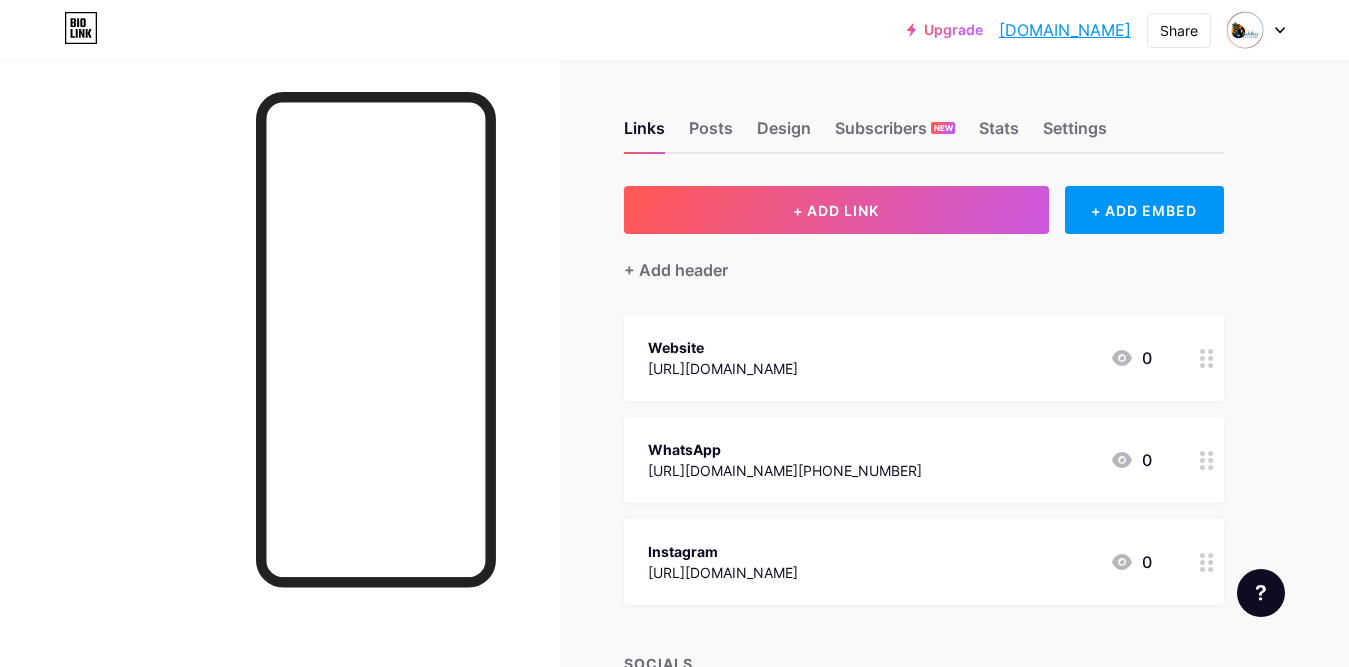 scroll, scrollTop: 100, scrollLeft: 0, axis: vertical 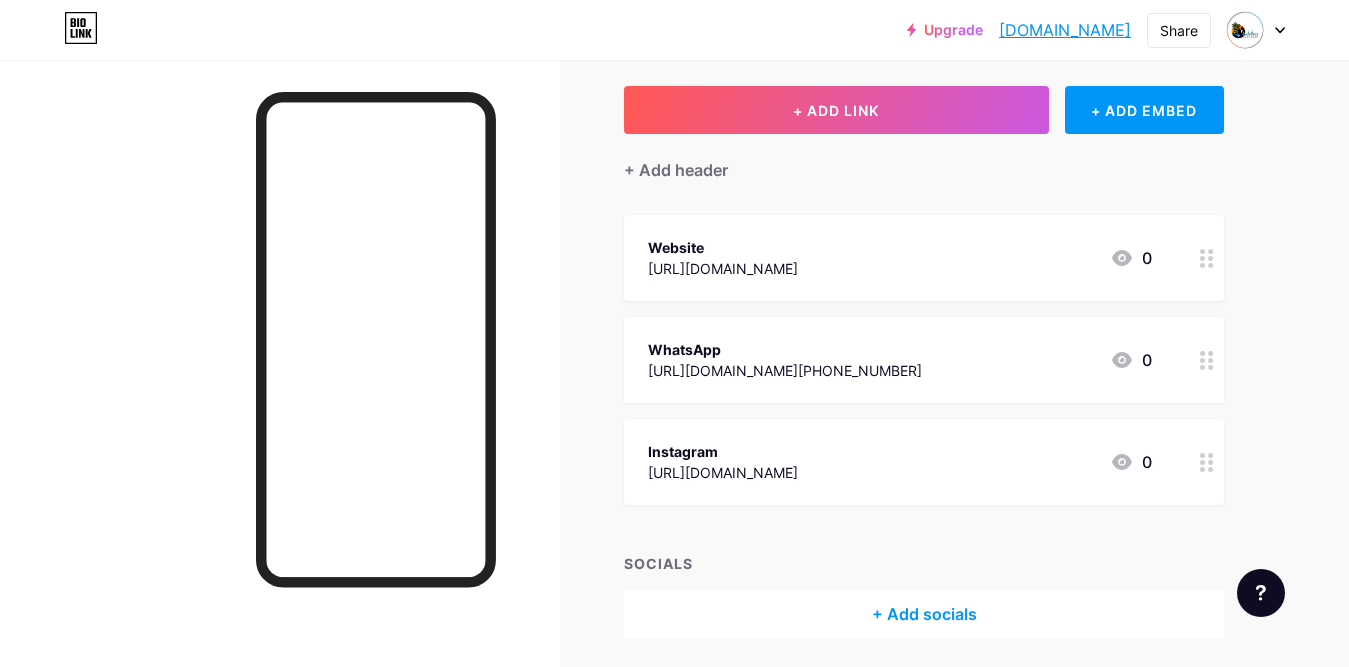click on "Website
[URL][DOMAIN_NAME]
0" at bounding box center (900, 258) 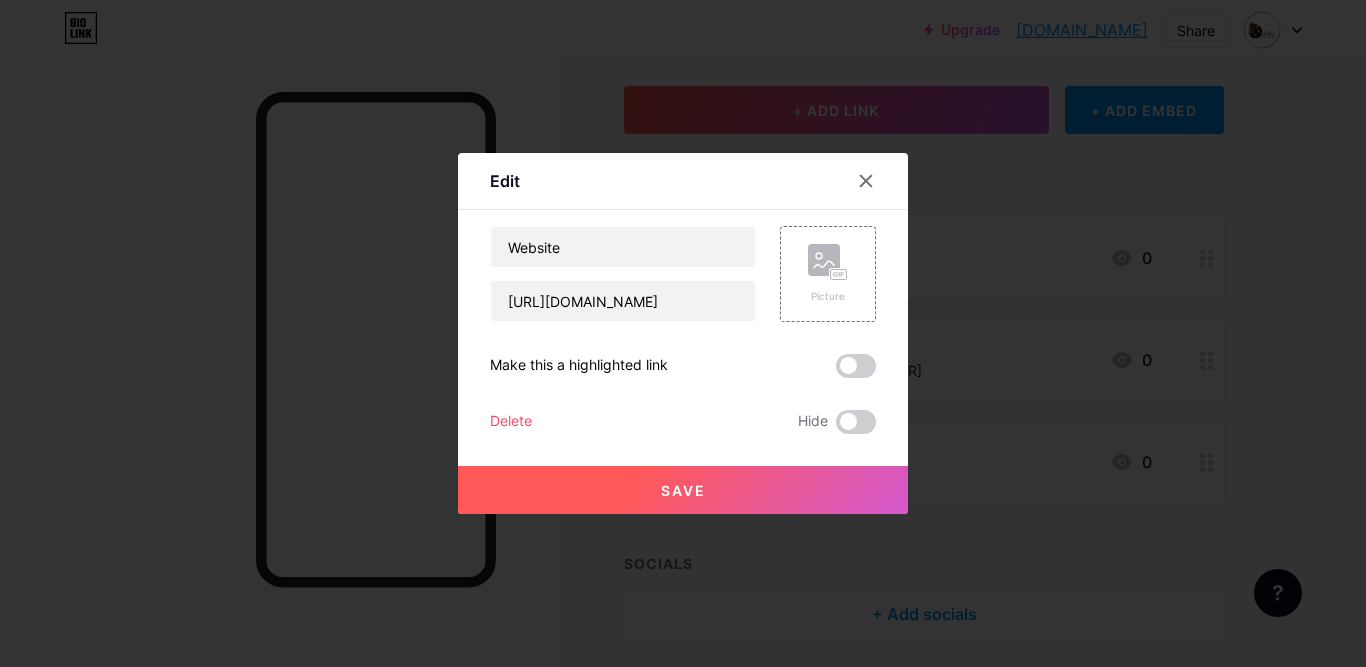click at bounding box center [856, 366] 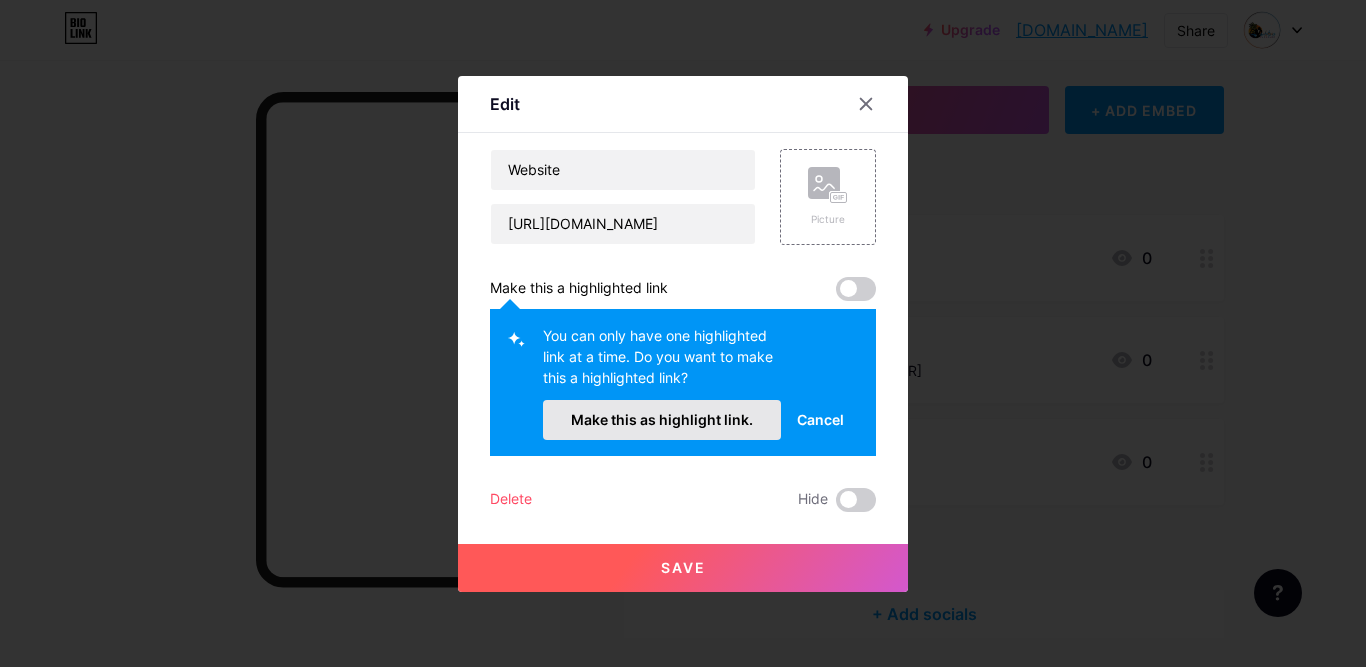 click on "Make this as highlight link." at bounding box center [662, 419] 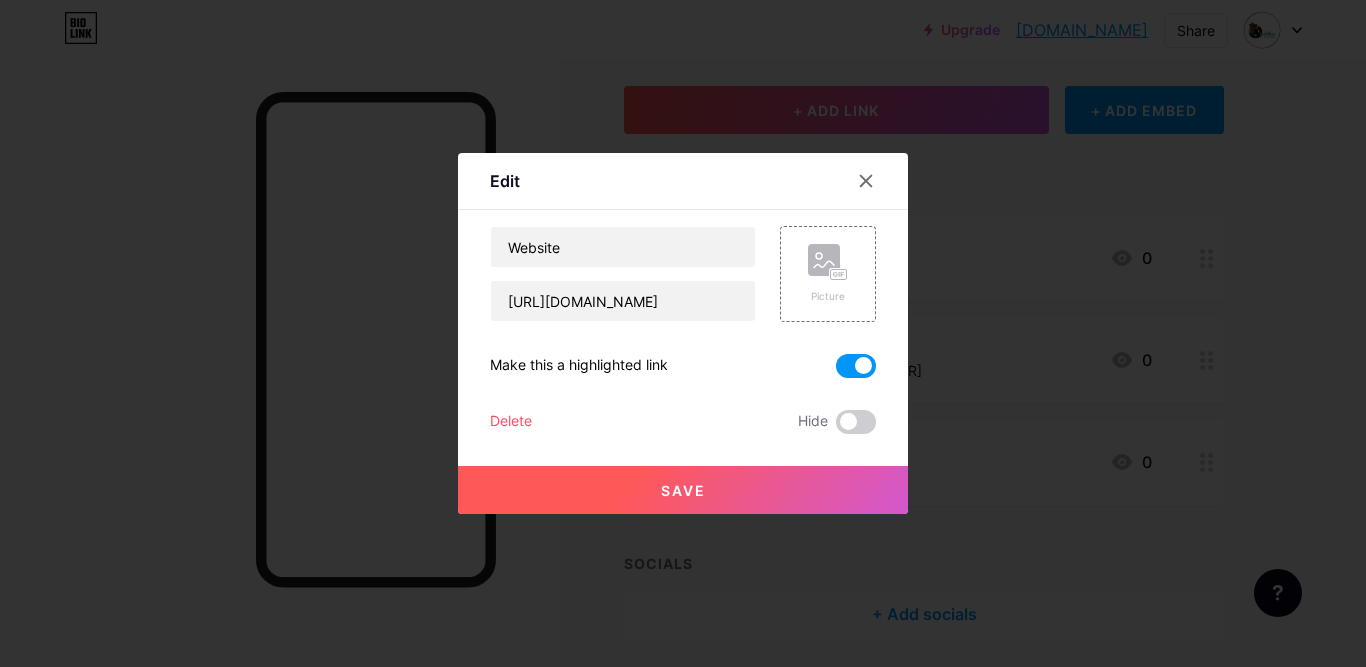 click on "Save" at bounding box center (683, 490) 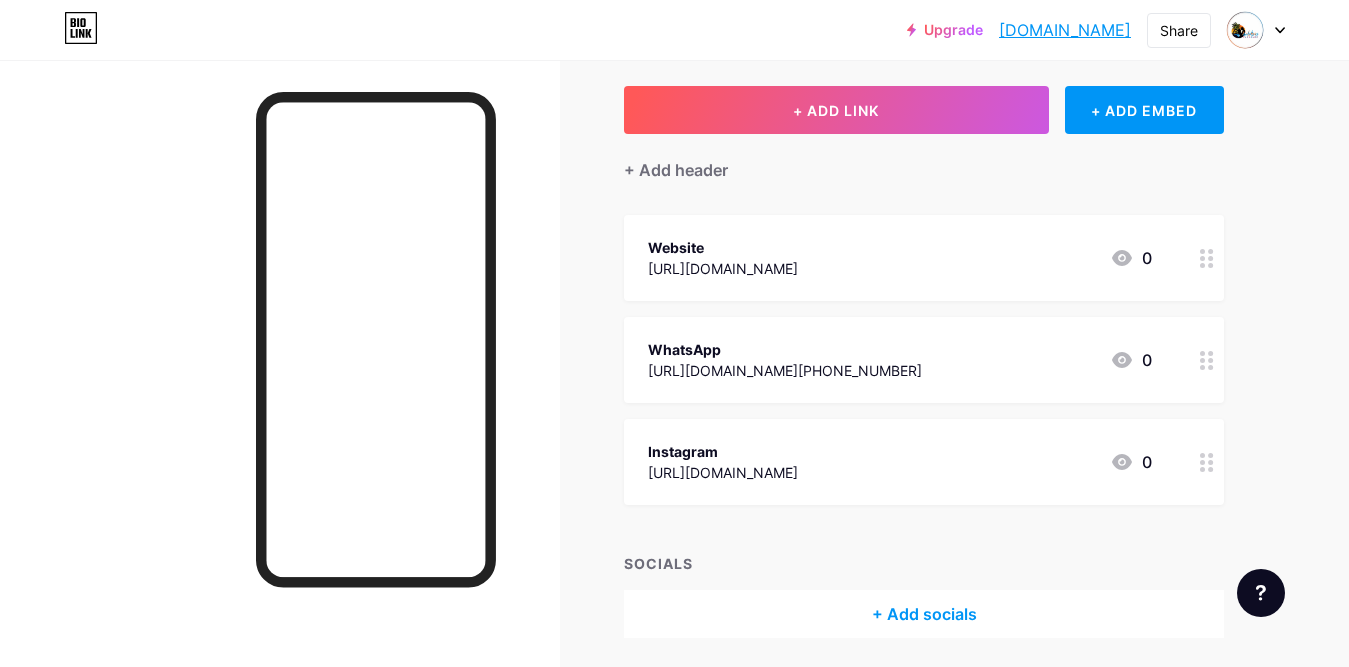 click on "[URL][DOMAIN_NAME]" at bounding box center (723, 472) 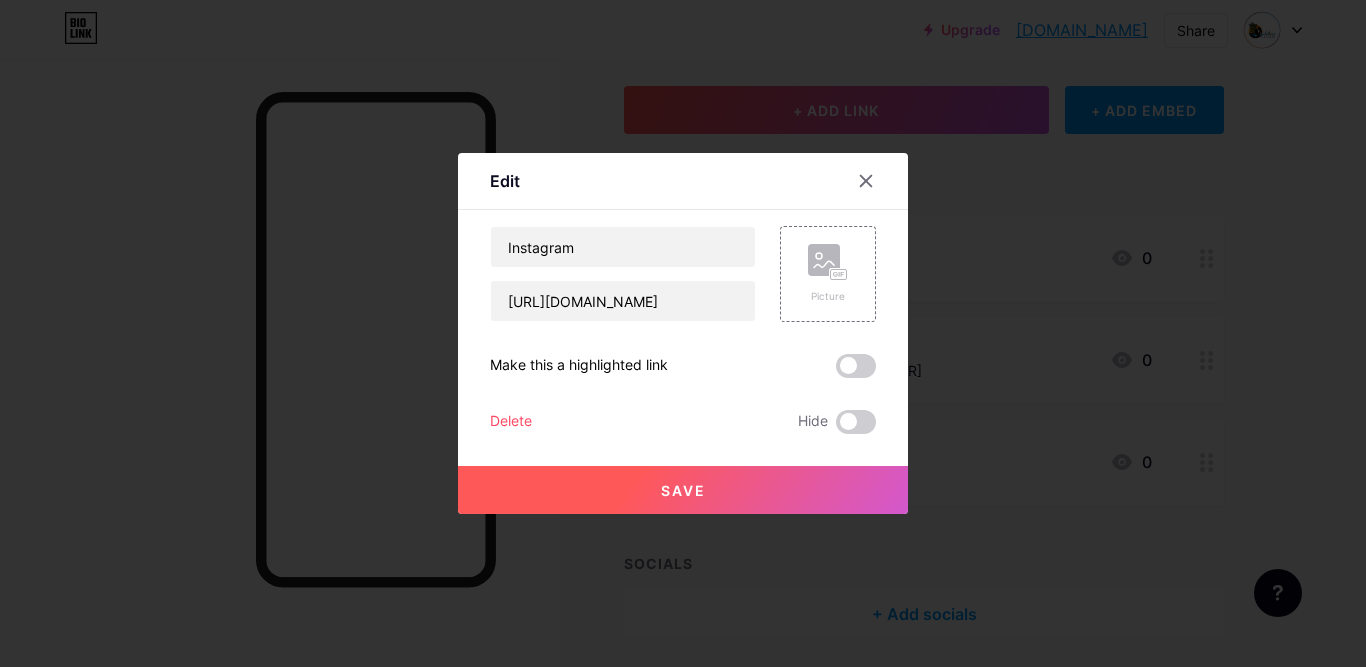 click on "Delete" at bounding box center (511, 422) 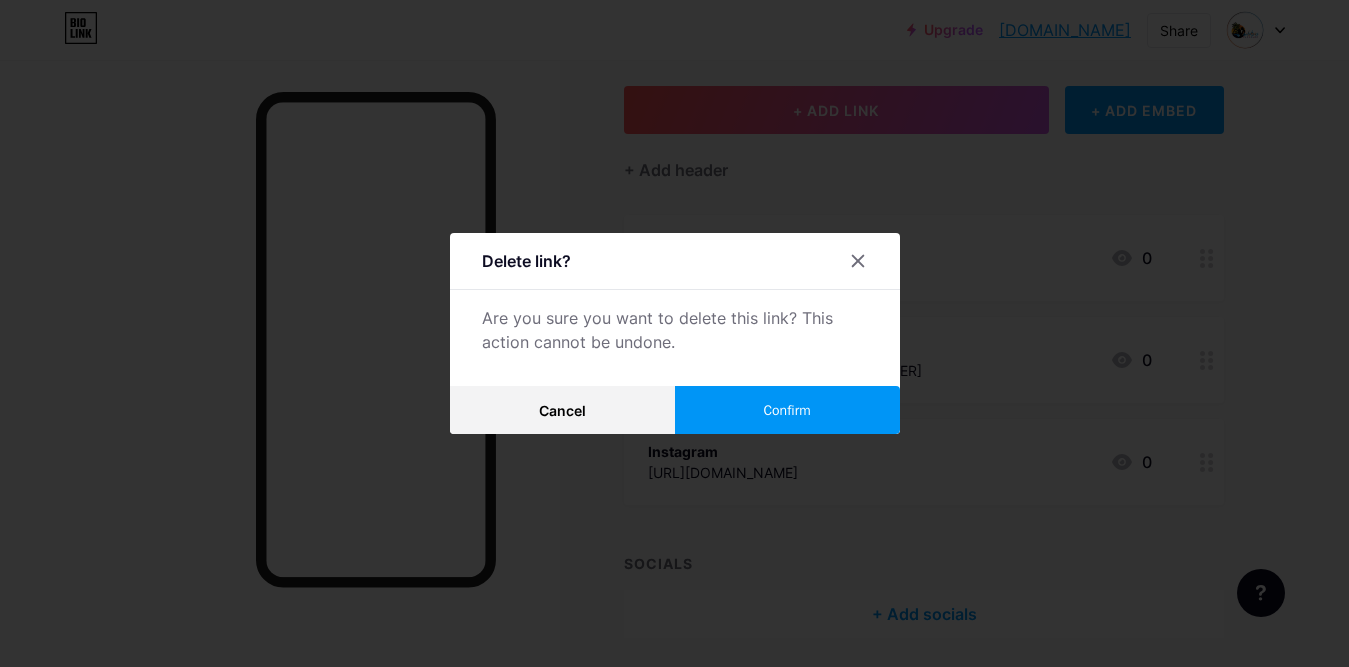 click on "Confirm" at bounding box center [786, 410] 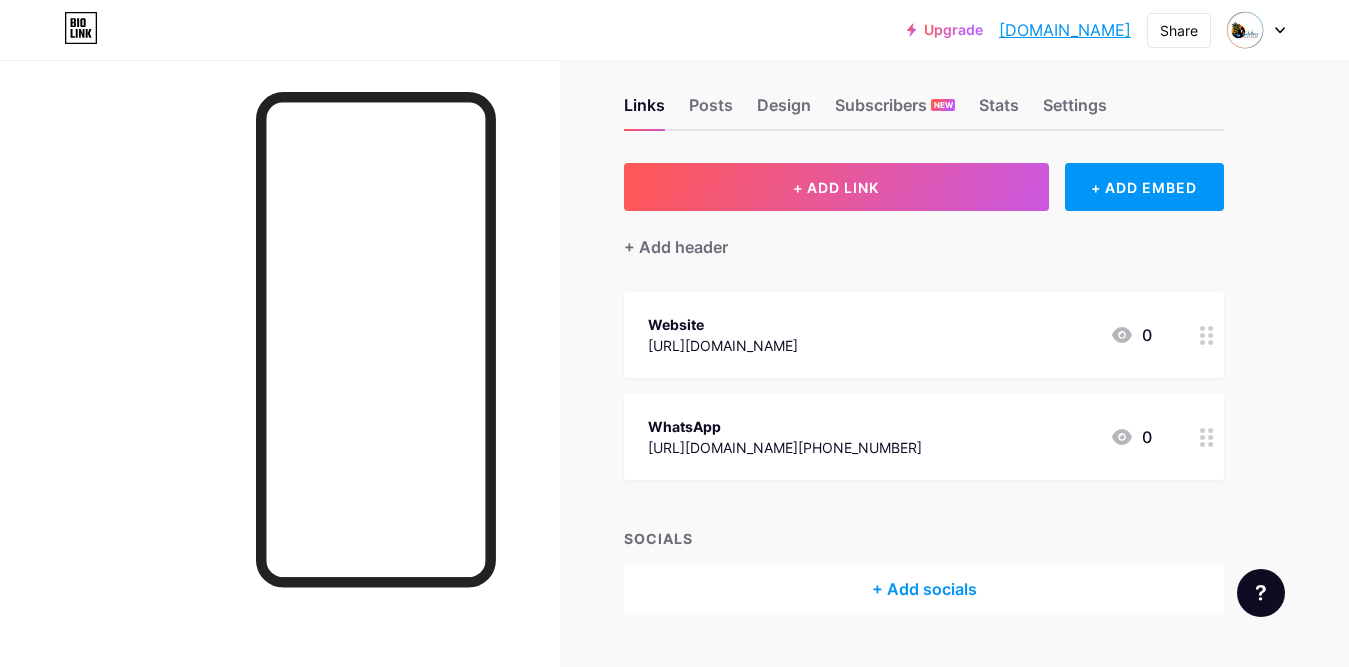 scroll, scrollTop: 0, scrollLeft: 0, axis: both 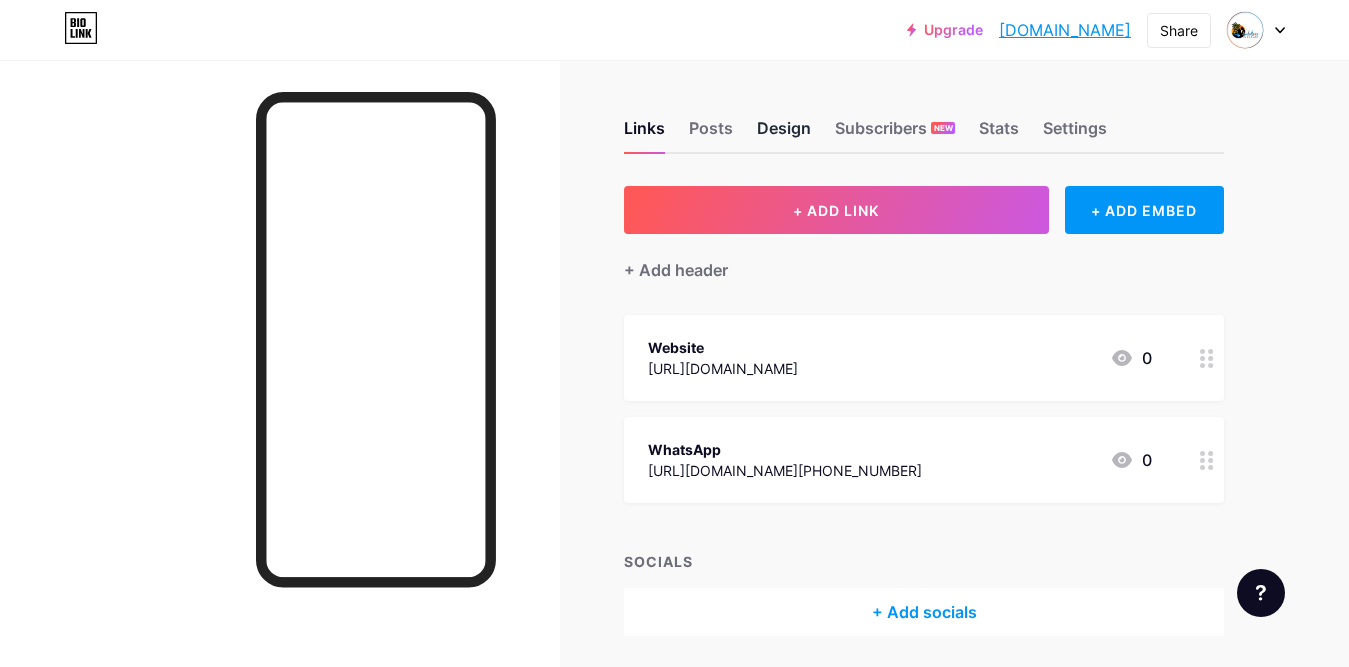 click on "Design" at bounding box center (784, 134) 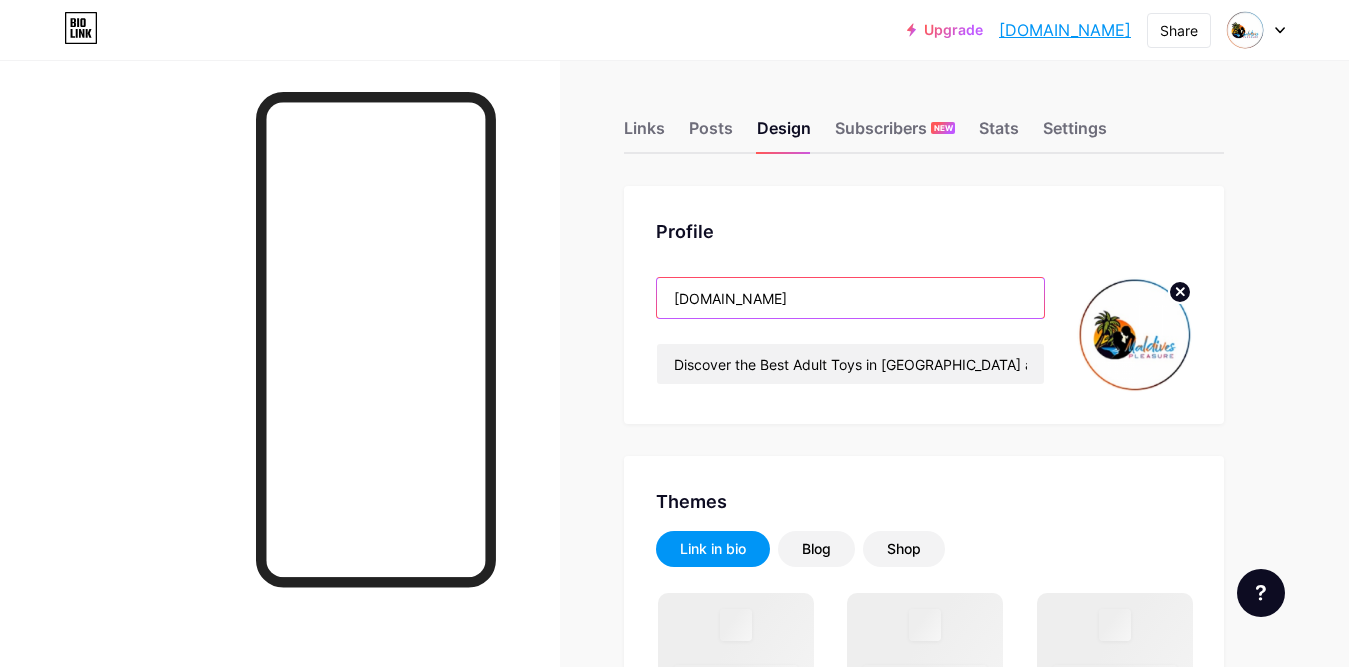 click on "[DOMAIN_NAME]" at bounding box center [850, 298] 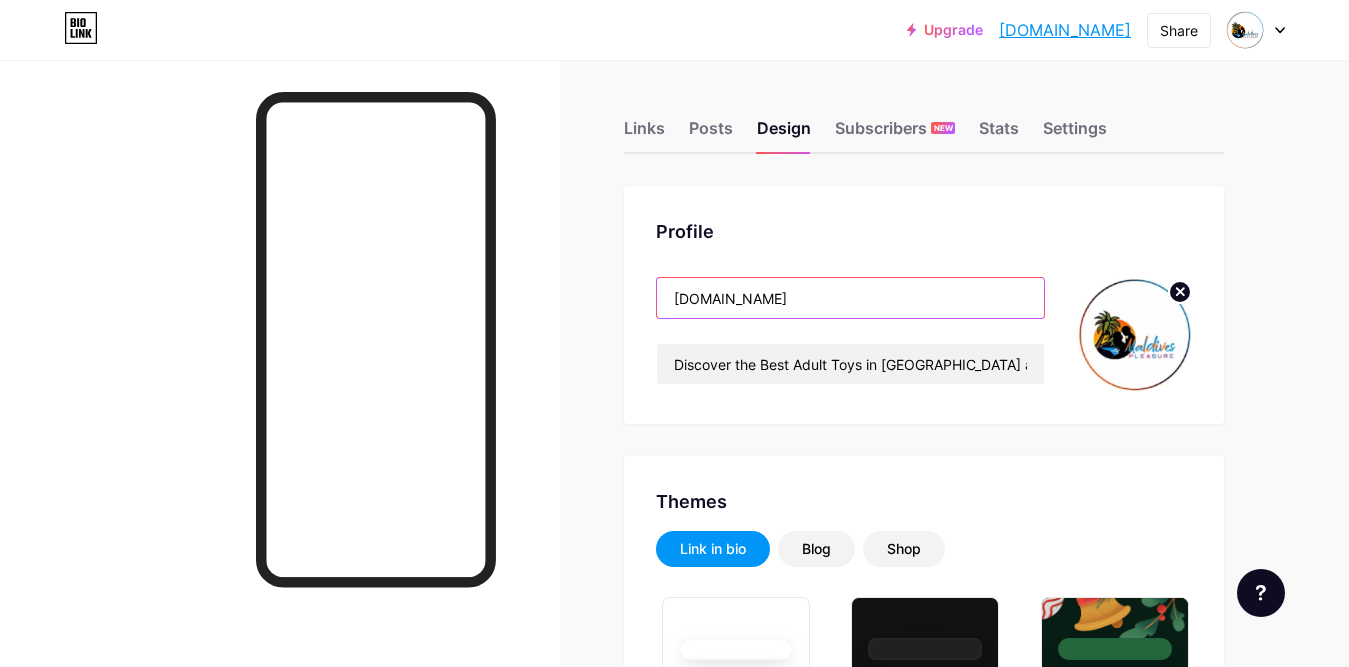 paste on "Best Sex Toys Store in [GEOGRAPHIC_DATA] – [GEOGRAPHIC_DATA]" 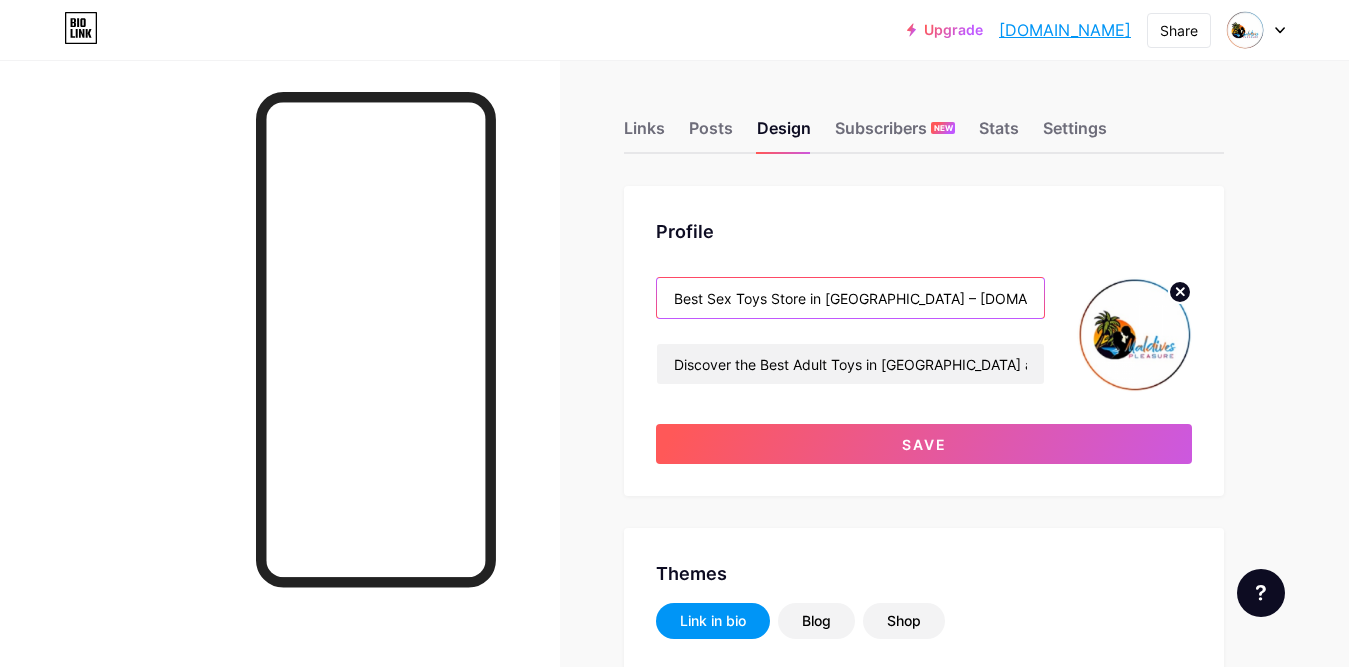 scroll, scrollTop: 0, scrollLeft: 20, axis: horizontal 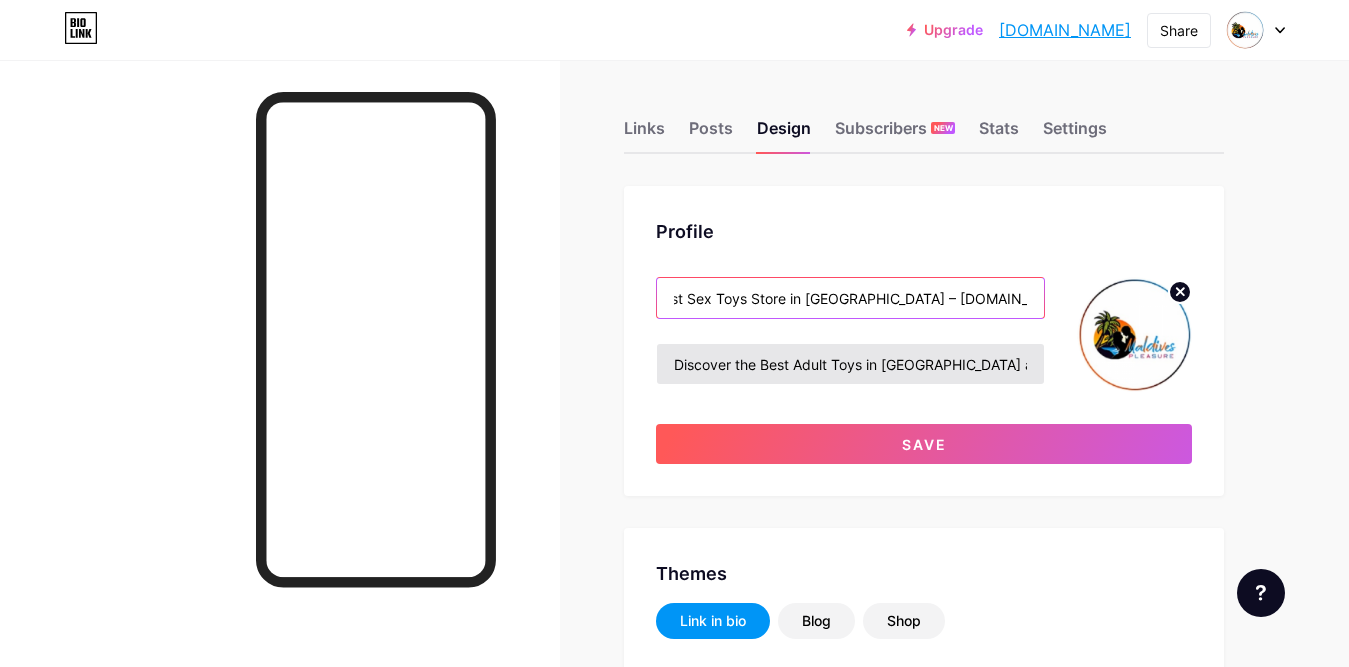 type on "Best Sex Toys Store in [GEOGRAPHIC_DATA] – [DOMAIN_NAME]" 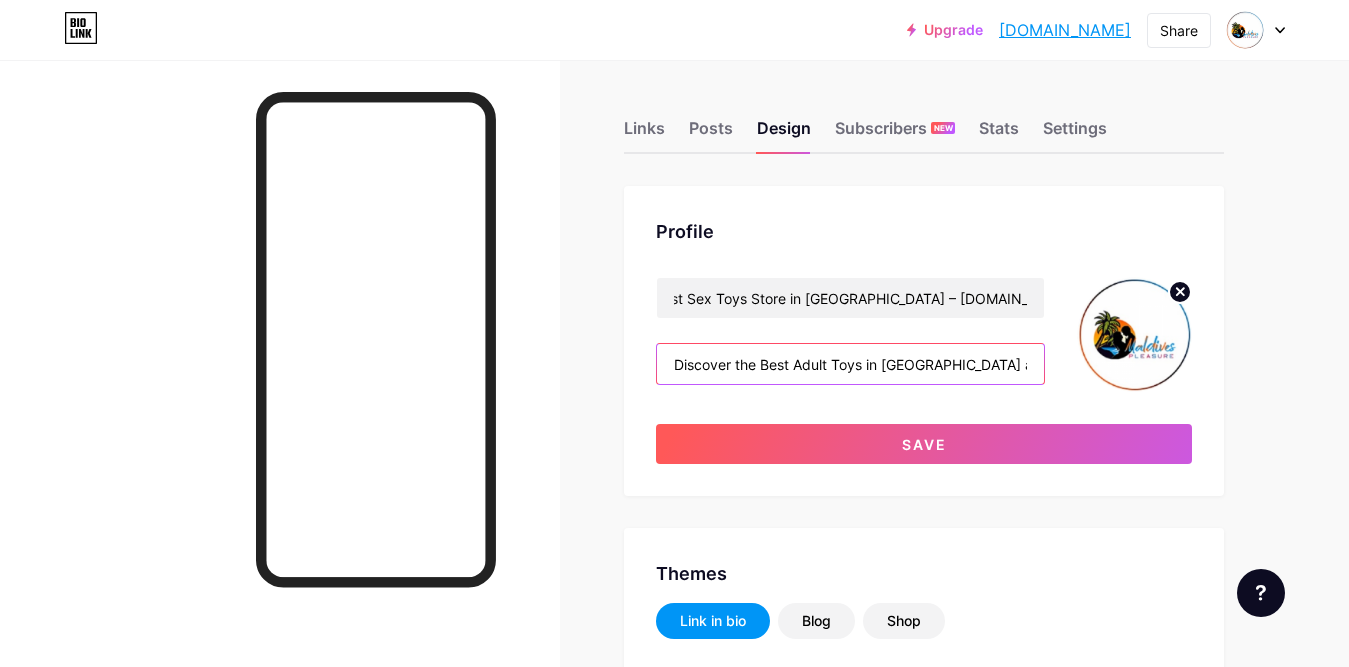 click on "Discover the Best Adult Toys in [GEOGRAPHIC_DATA] at [DOMAIN_NAME]: Affordable and Discreet | WhatsApp at [PHONE_NUMBER]" at bounding box center (850, 364) 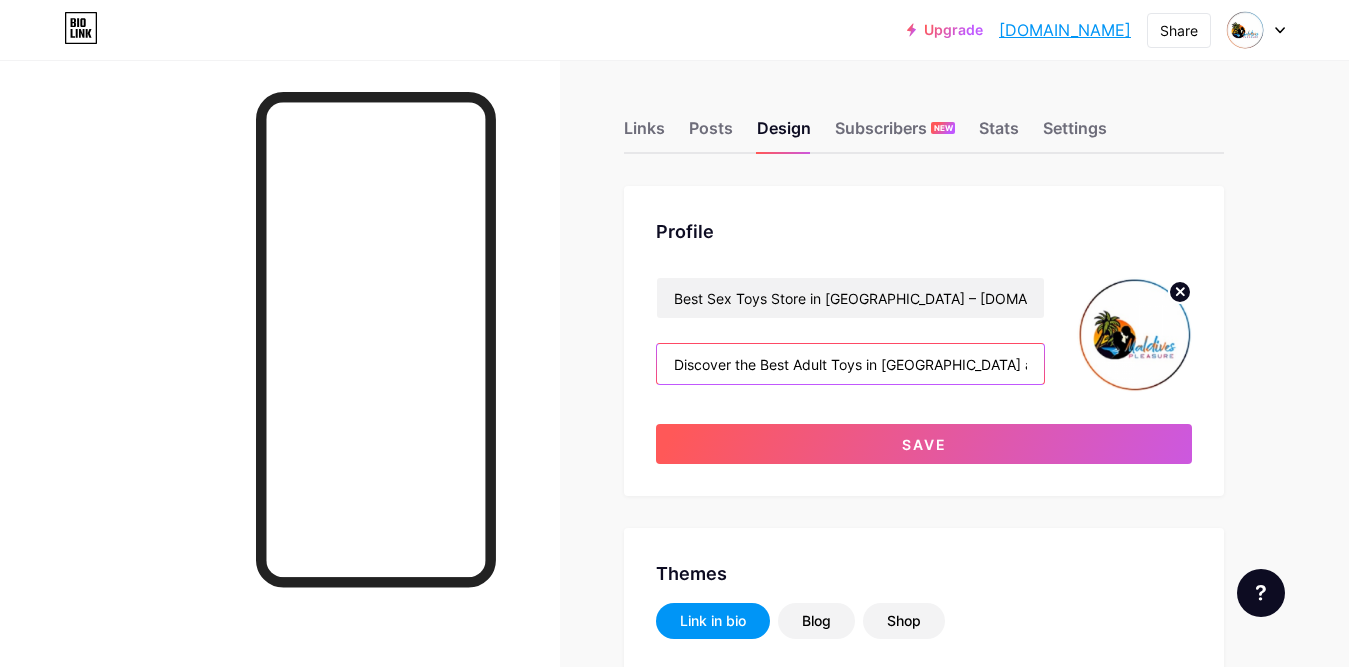 click on "Discover the Best Adult Toys in [GEOGRAPHIC_DATA] at [DOMAIN_NAME]: Affordable and Discreet | WhatsApp at [PHONE_NUMBER]" at bounding box center (850, 364) 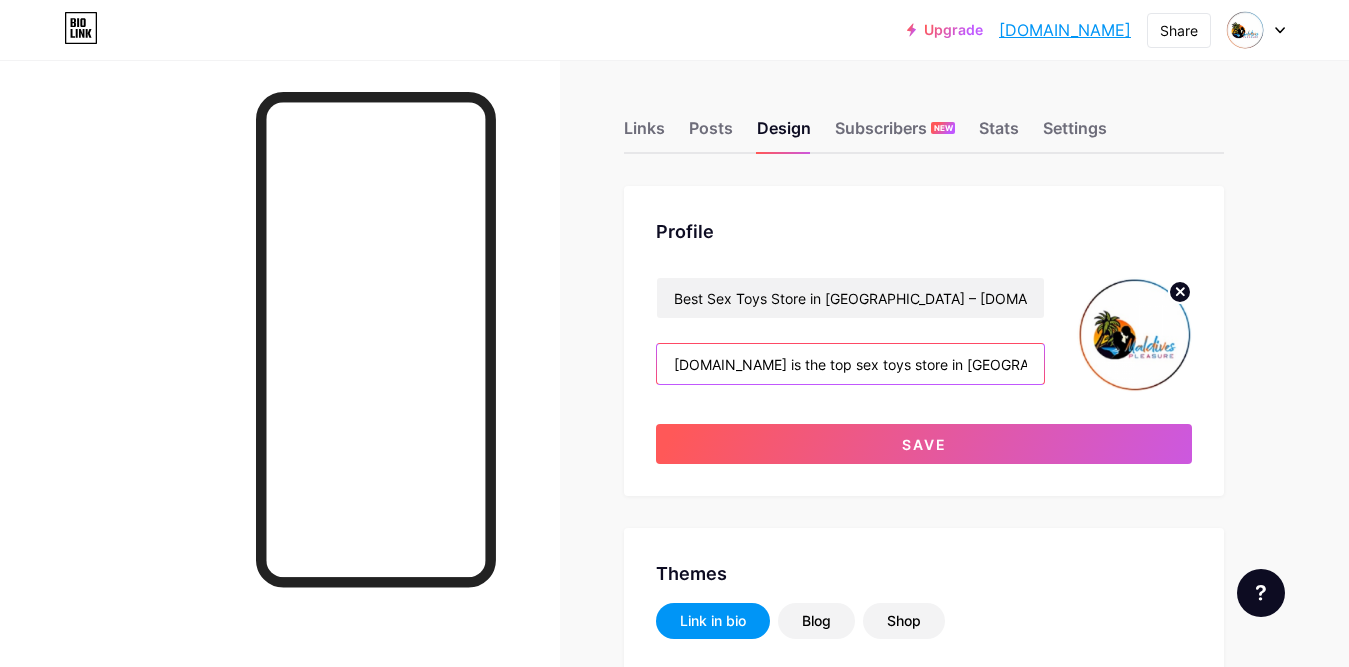 scroll, scrollTop: 0, scrollLeft: 1545, axis: horizontal 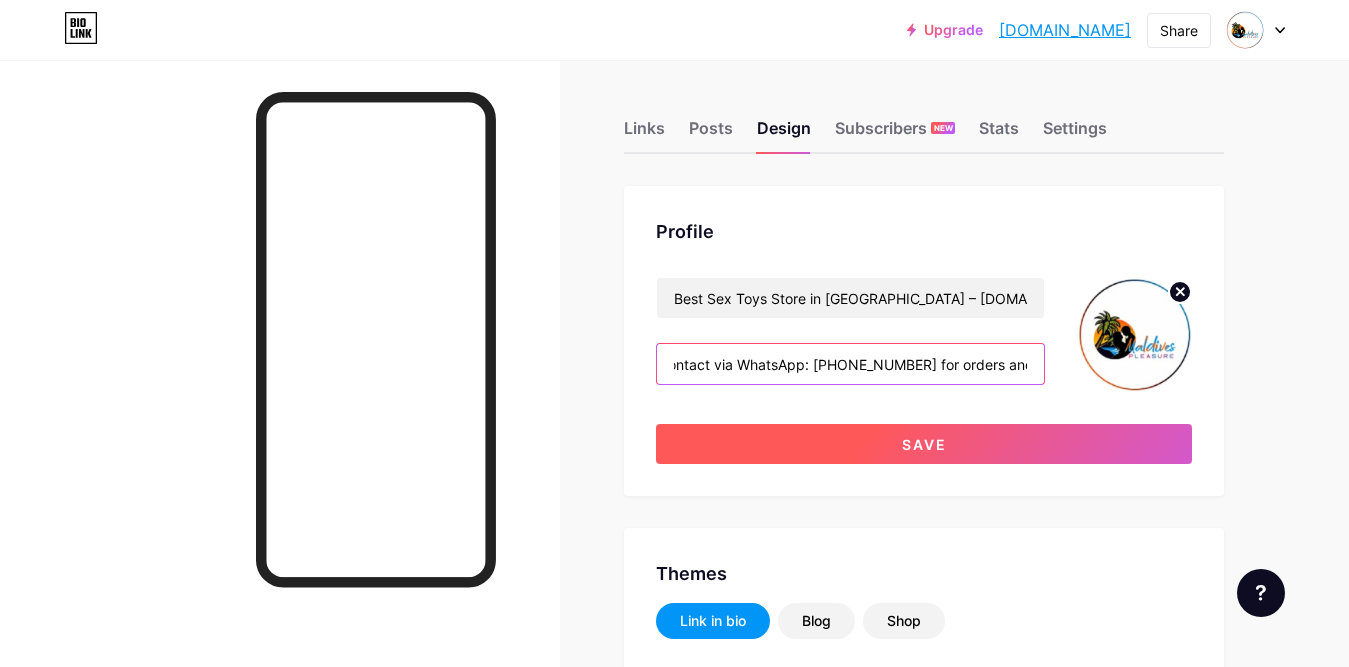 type on "[DOMAIN_NAME] is the top sex toys store in [GEOGRAPHIC_DATA], offering a wide range of adult toys for men, women, and couples. Enjoy high-quality products at pocket-friendly prices. Discreet shopping and fast delivery available. Contact via WhatsApp: [PHONE_NUMBER] for orders and inquiries." 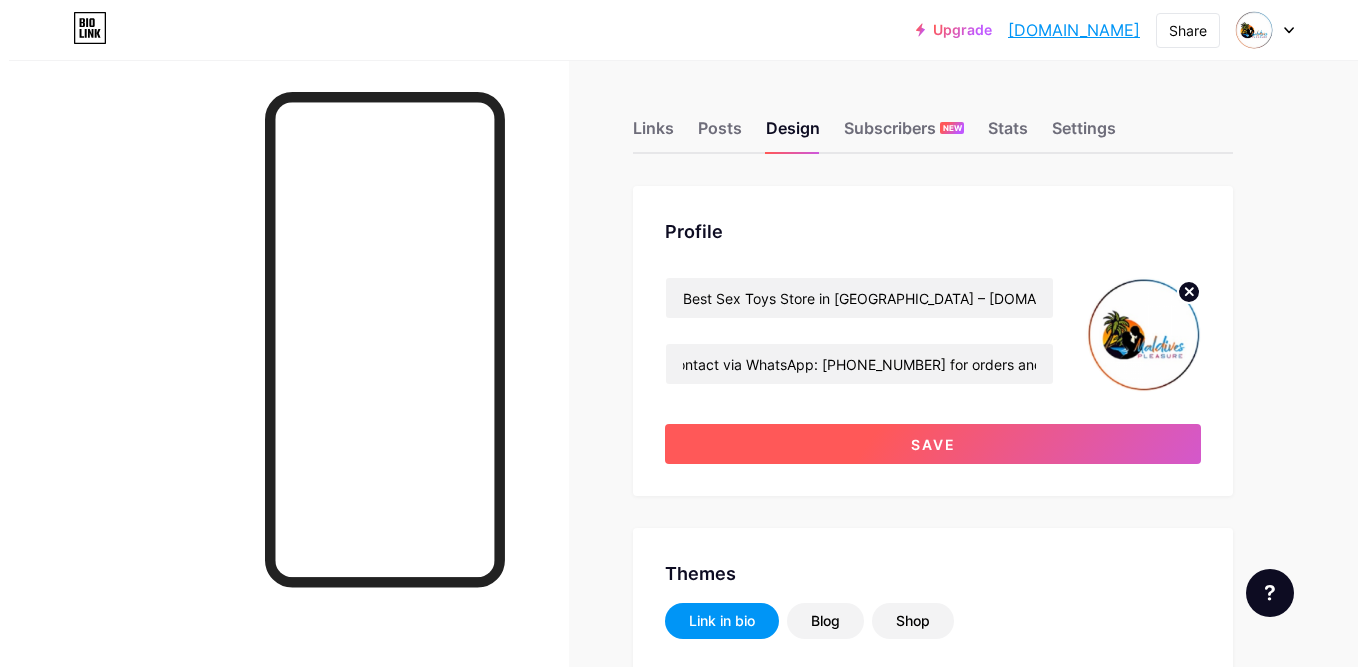 scroll, scrollTop: 0, scrollLeft: 0, axis: both 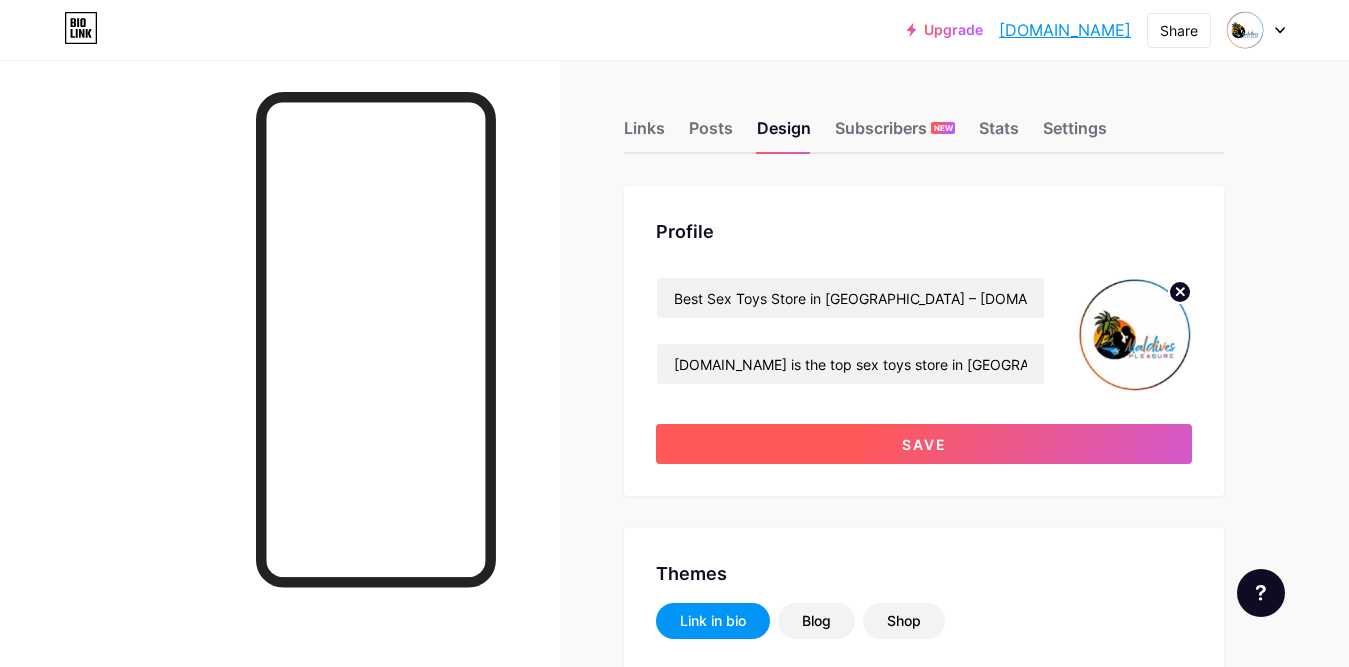 click on "Save" at bounding box center (924, 444) 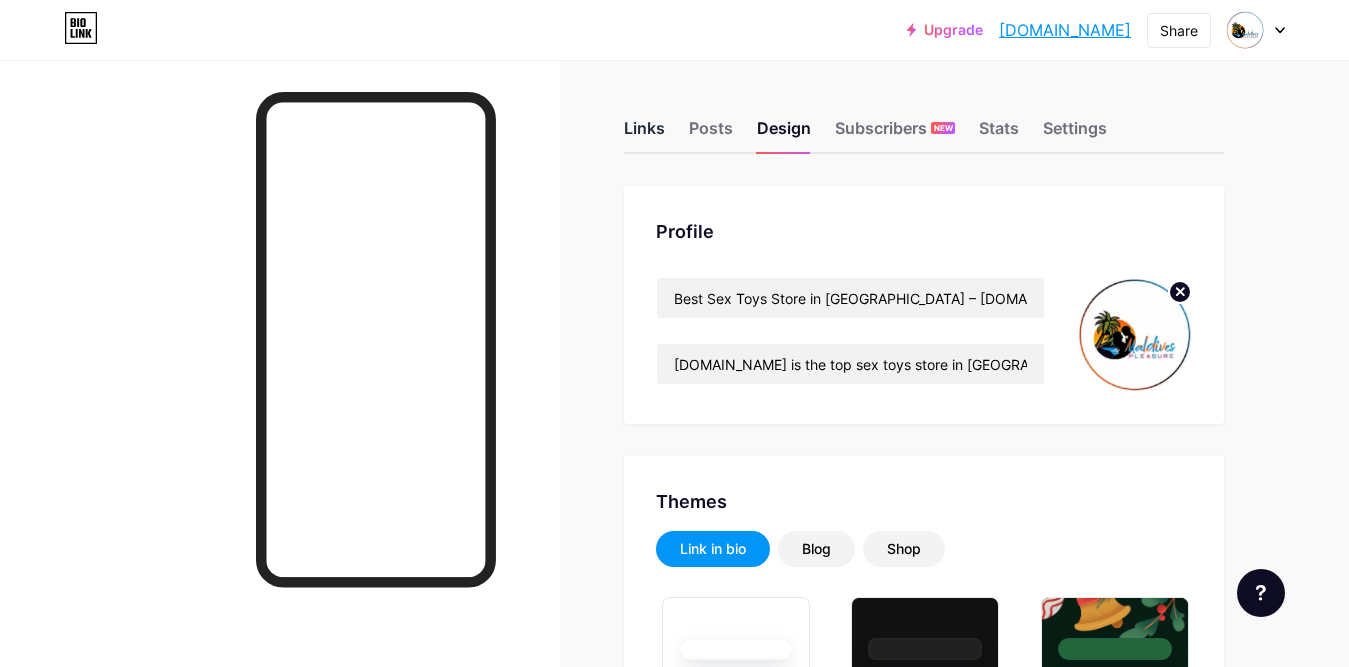 click on "Links" at bounding box center (644, 134) 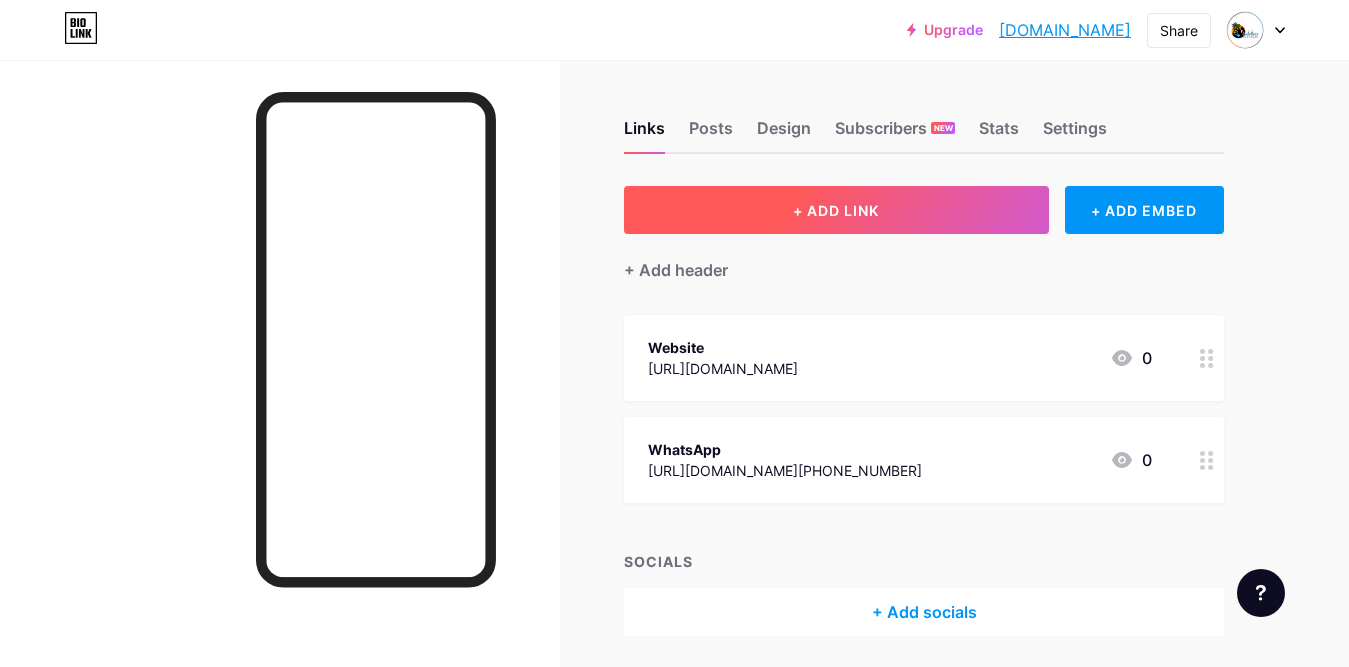 click on "+ ADD LINK" at bounding box center [836, 210] 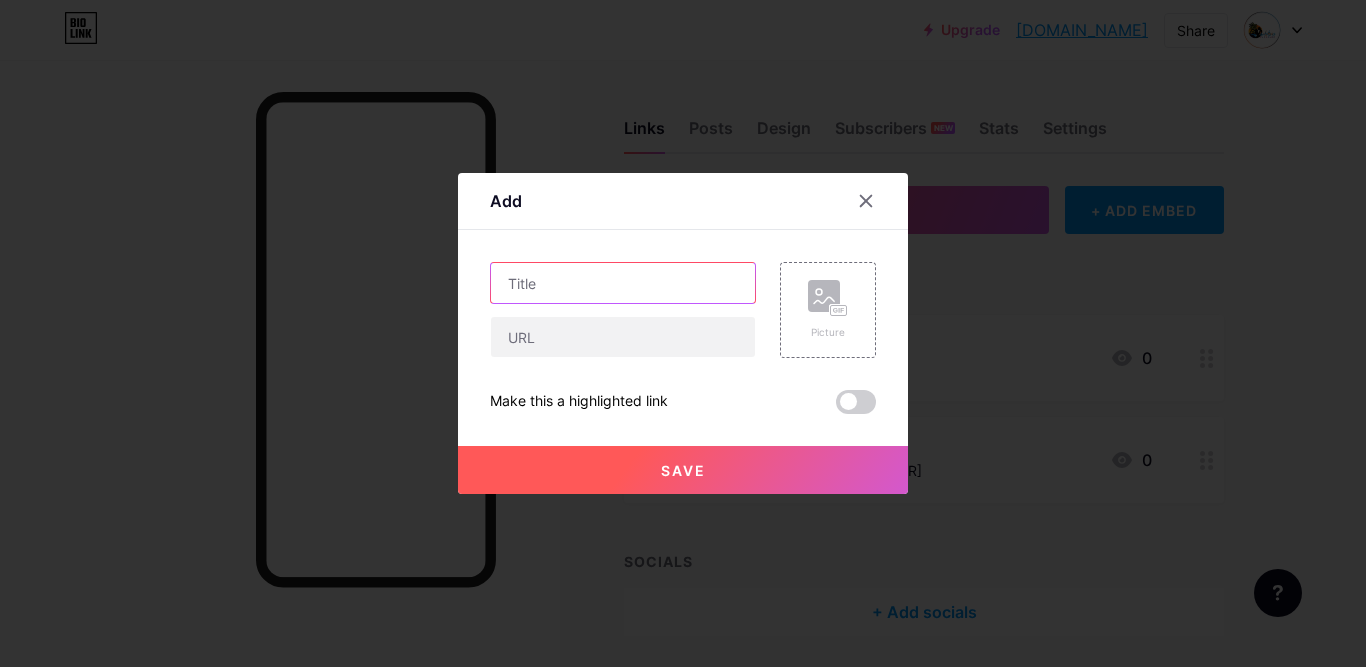 click at bounding box center (623, 283) 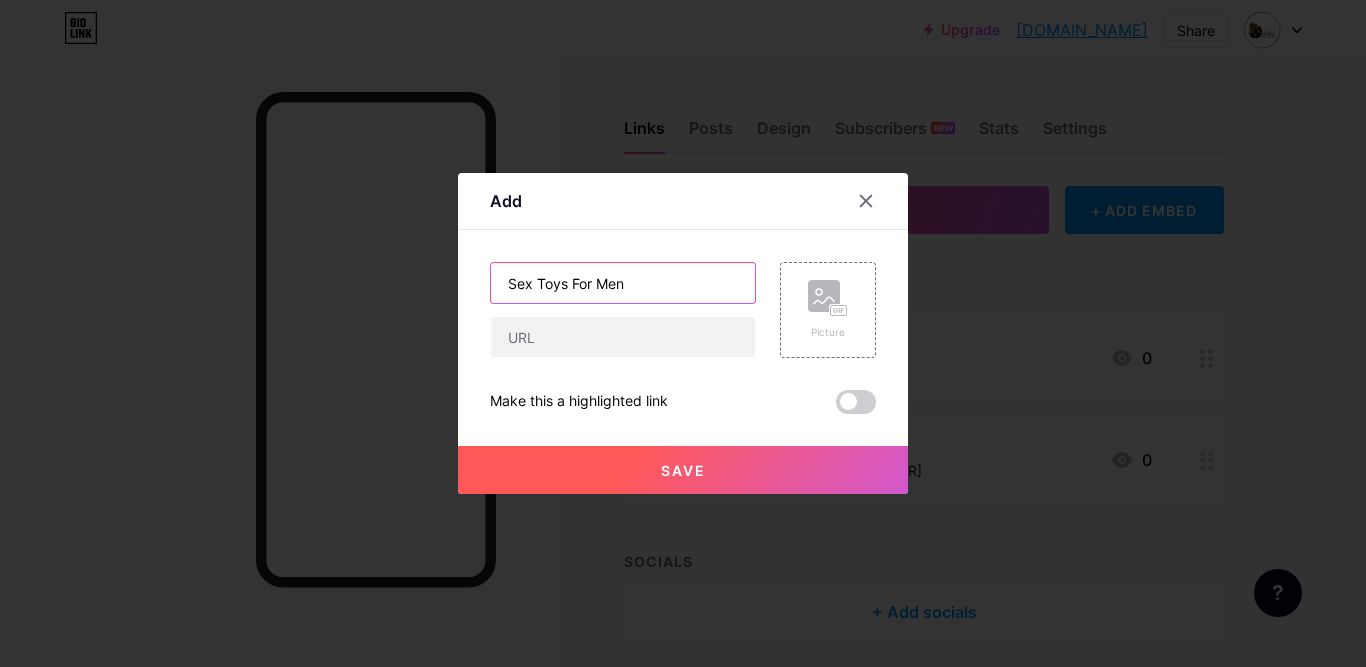 type on "Sex Toys For Men" 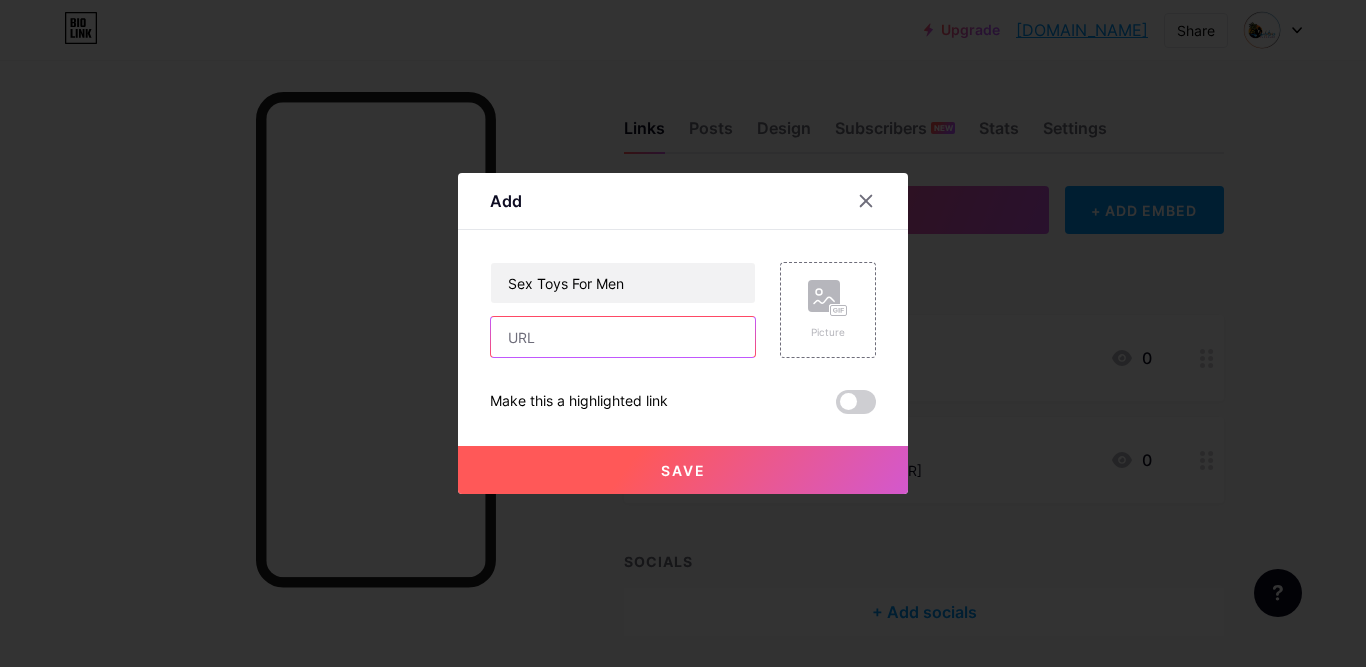 click at bounding box center (623, 337) 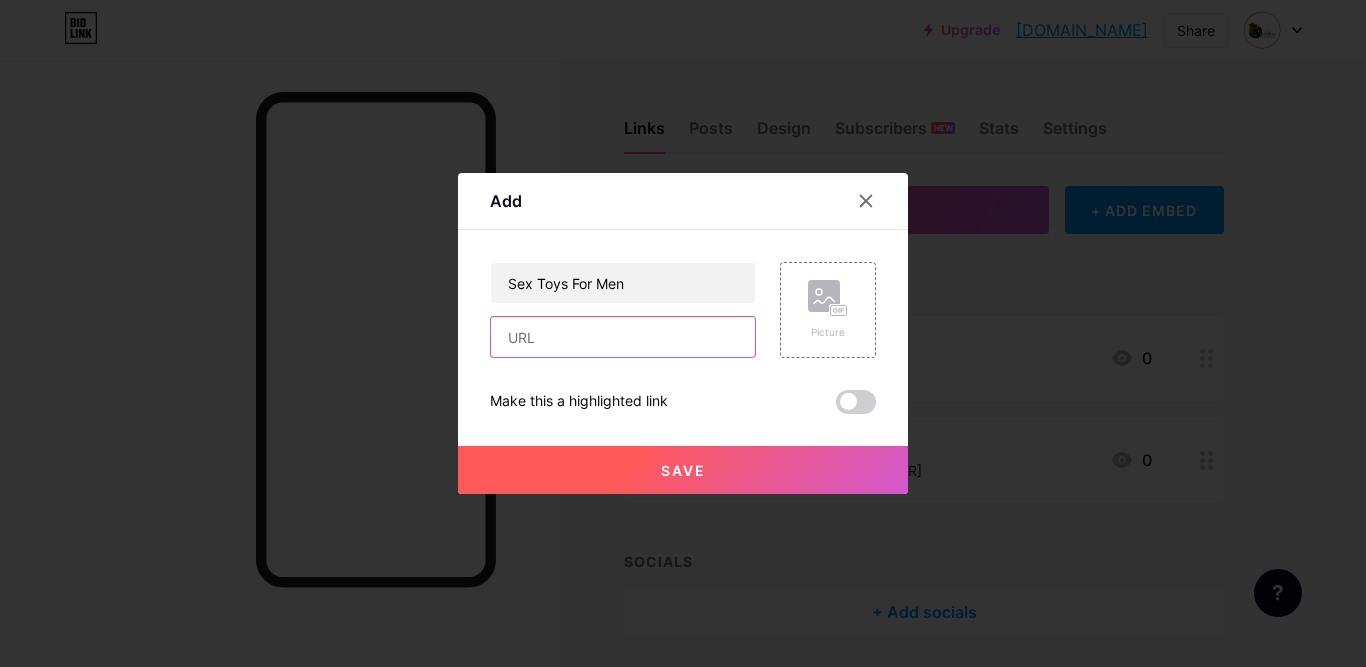 paste on "[URL][DOMAIN_NAME]" 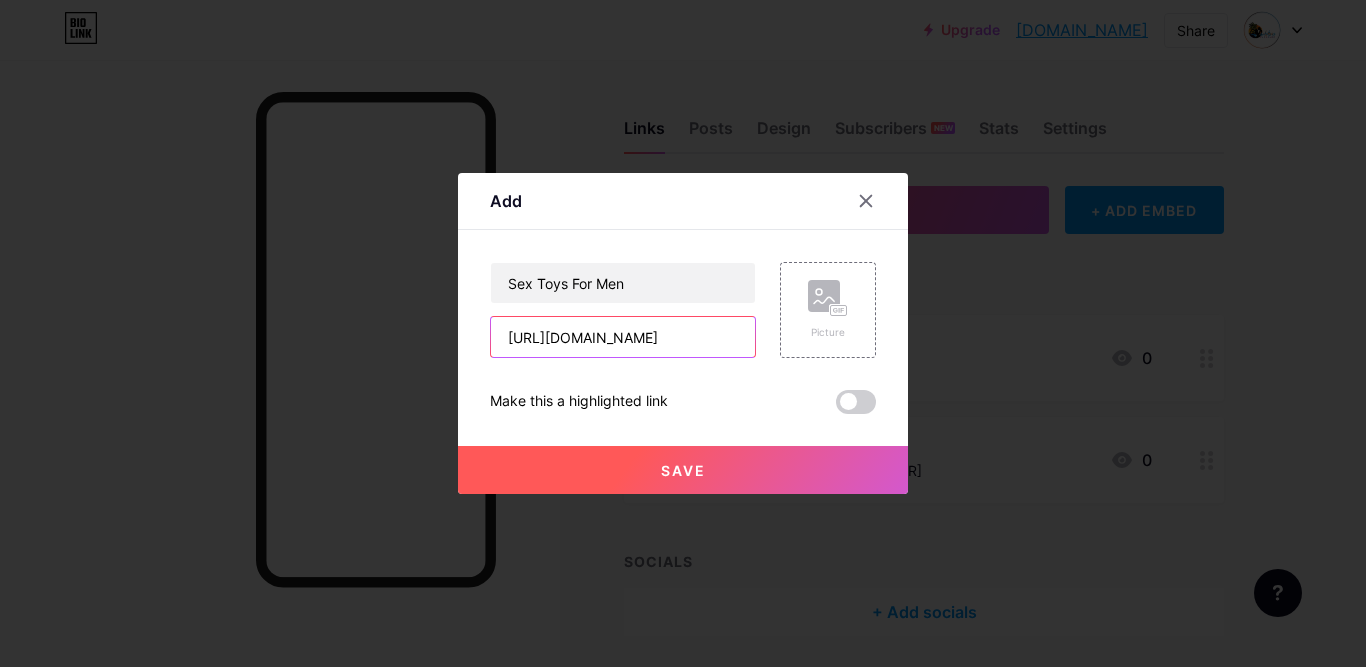 scroll, scrollTop: 0, scrollLeft: 181, axis: horizontal 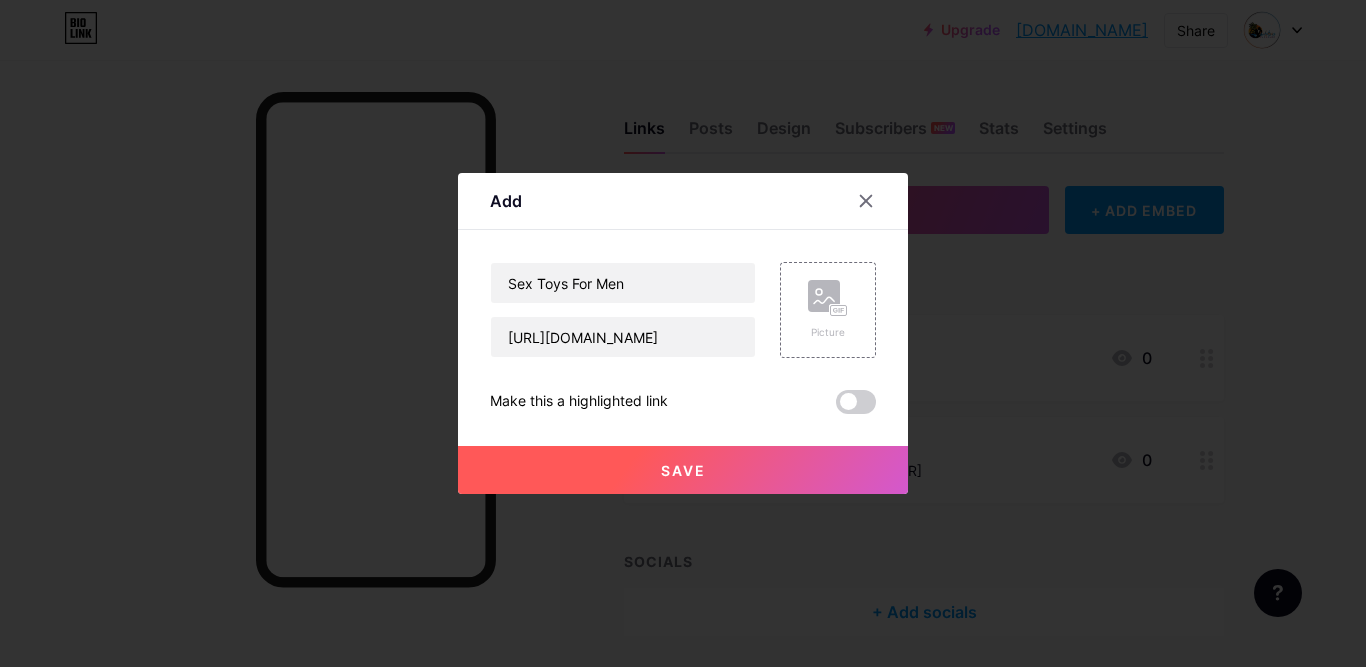 click at bounding box center [856, 402] 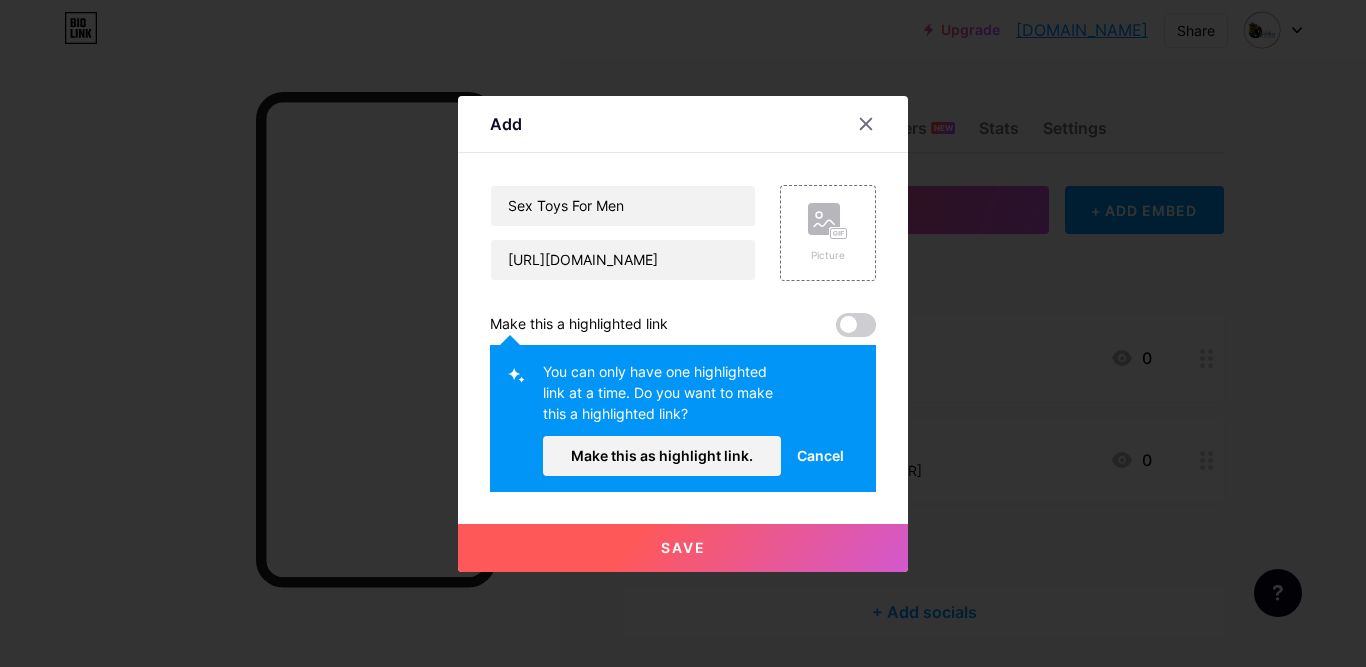 click on "Make this as highlight link." at bounding box center [662, 455] 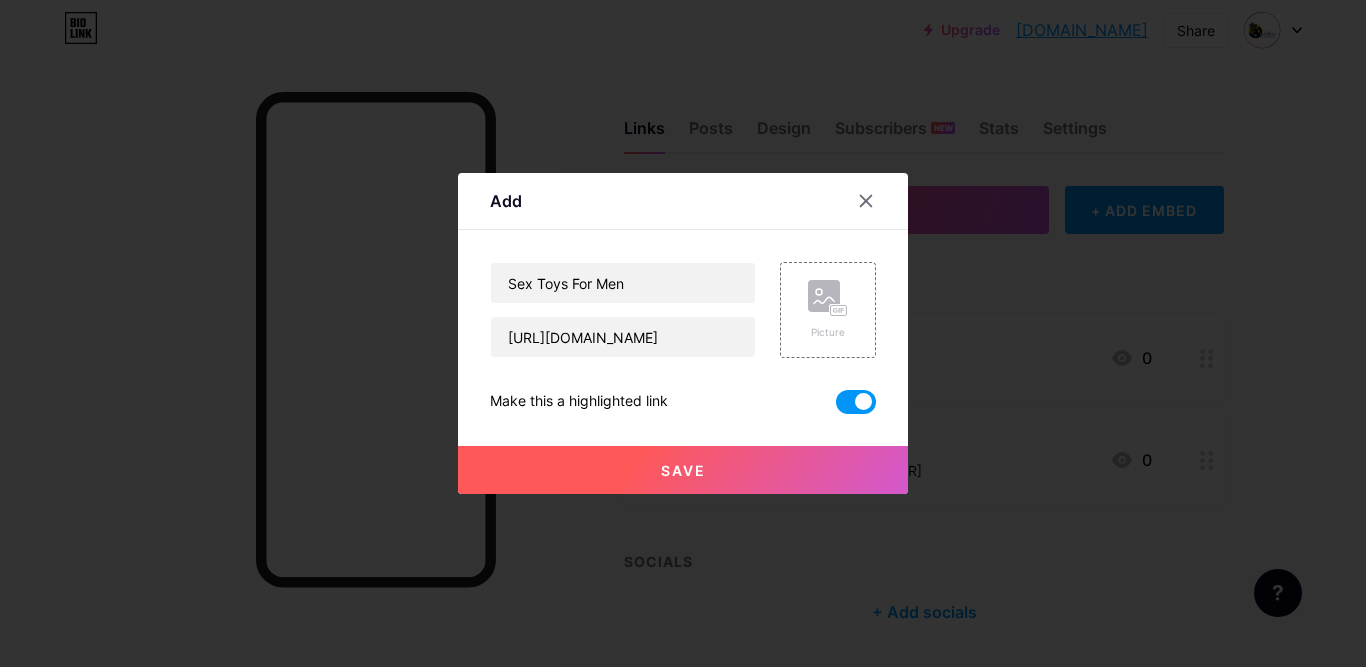 click at bounding box center [856, 402] 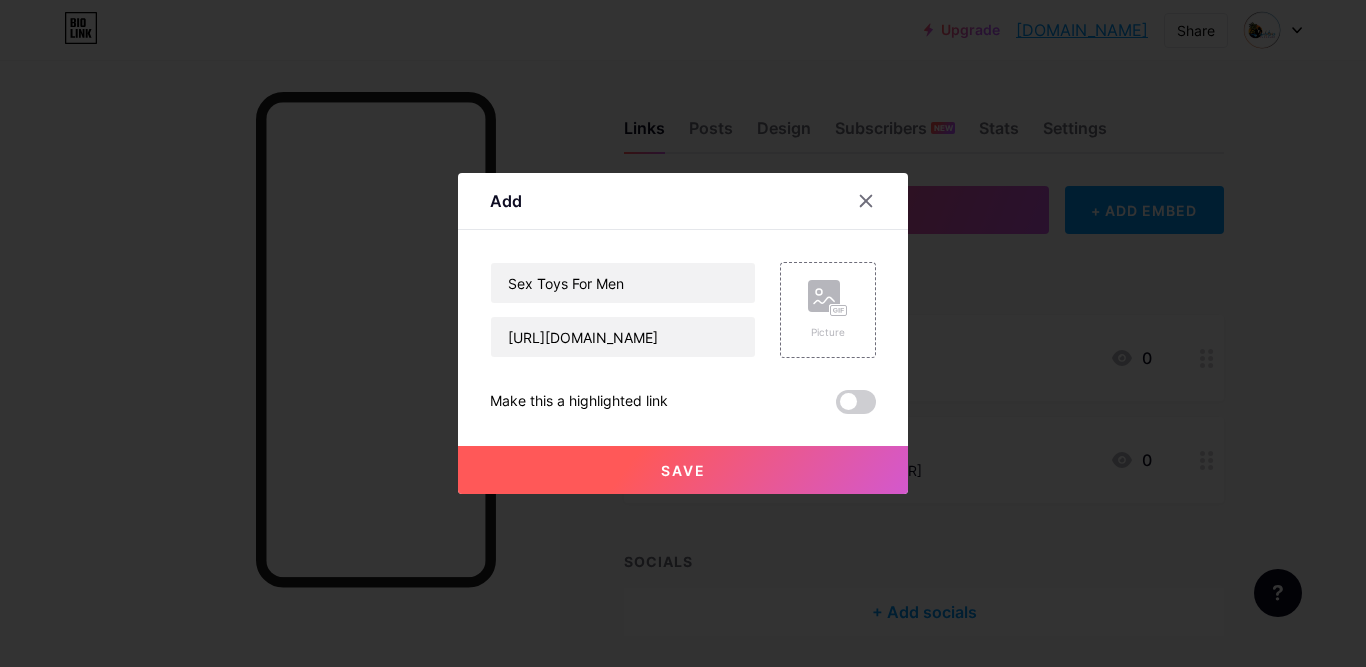 click on "Save" at bounding box center [683, 470] 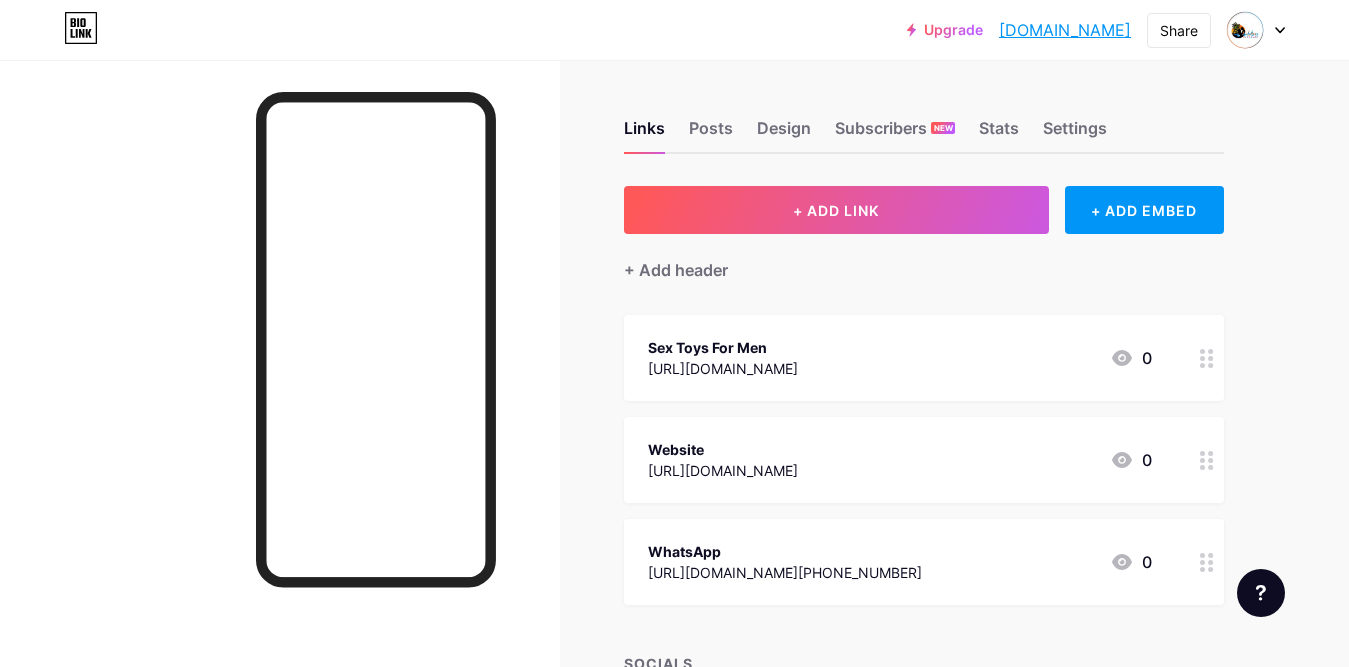 drag, startPoint x: 783, startPoint y: 464, endPoint x: 800, endPoint y: 372, distance: 93.55747 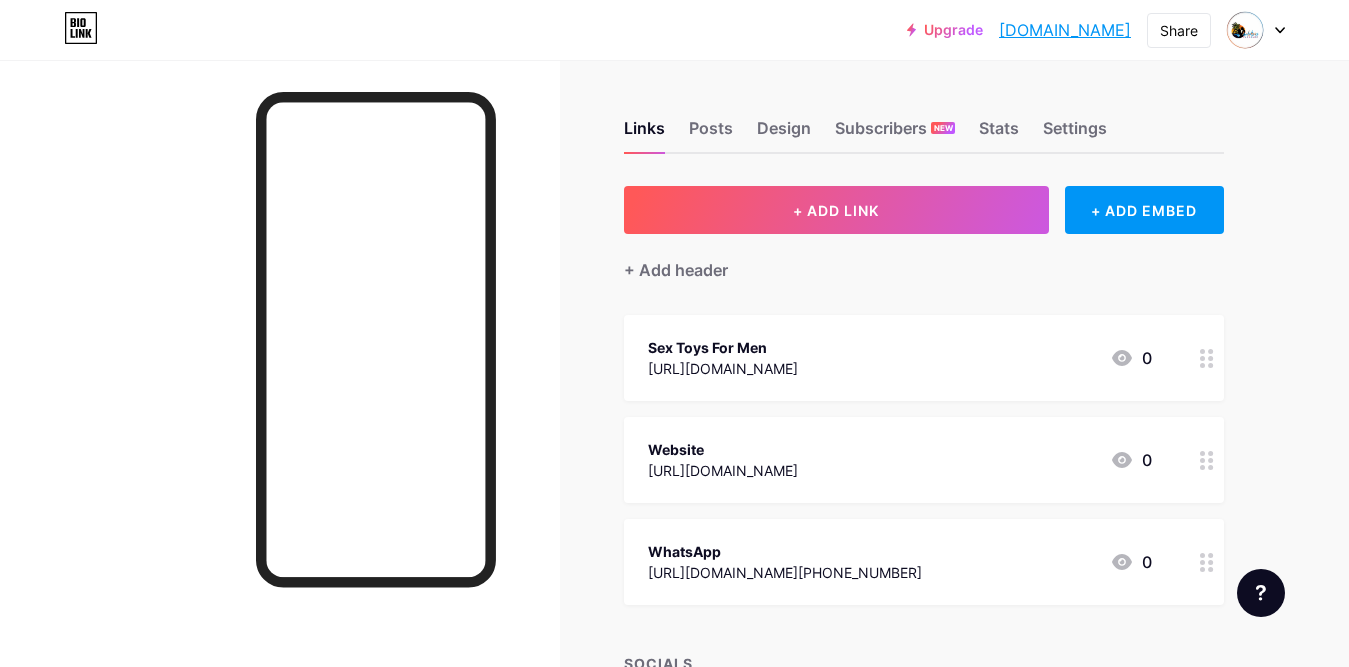 click on "Sex Toys For Men
[URL][DOMAIN_NAME]
0
Website
[URL][DOMAIN_NAME]
0
WhatsApp
[URL][DOMAIN_NAME][PHONE_NUMBER]
0" at bounding box center [924, 460] 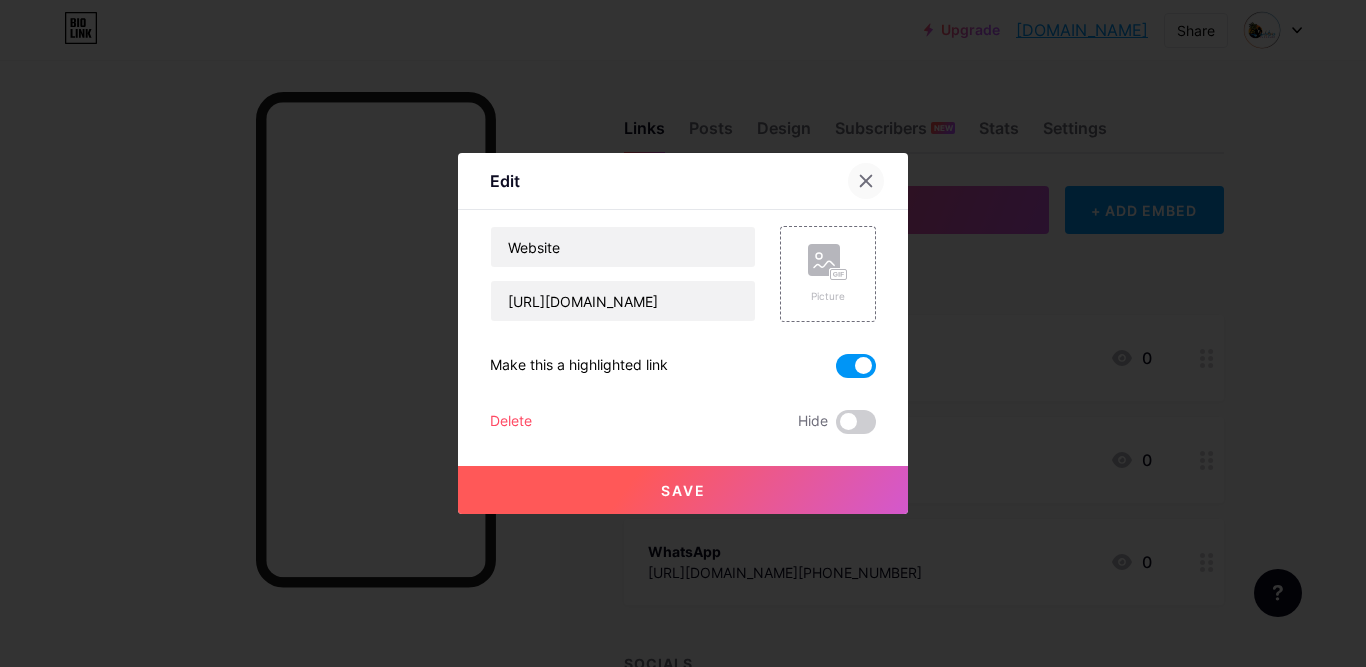 click 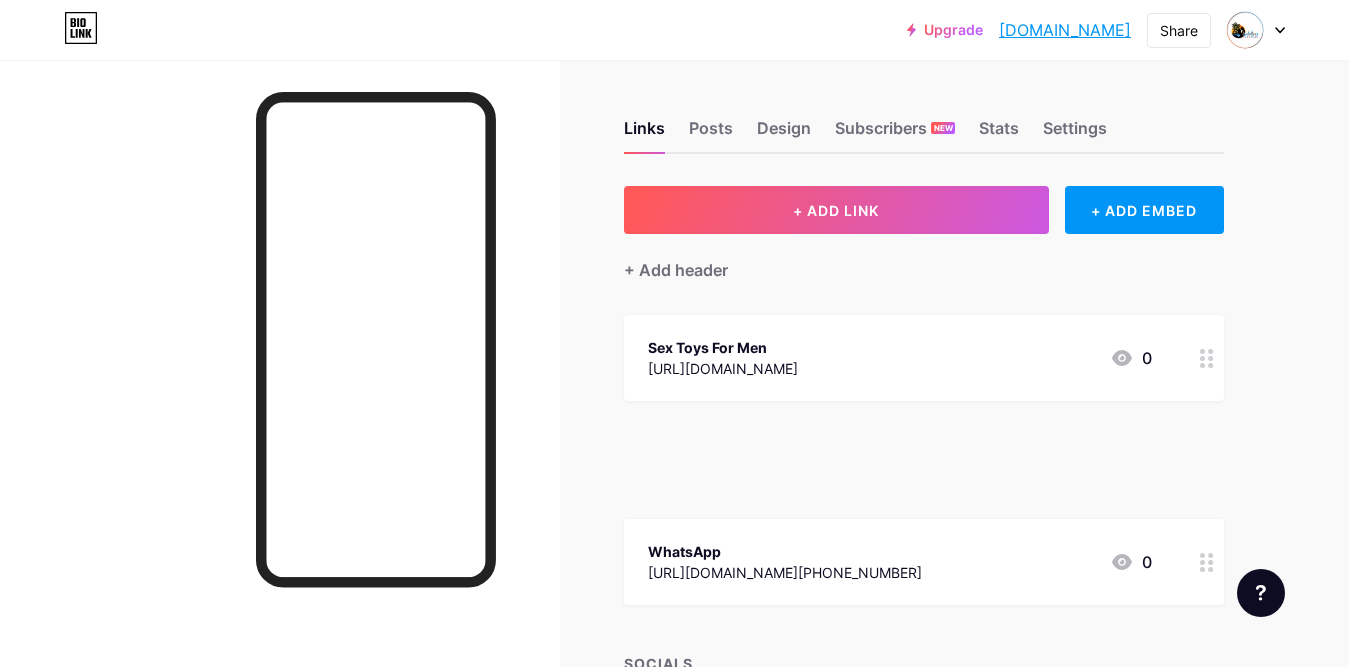 type 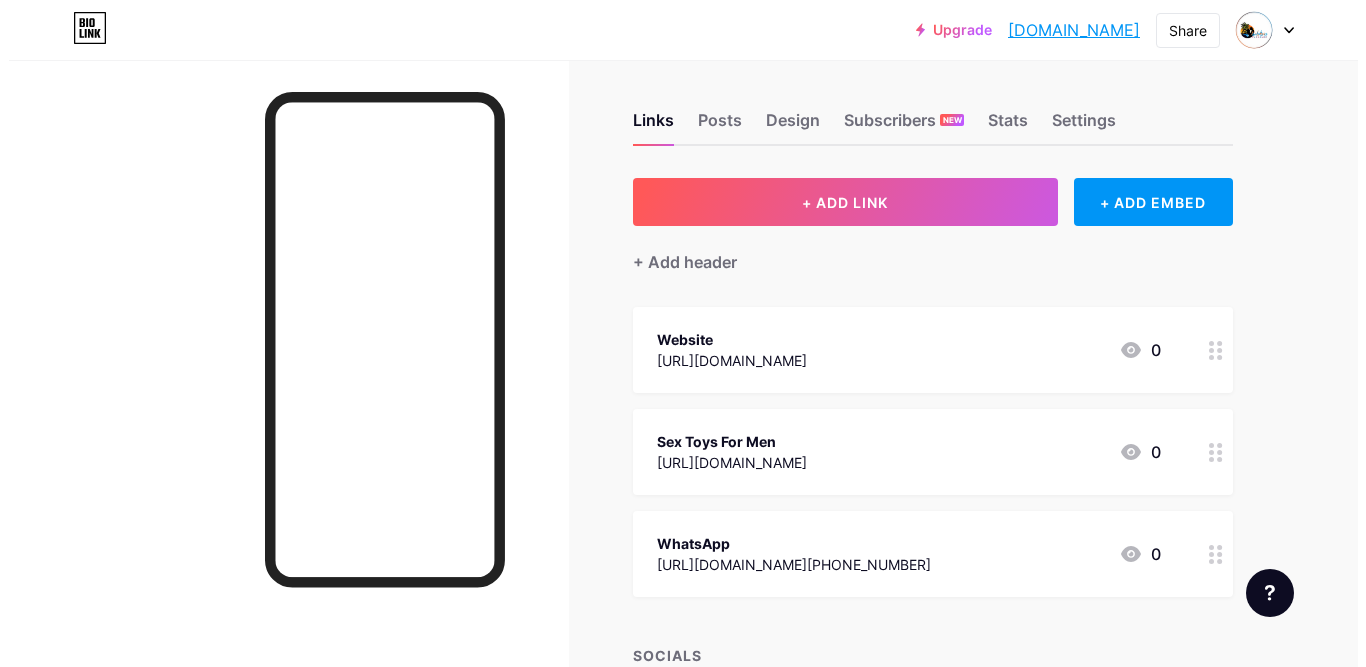 scroll, scrollTop: 0, scrollLeft: 0, axis: both 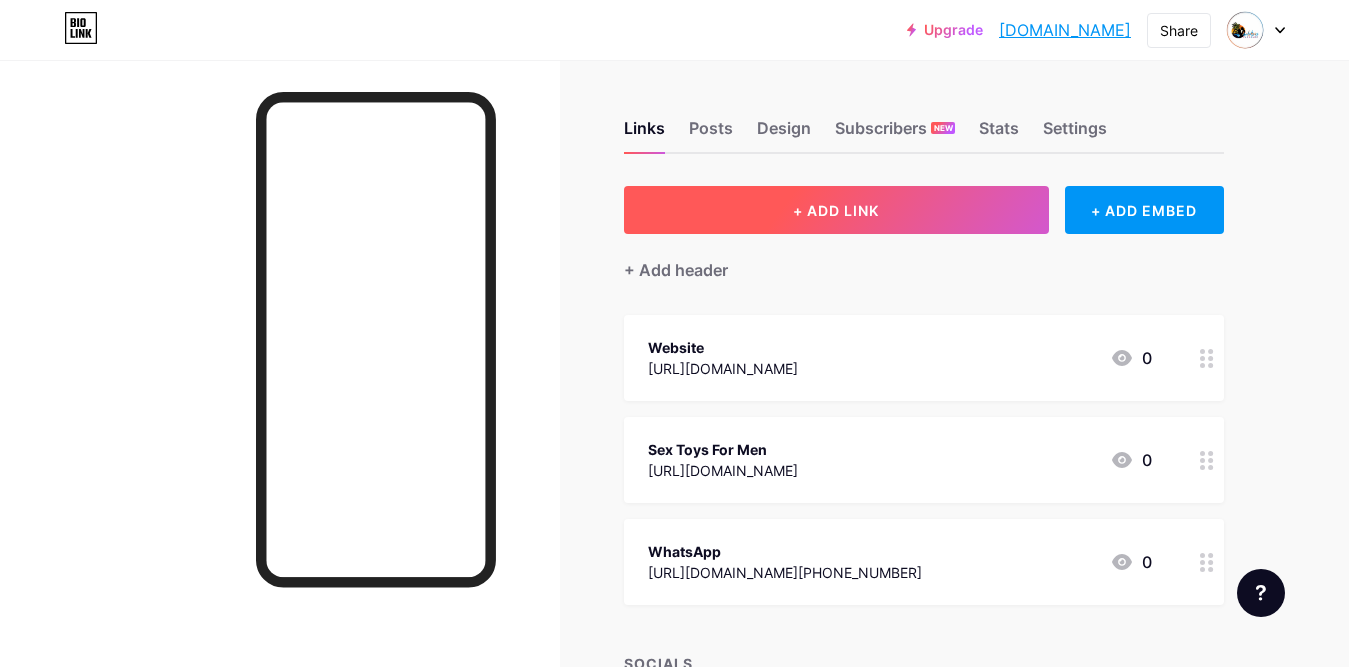 click on "+ ADD LINK" at bounding box center (836, 210) 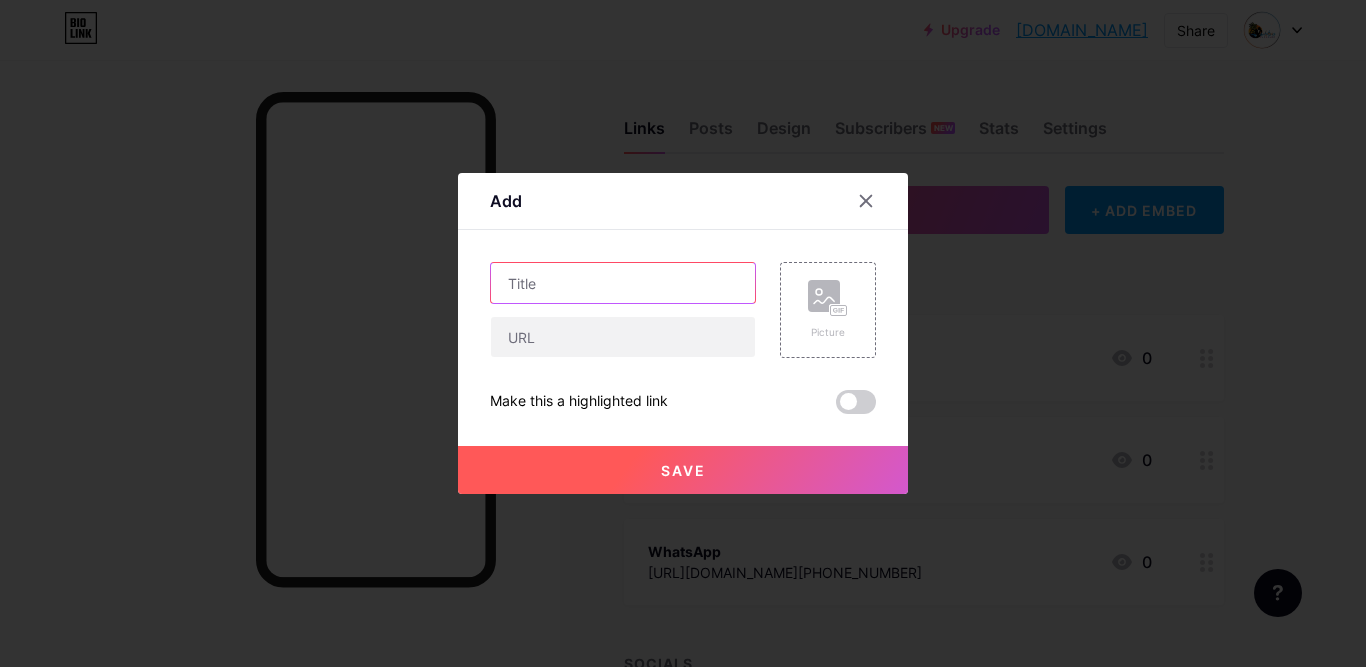 click at bounding box center (623, 283) 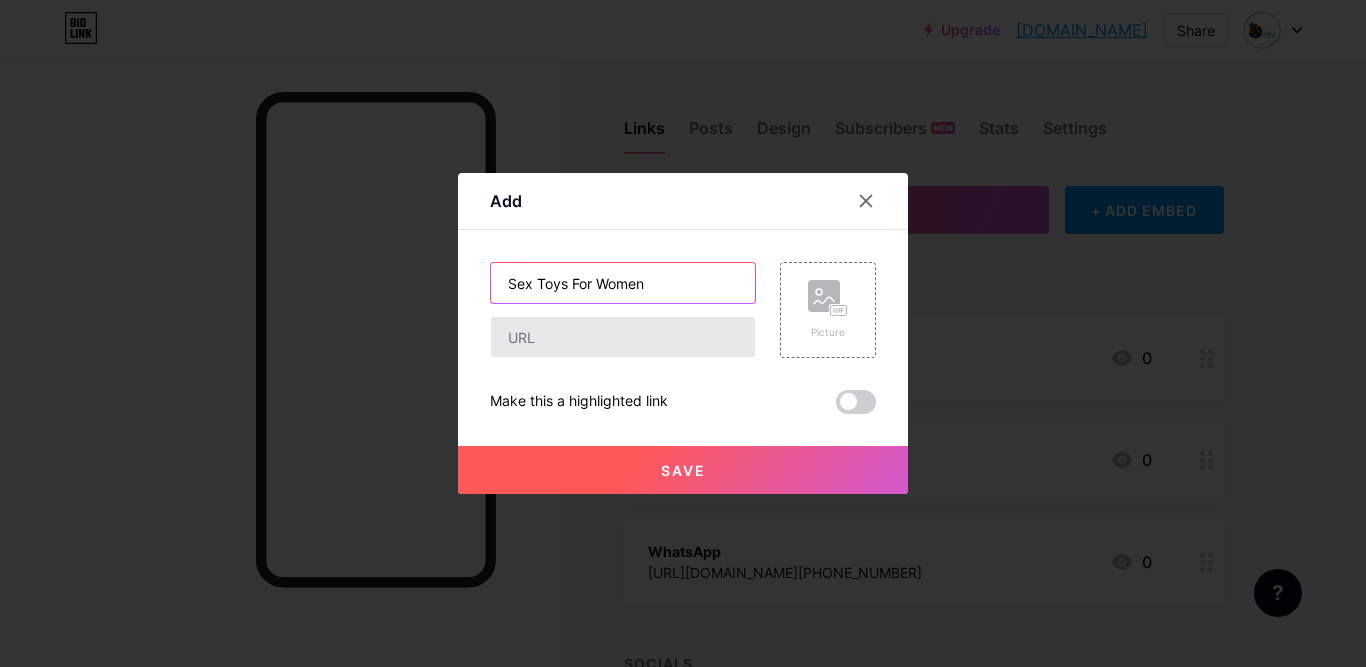 type on "Sex Toys For Women" 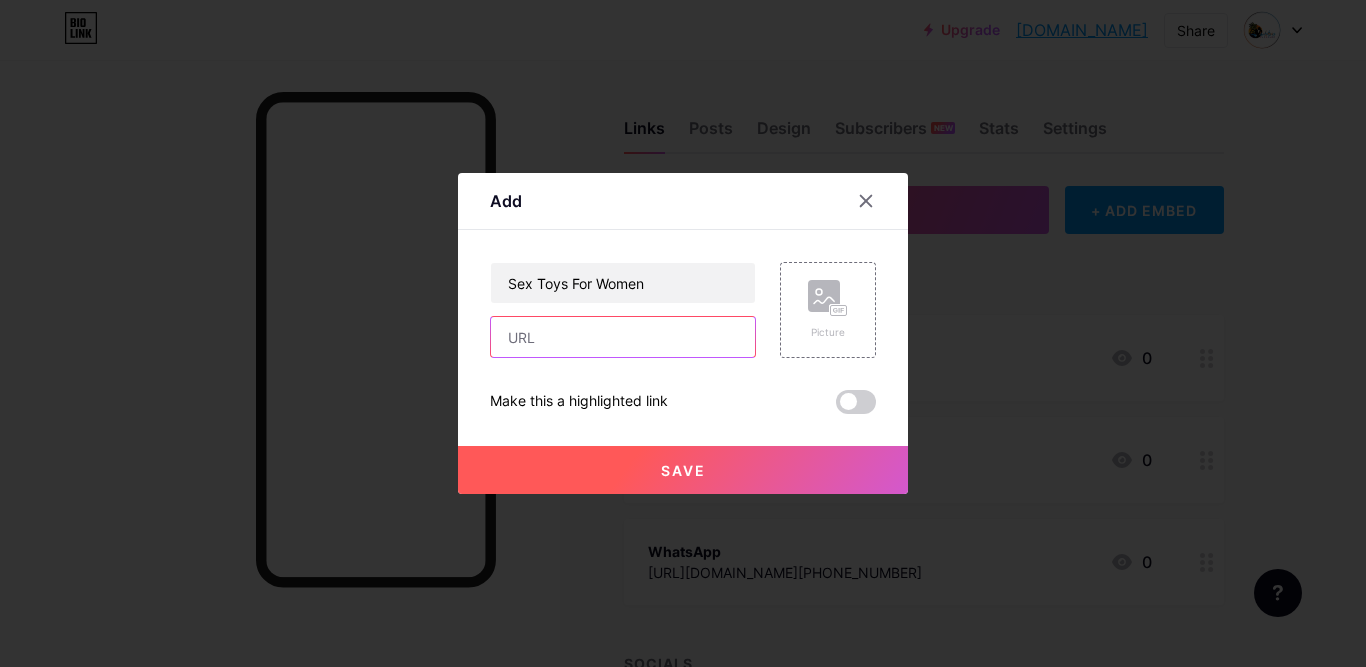 click at bounding box center (623, 337) 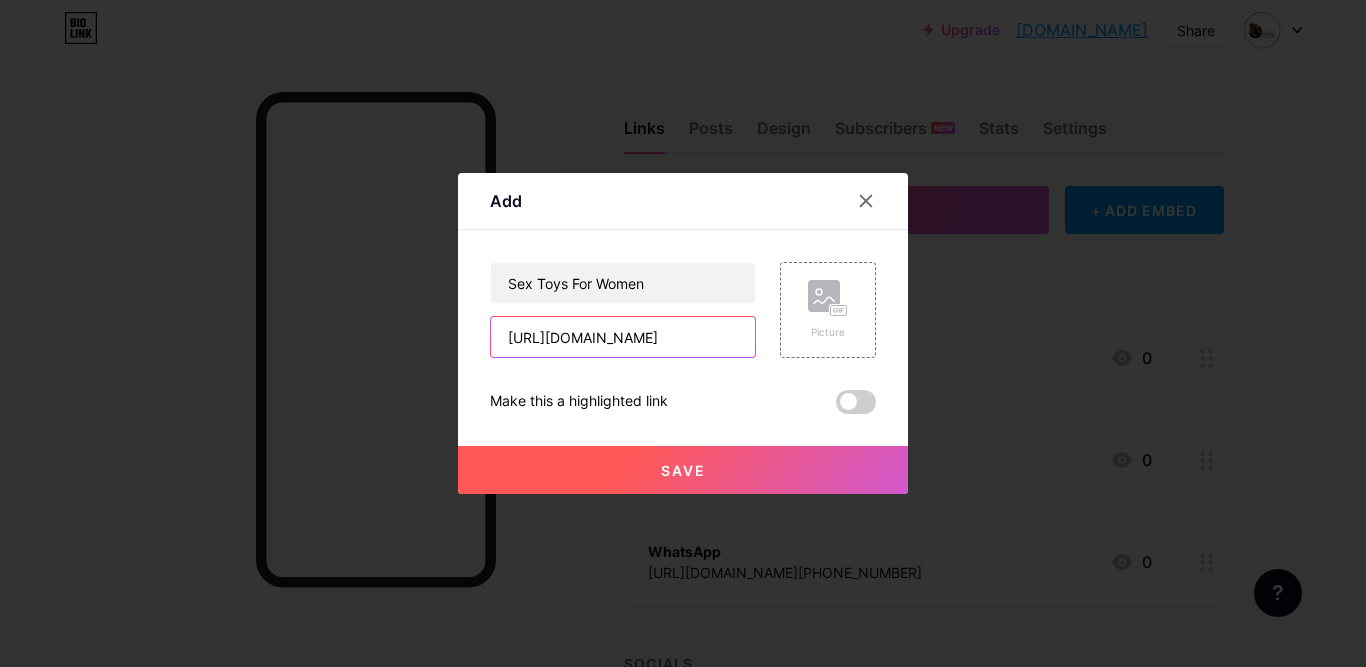 scroll, scrollTop: 0, scrollLeft: 178, axis: horizontal 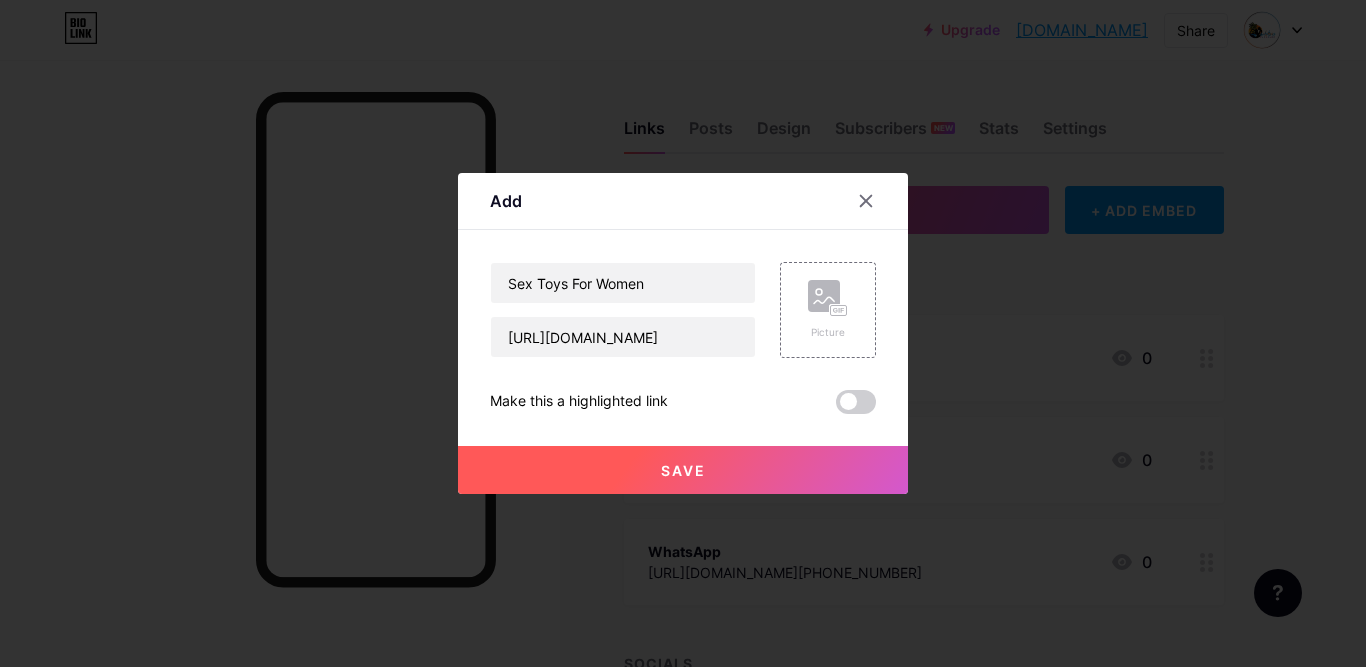 click on "Save" at bounding box center [683, 470] 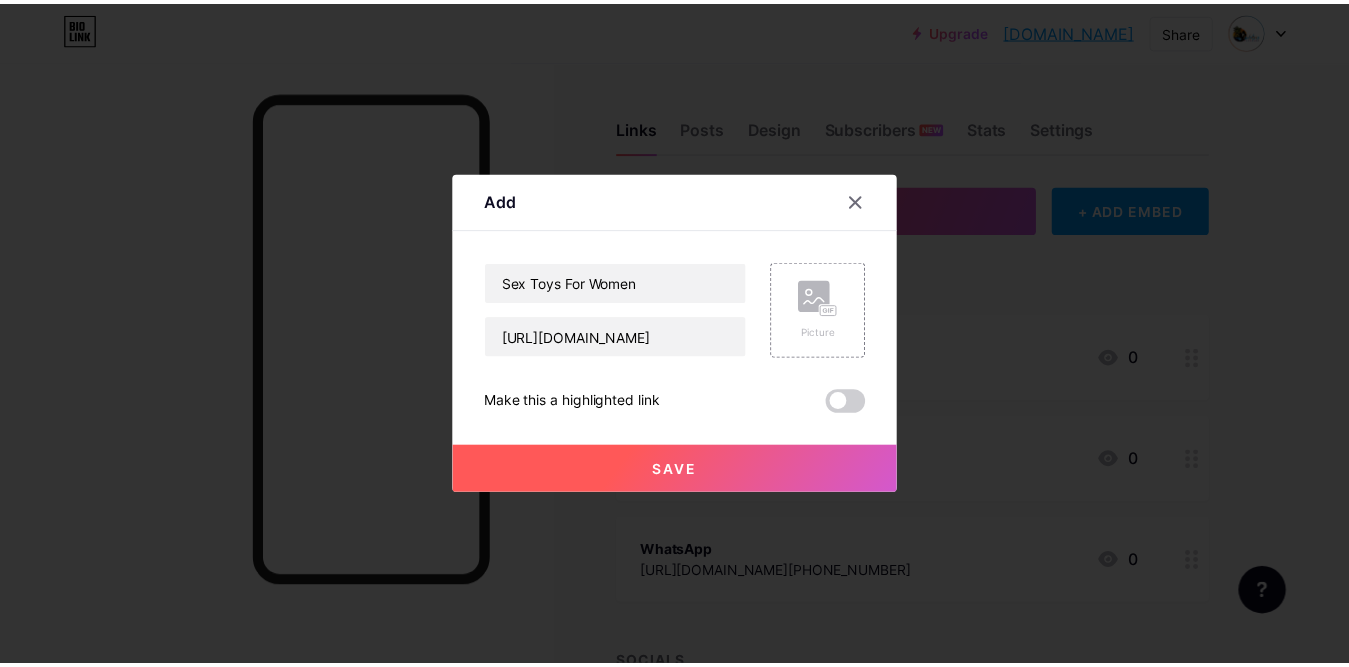 scroll, scrollTop: 0, scrollLeft: 0, axis: both 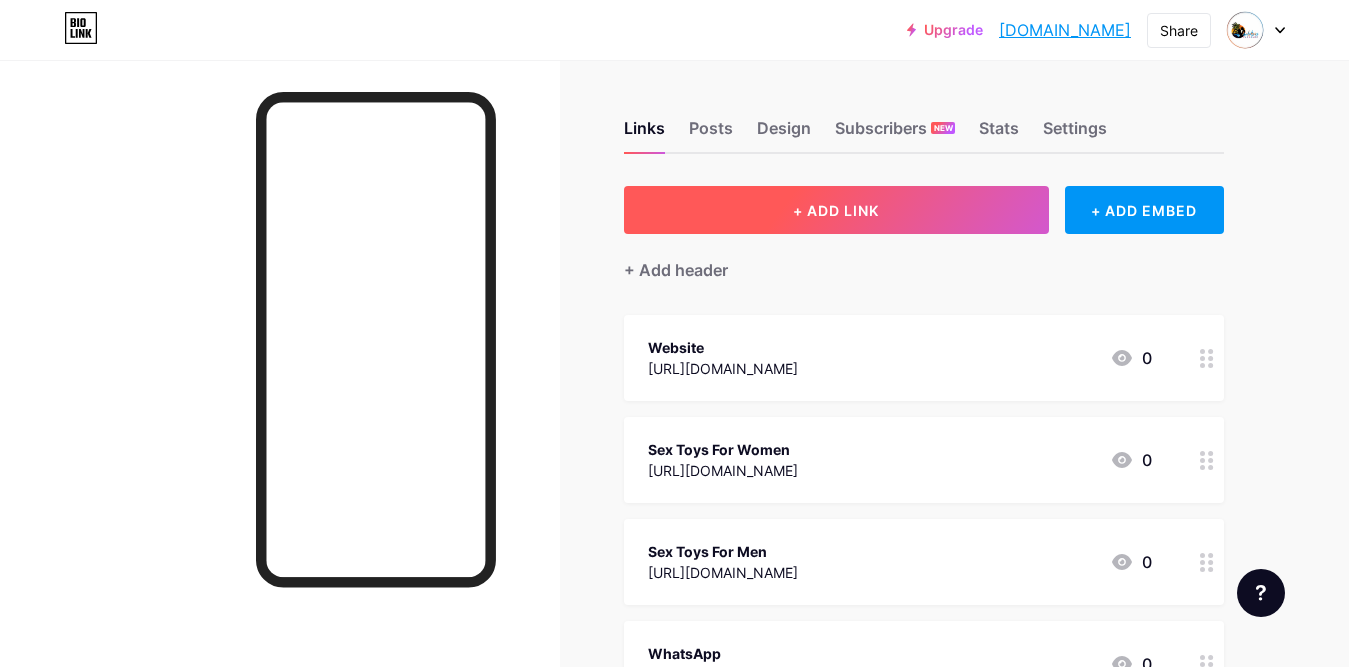 click on "+ ADD LINK" at bounding box center (836, 210) 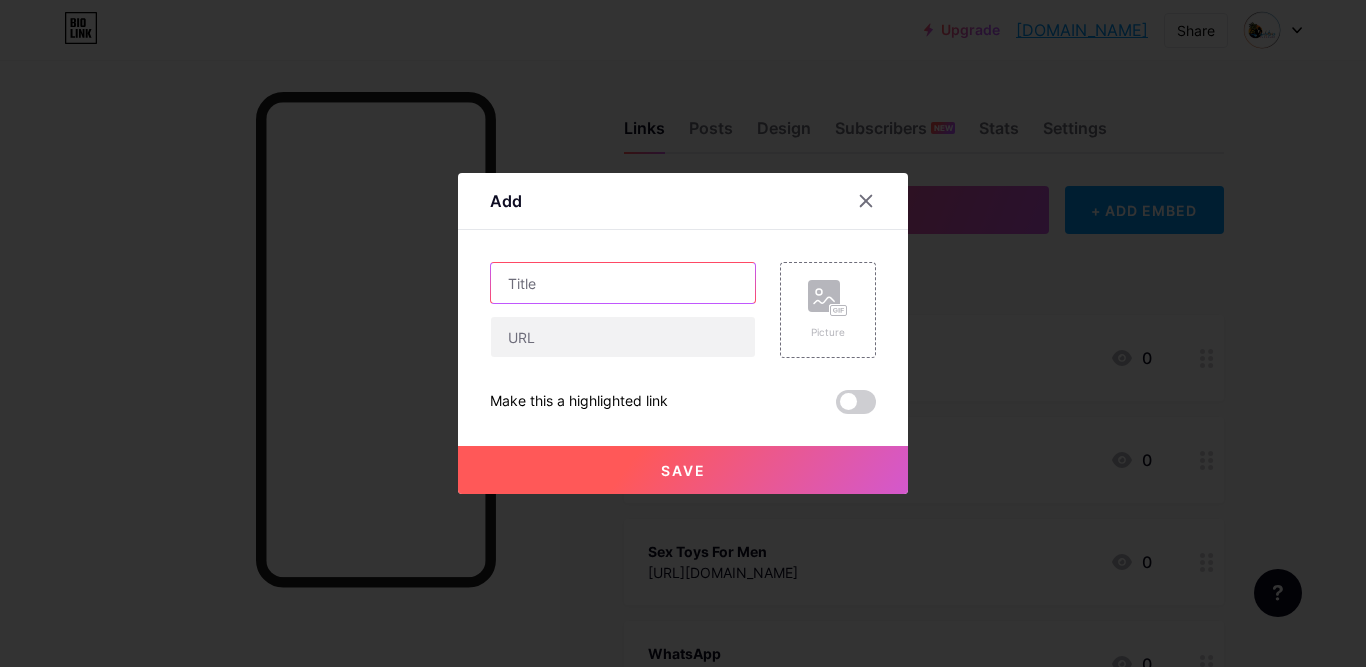 click at bounding box center [623, 283] 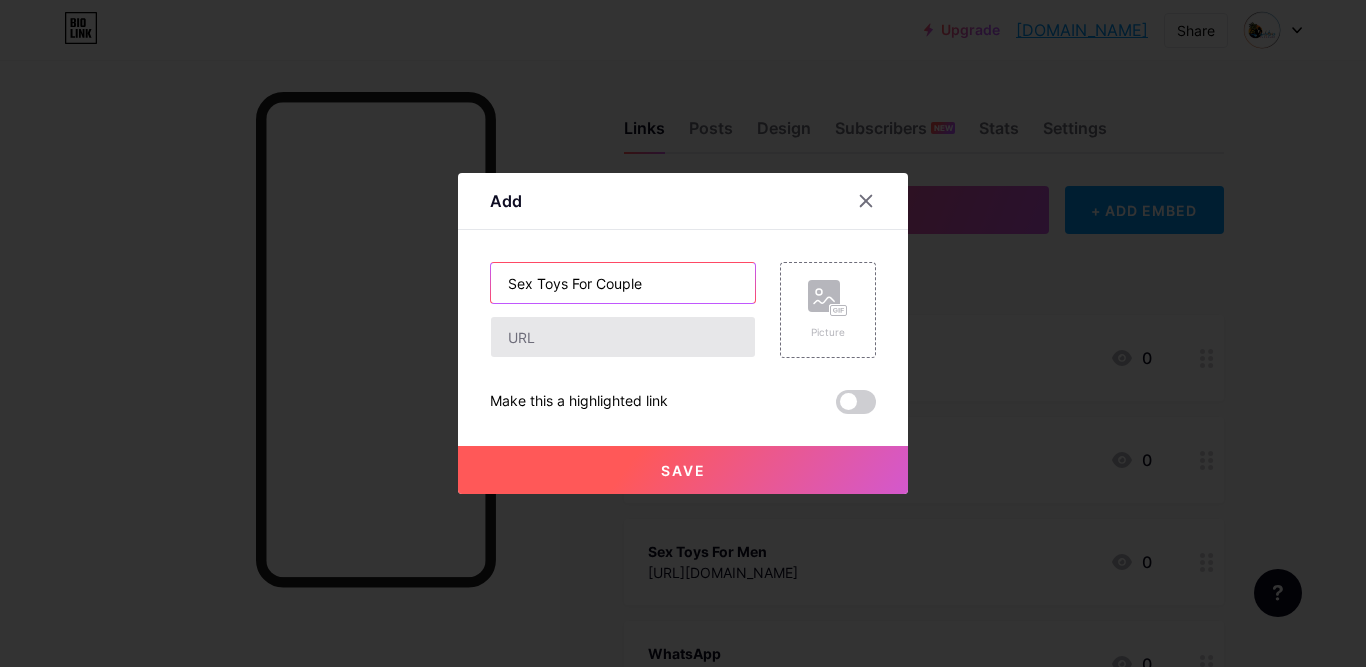 type on "Sex Toys For Couple" 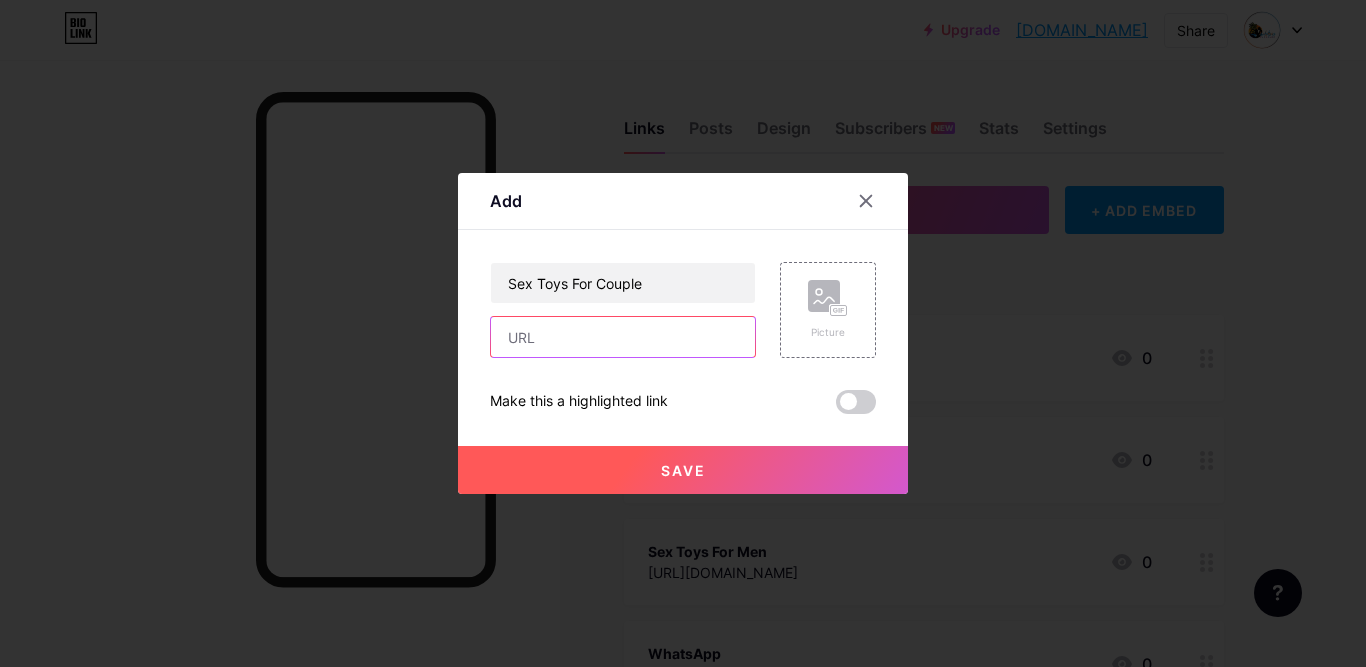 click at bounding box center (623, 337) 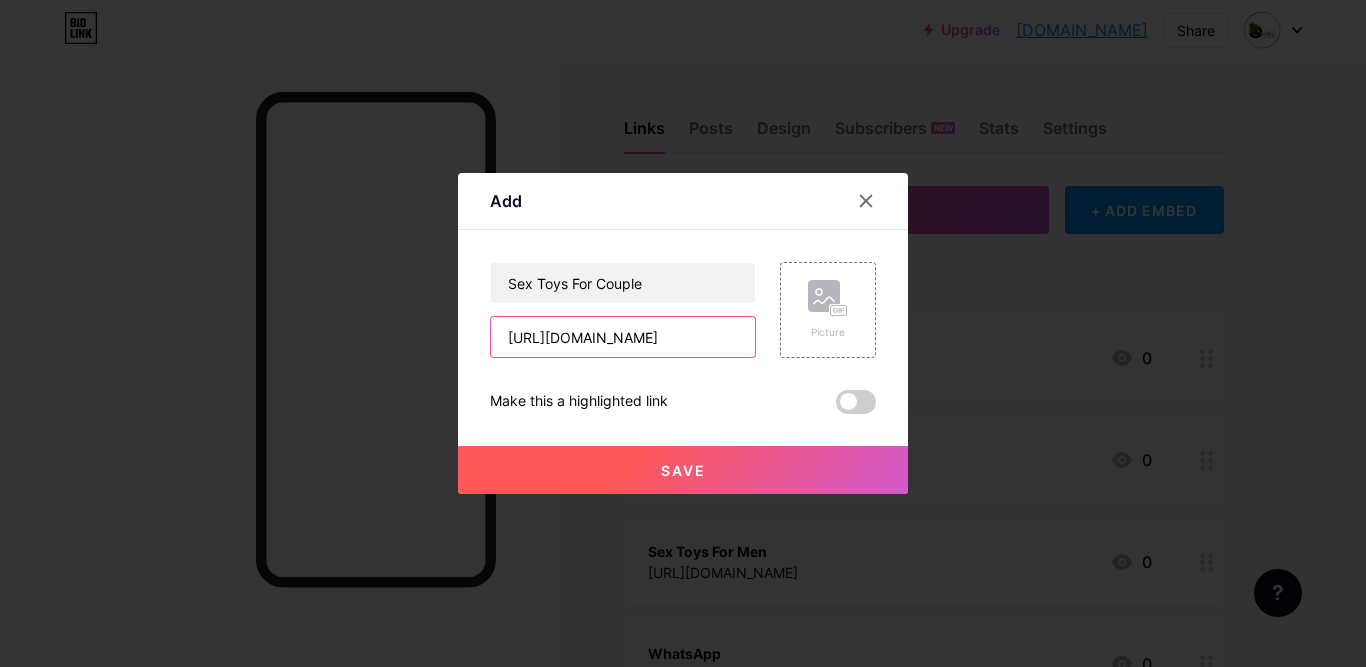 scroll, scrollTop: 0, scrollLeft: 202, axis: horizontal 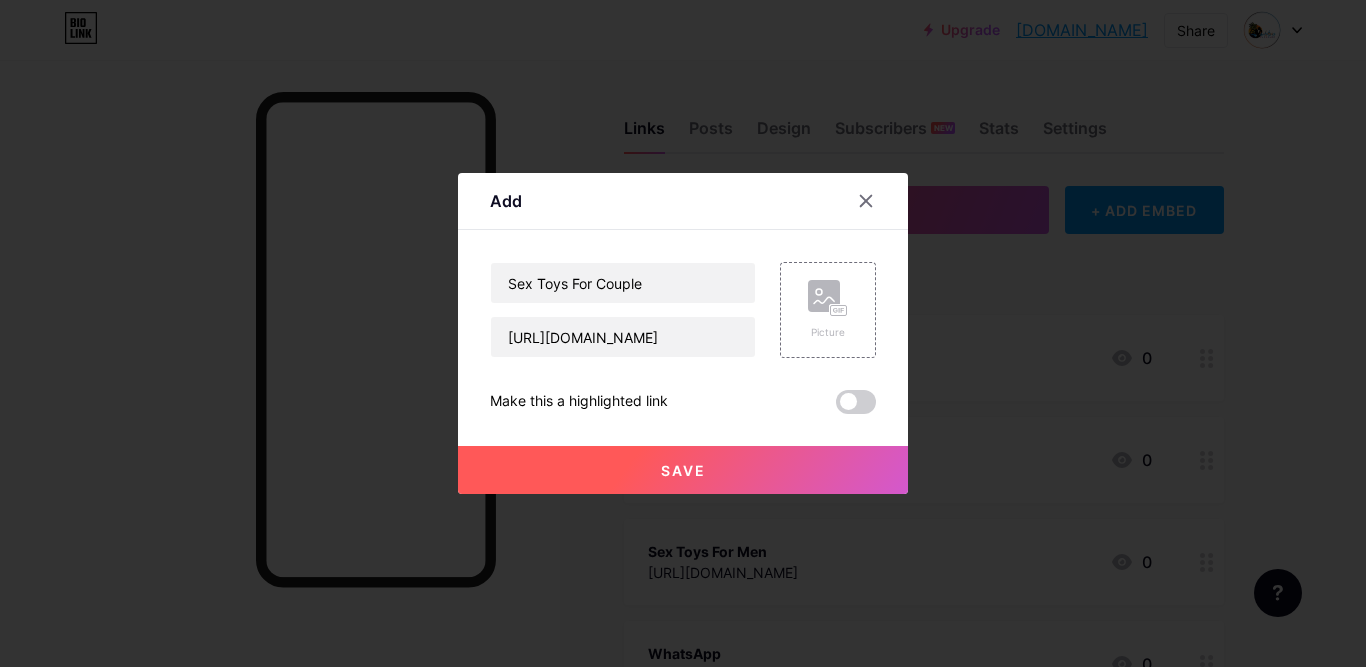 click on "Save" at bounding box center (683, 470) 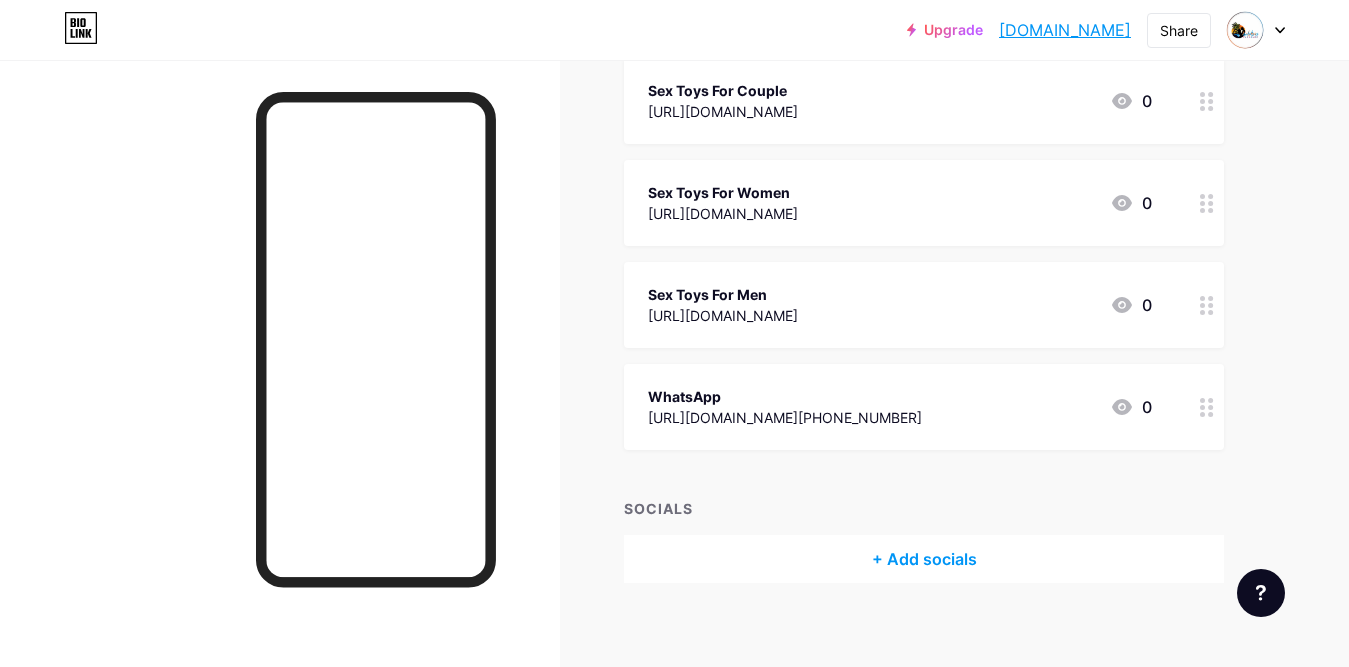 scroll, scrollTop: 374, scrollLeft: 0, axis: vertical 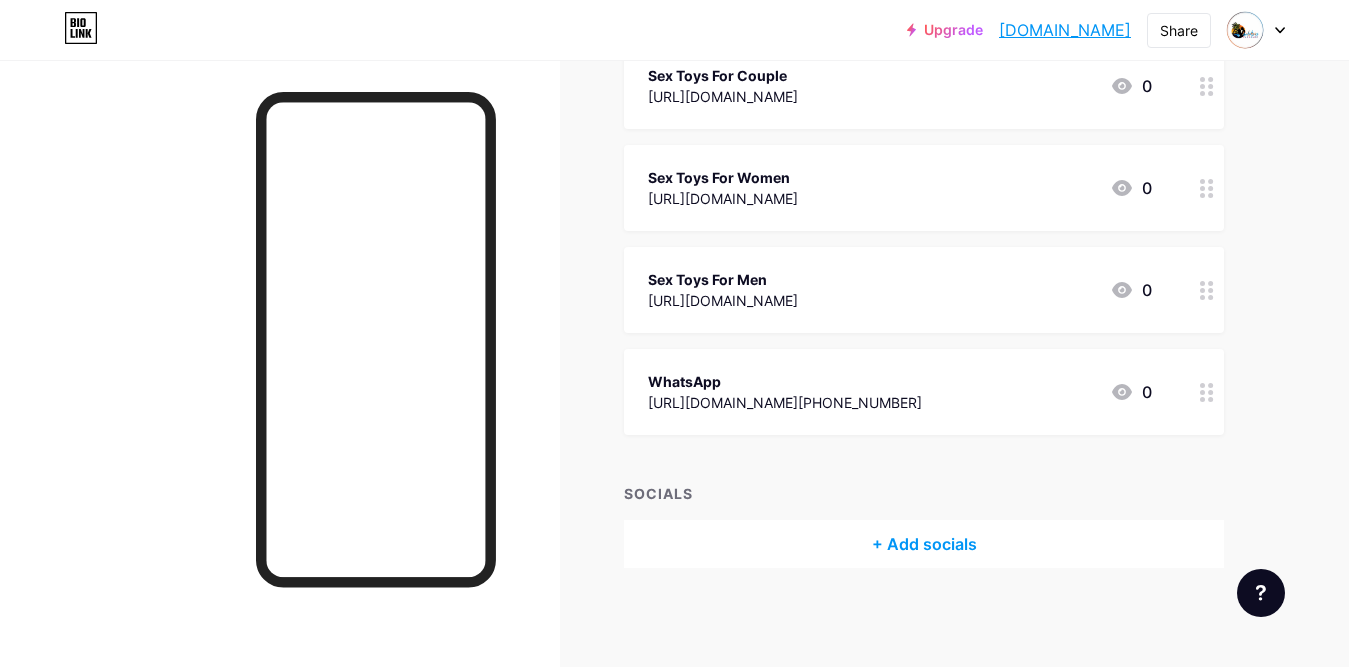 click on "+ Add socials" at bounding box center (924, 544) 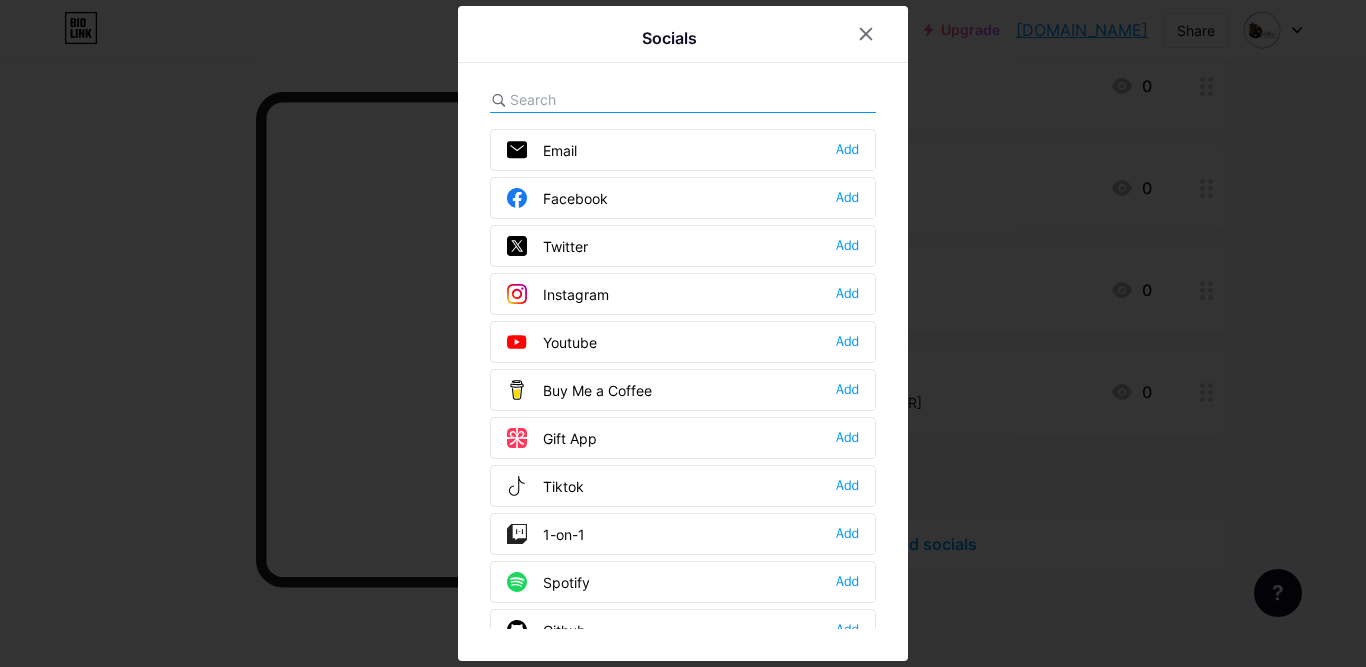click on "Facebook" at bounding box center (557, 198) 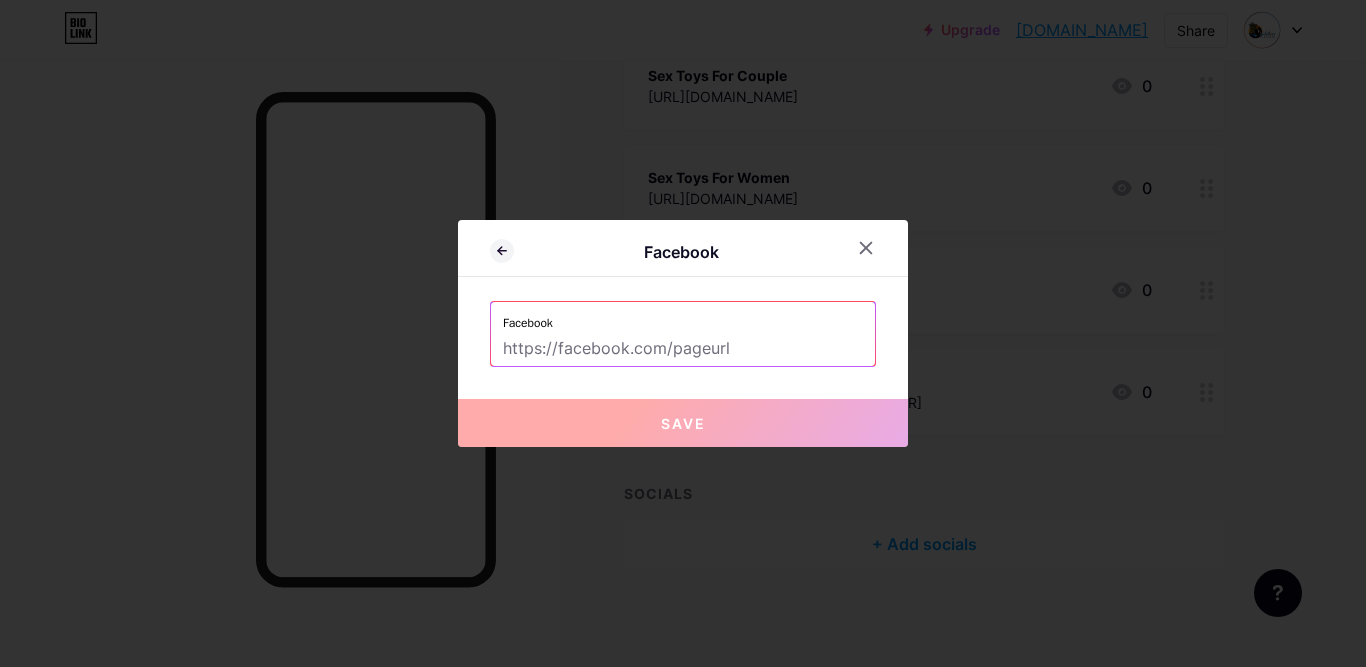 click at bounding box center (683, 349) 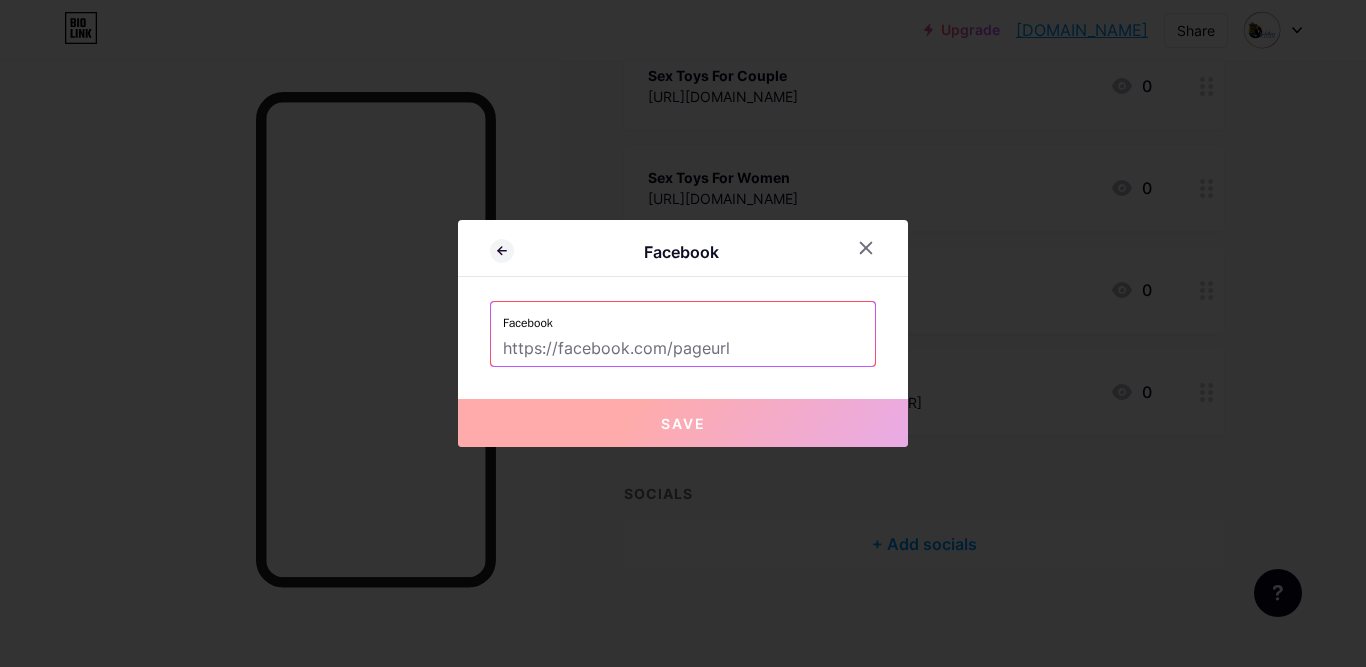 paste on "[URL][DOMAIN_NAME]" 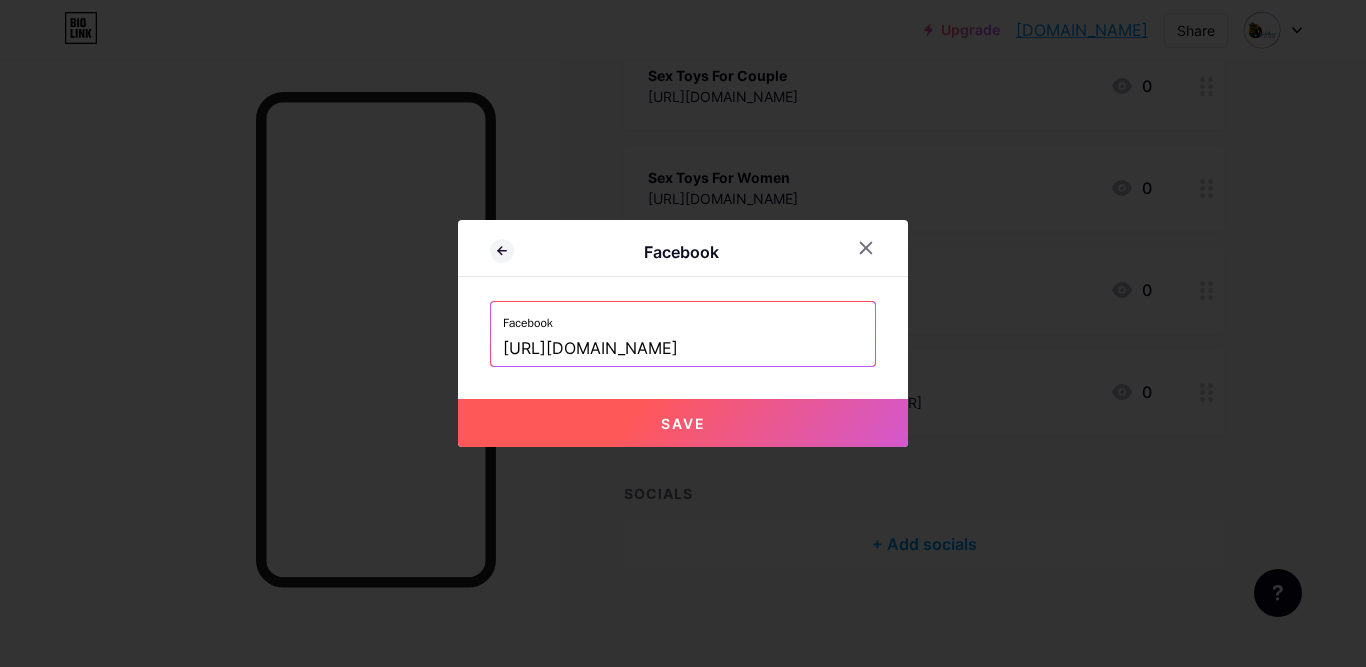 type on "[URL][DOMAIN_NAME]" 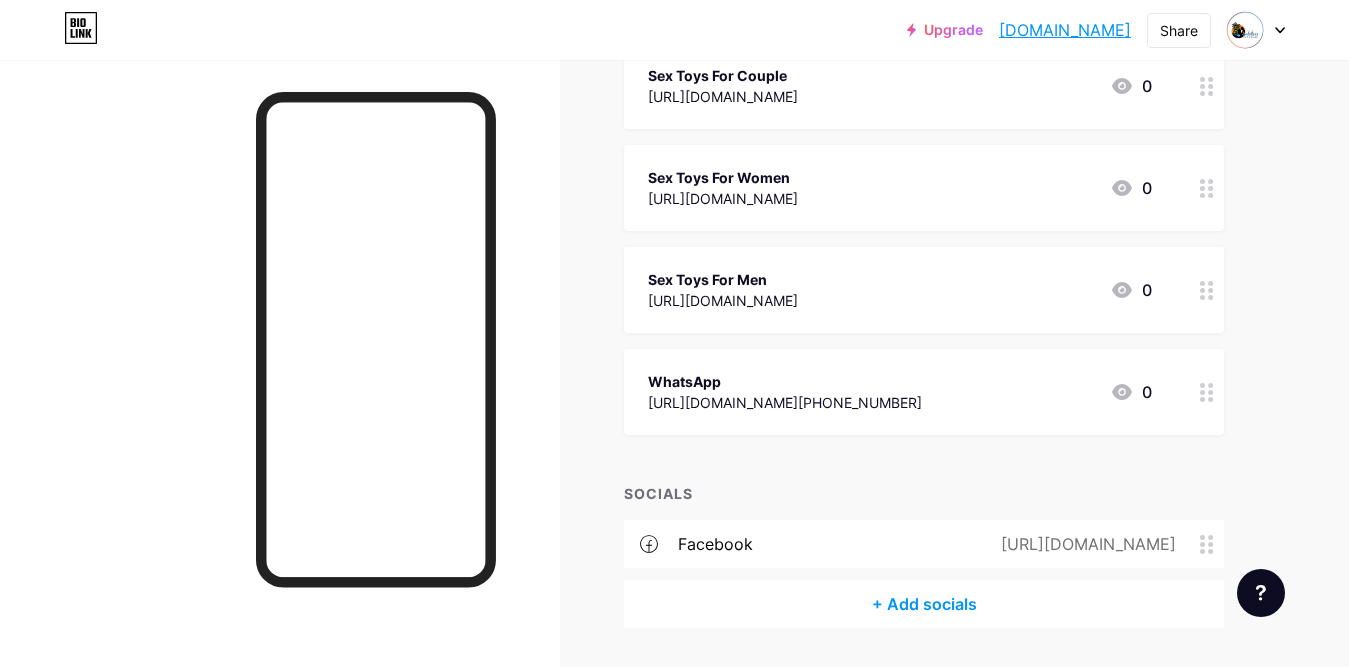 click on "+ Add socials" at bounding box center [924, 604] 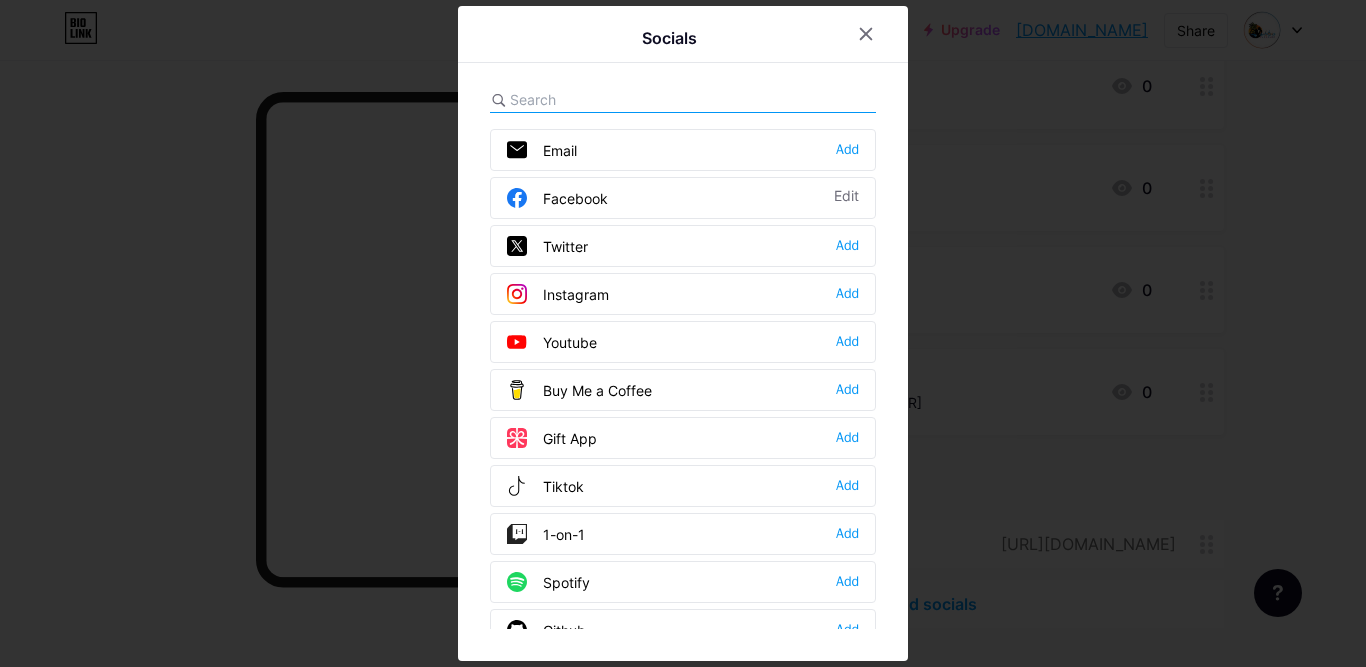 click on "Instagram" at bounding box center (558, 294) 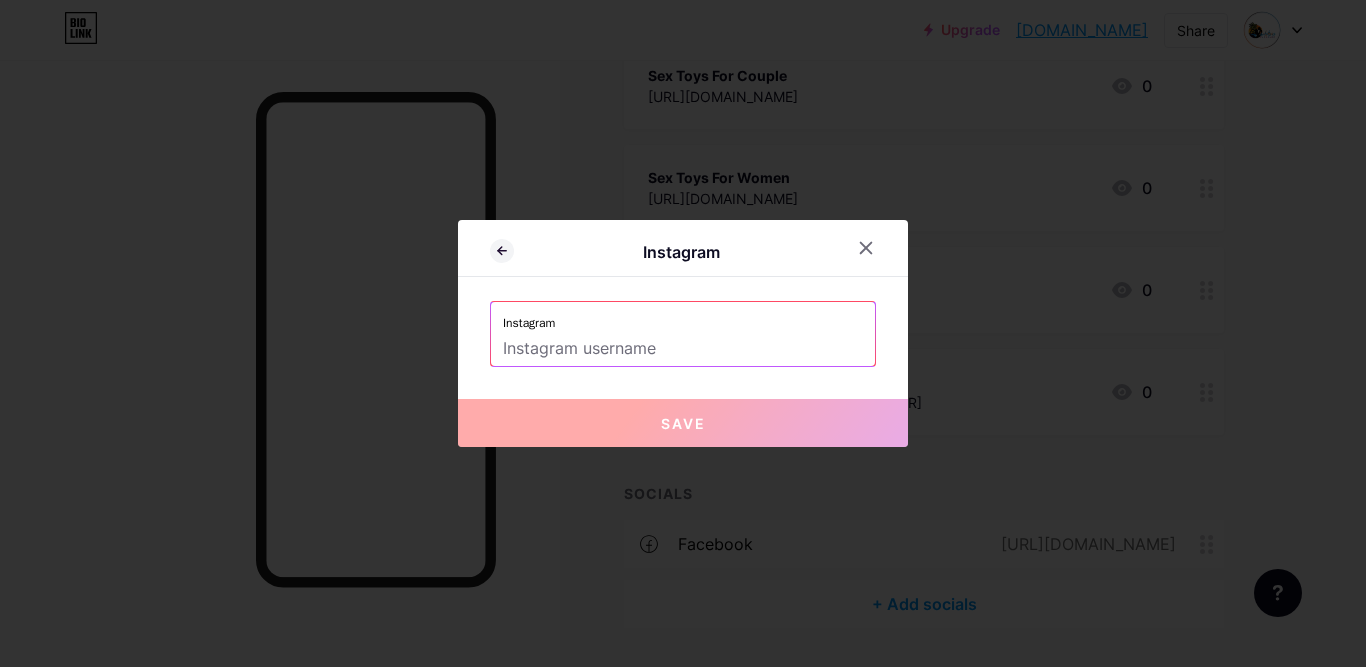click at bounding box center [683, 349] 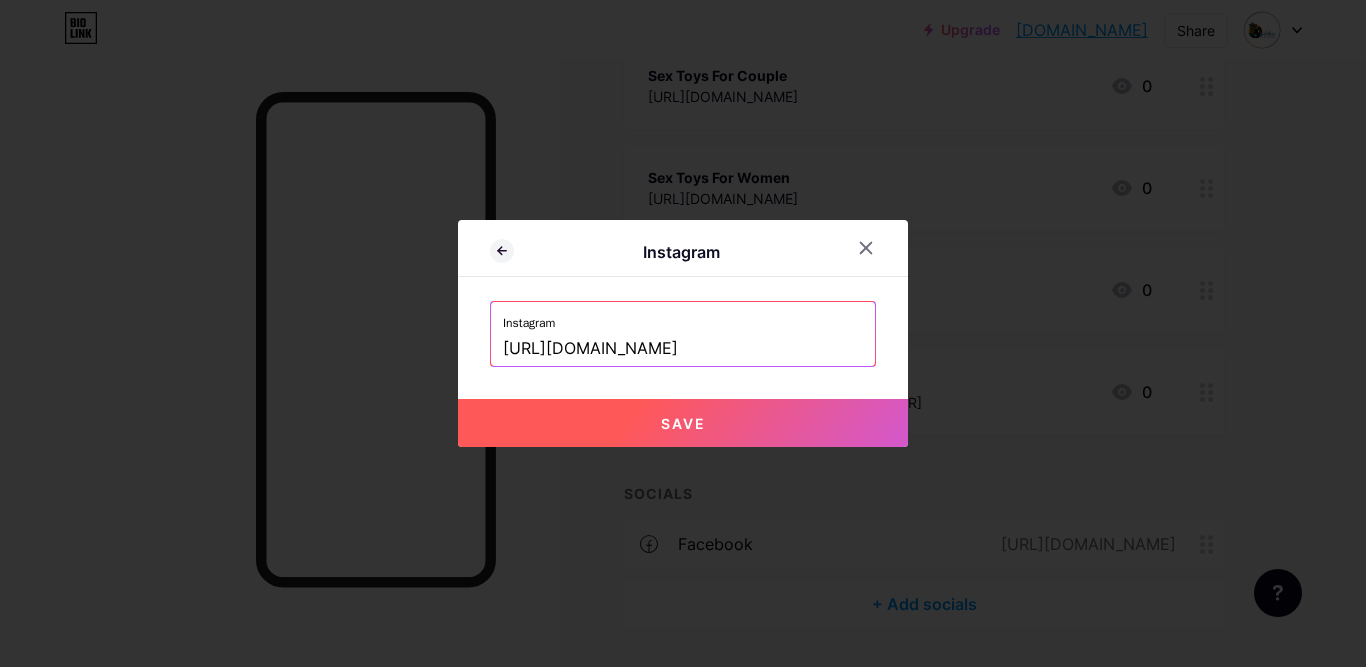 click on "Save" at bounding box center (683, 423) 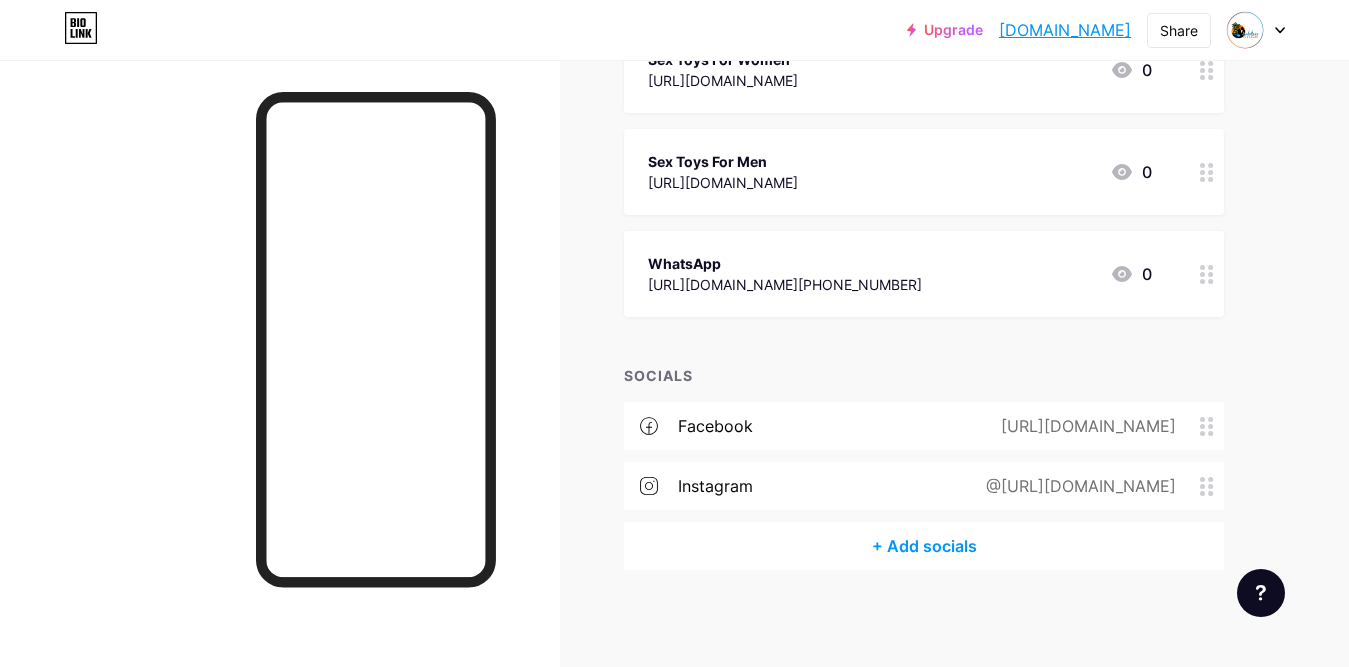 scroll, scrollTop: 494, scrollLeft: 0, axis: vertical 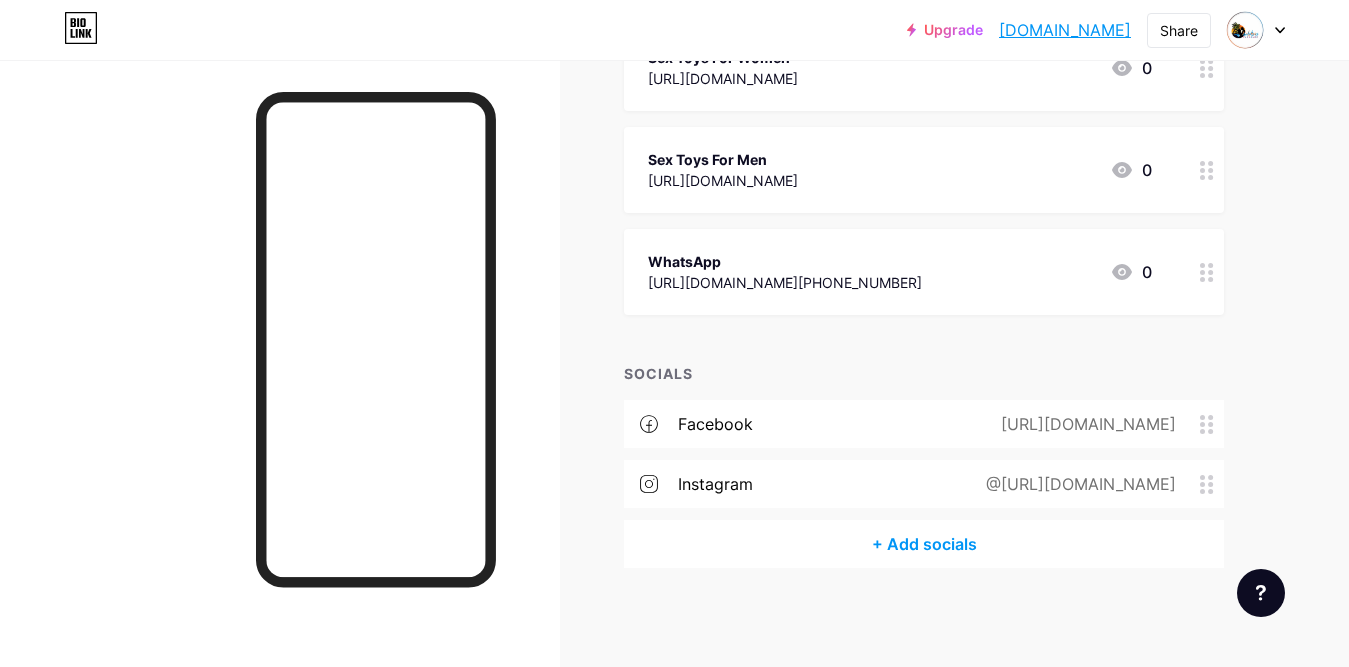 click on "+ Add socials" at bounding box center [924, 544] 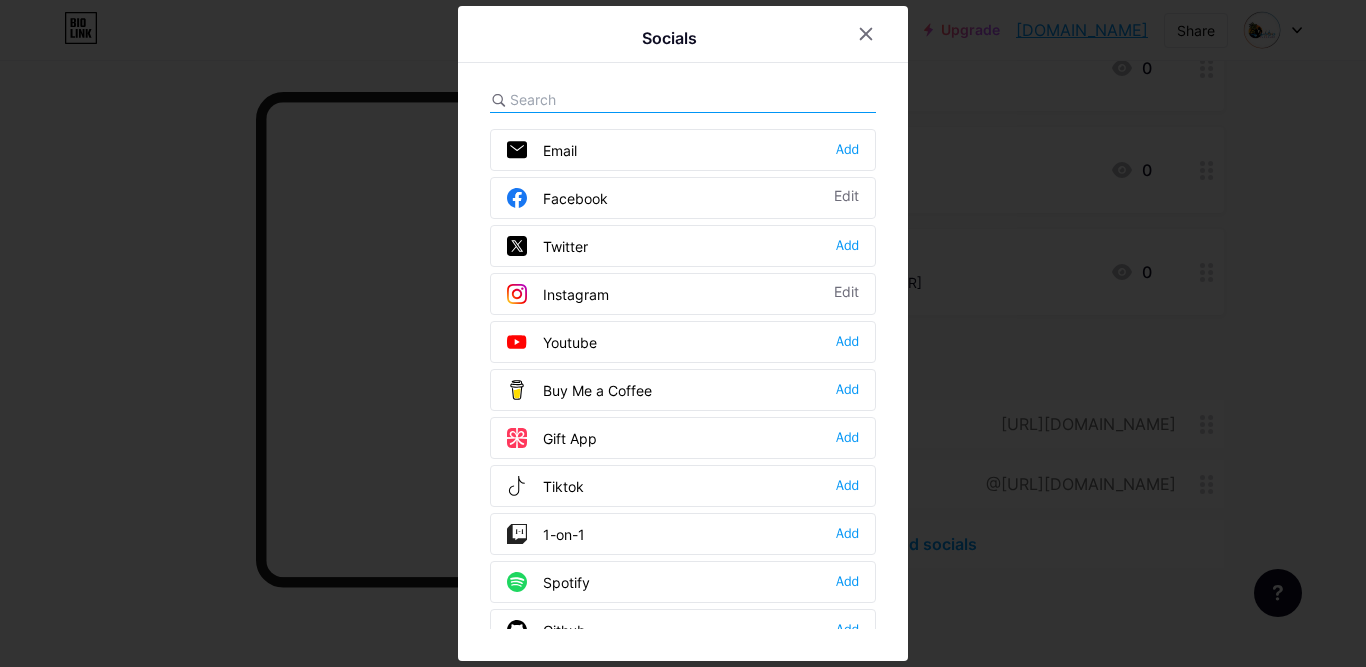 click on "Twitter" at bounding box center (547, 246) 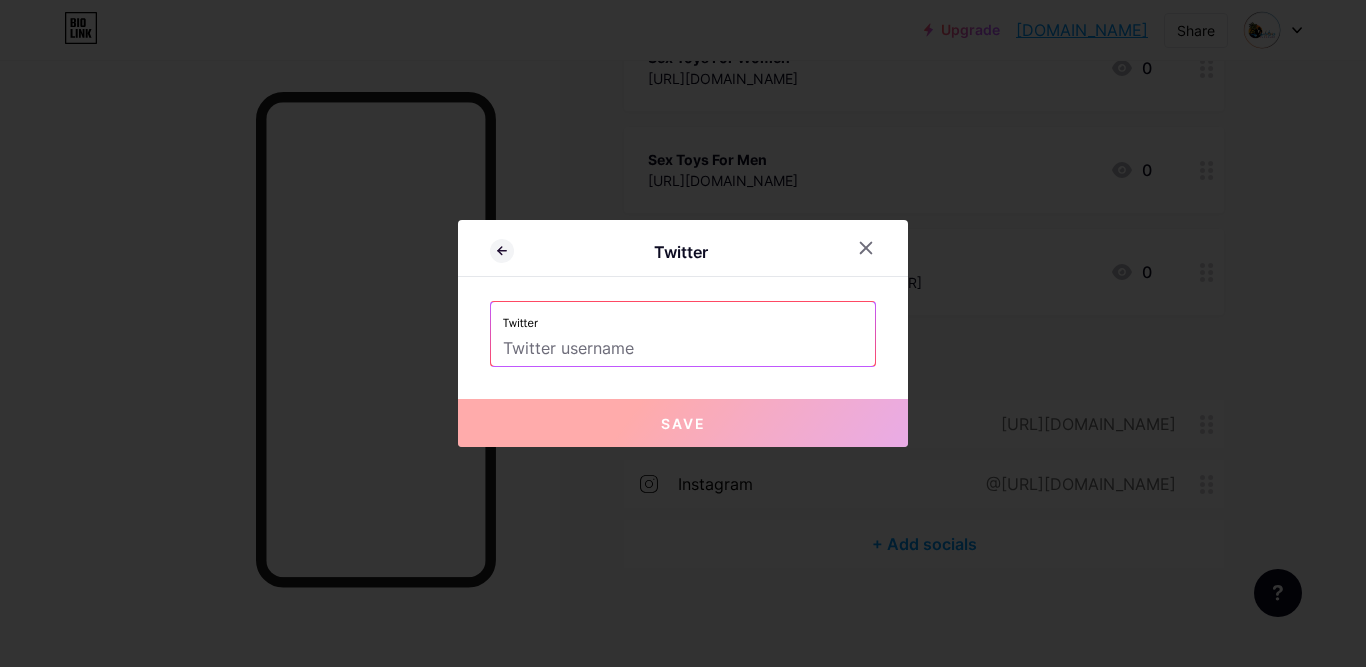 click at bounding box center (683, 349) 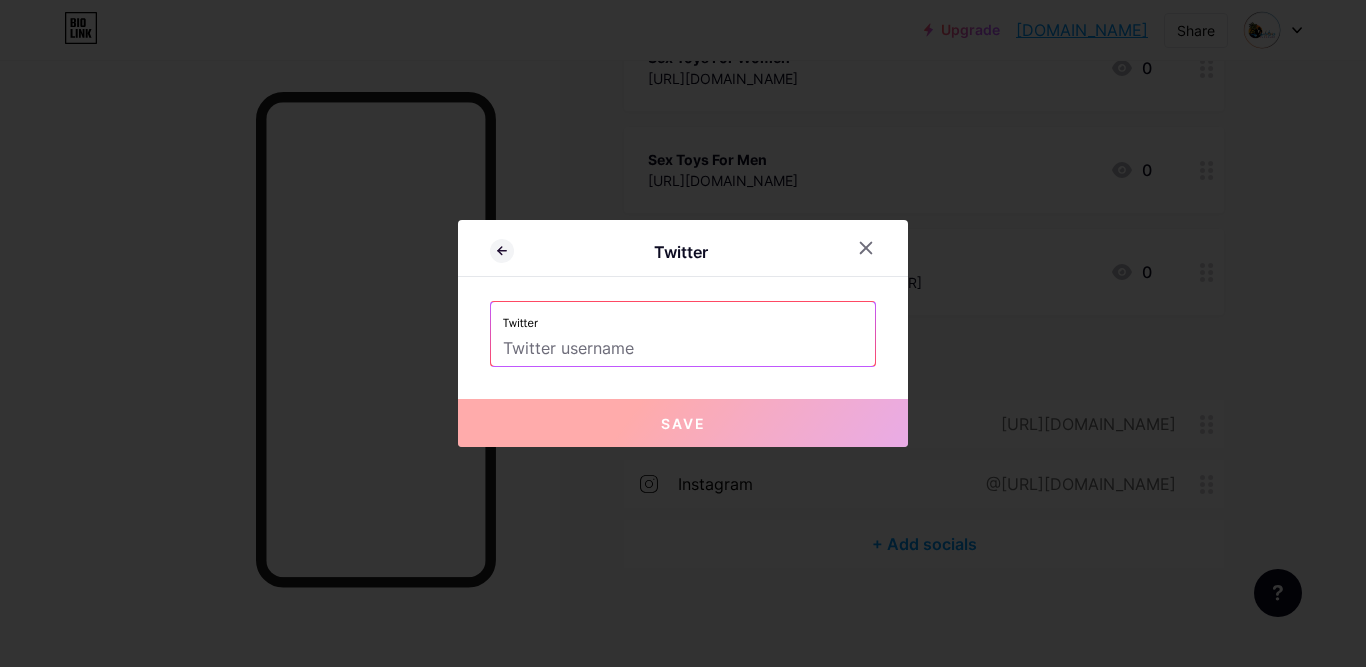 paste on "[URL][DOMAIN_NAME]" 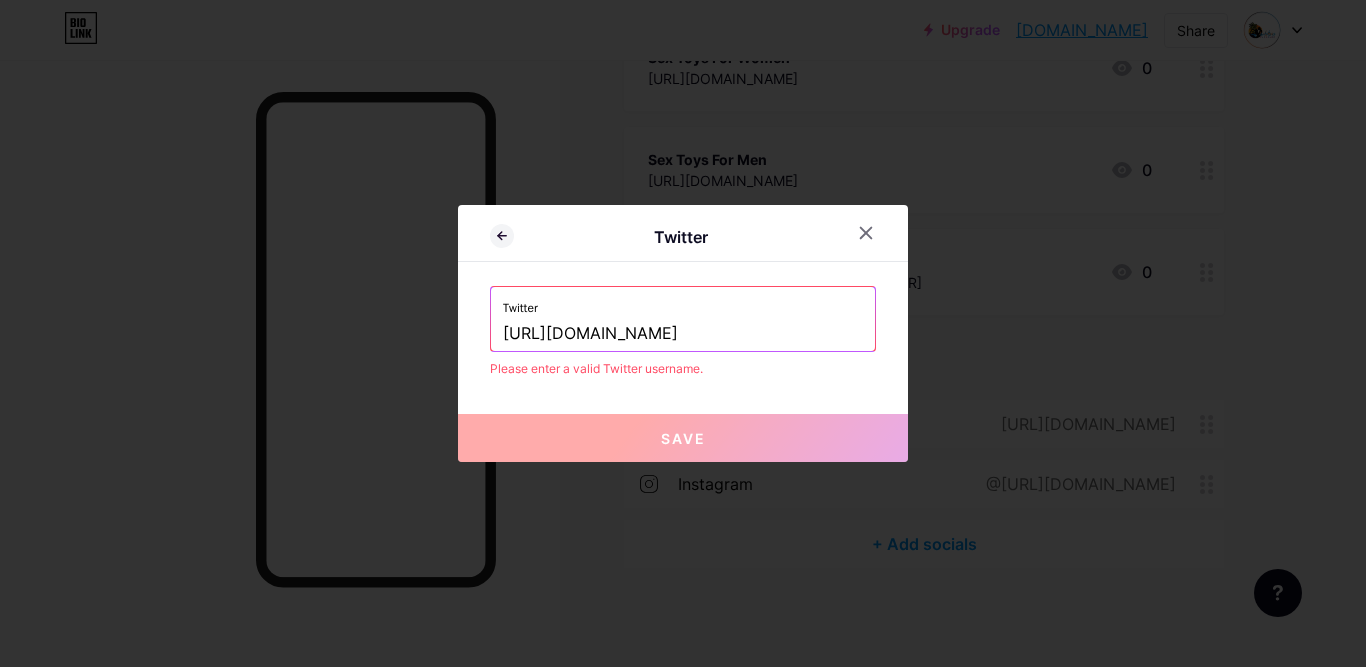 click on "[URL][DOMAIN_NAME]" at bounding box center (683, 334) 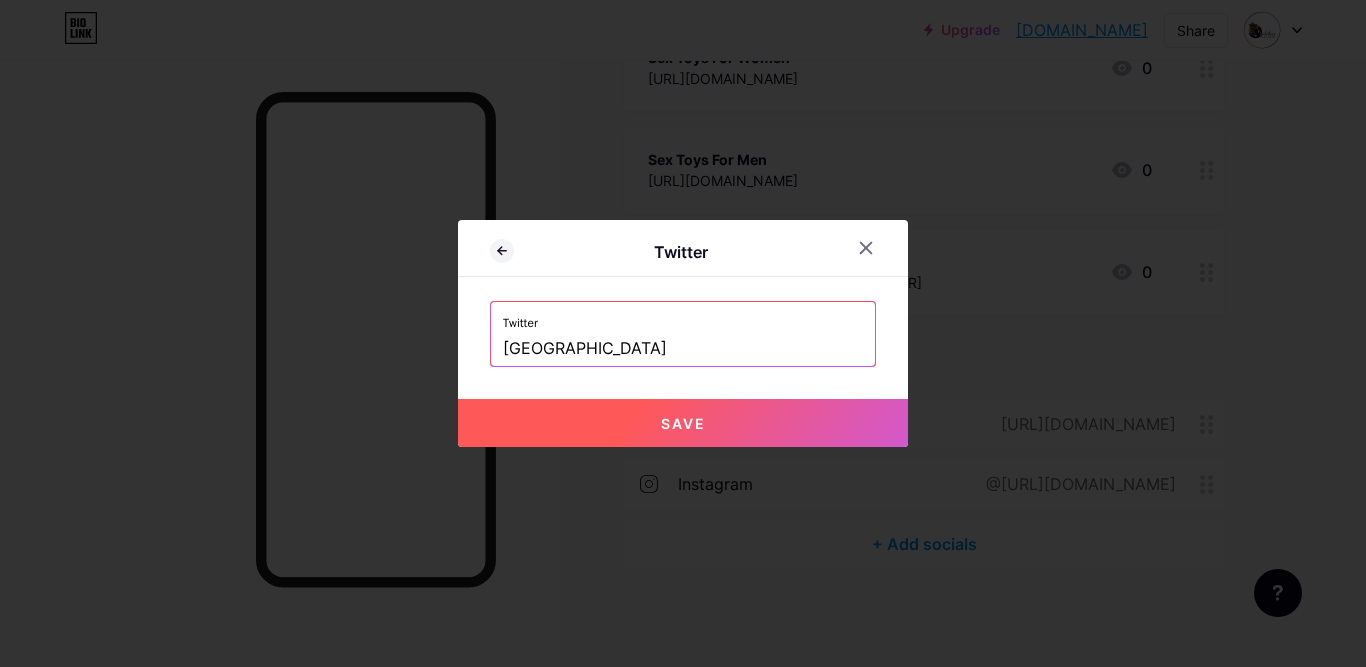 click on "Save" at bounding box center [683, 423] 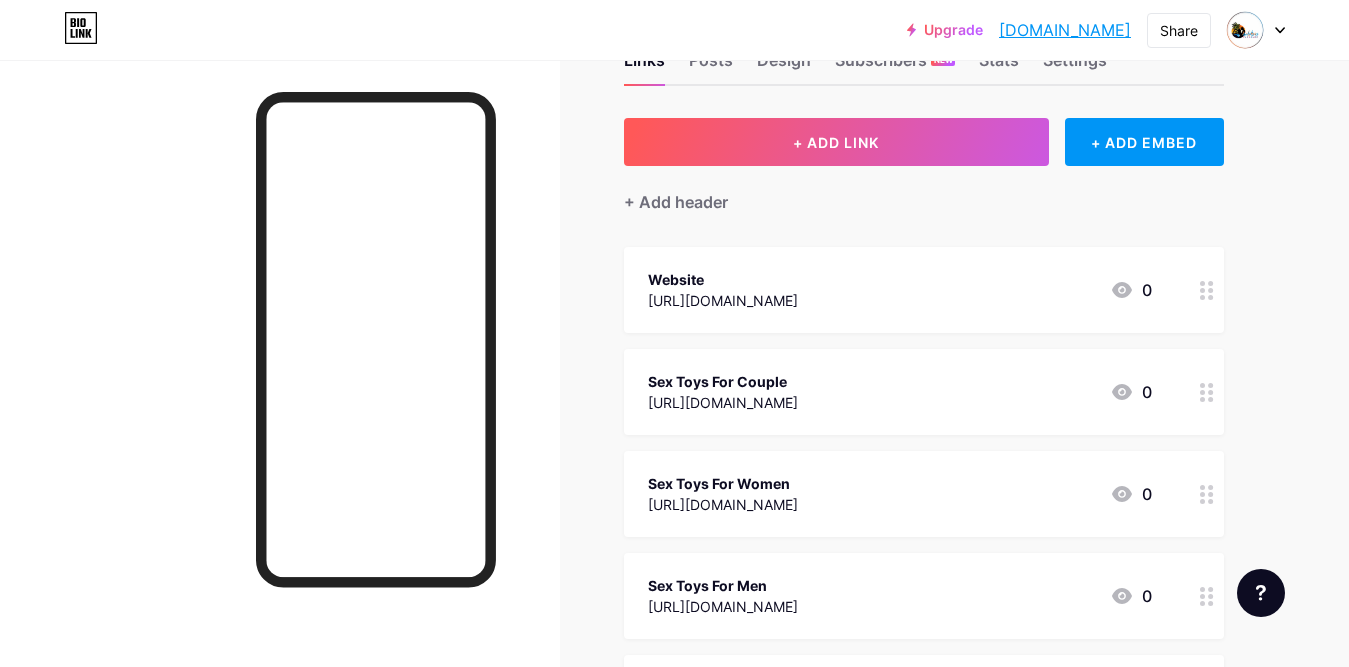 scroll, scrollTop: 0, scrollLeft: 0, axis: both 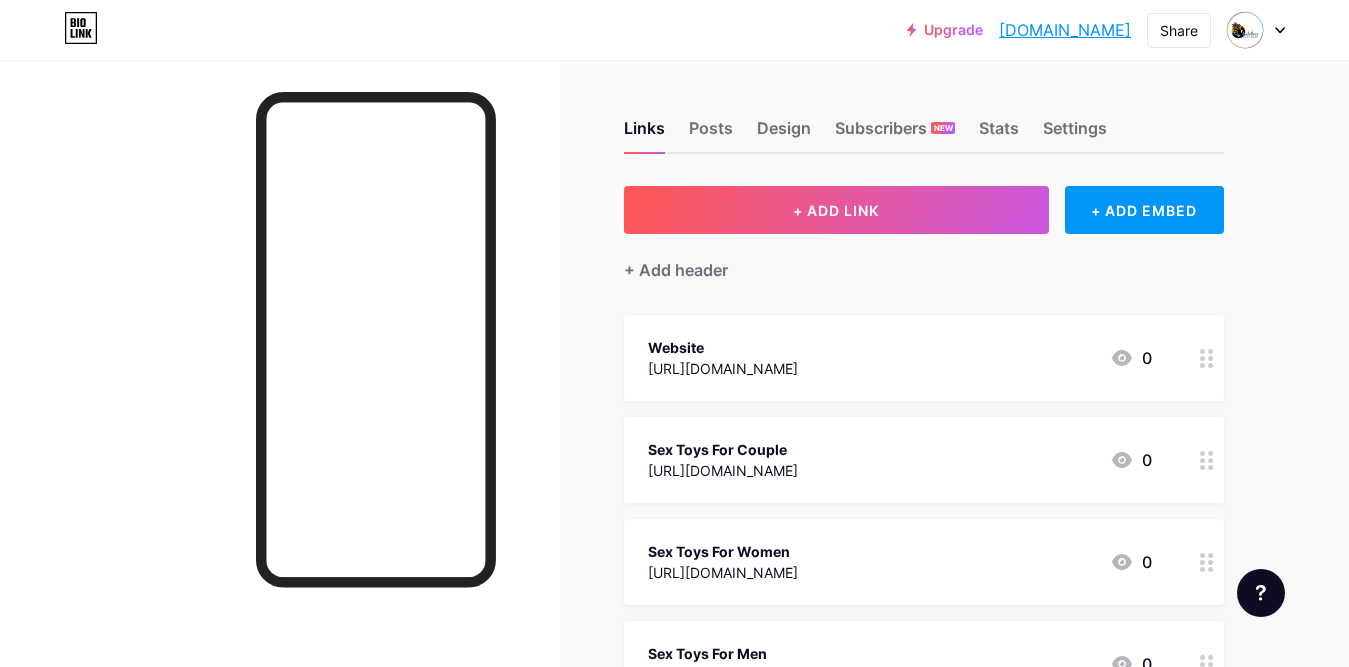 click on "[DOMAIN_NAME]" at bounding box center (1065, 30) 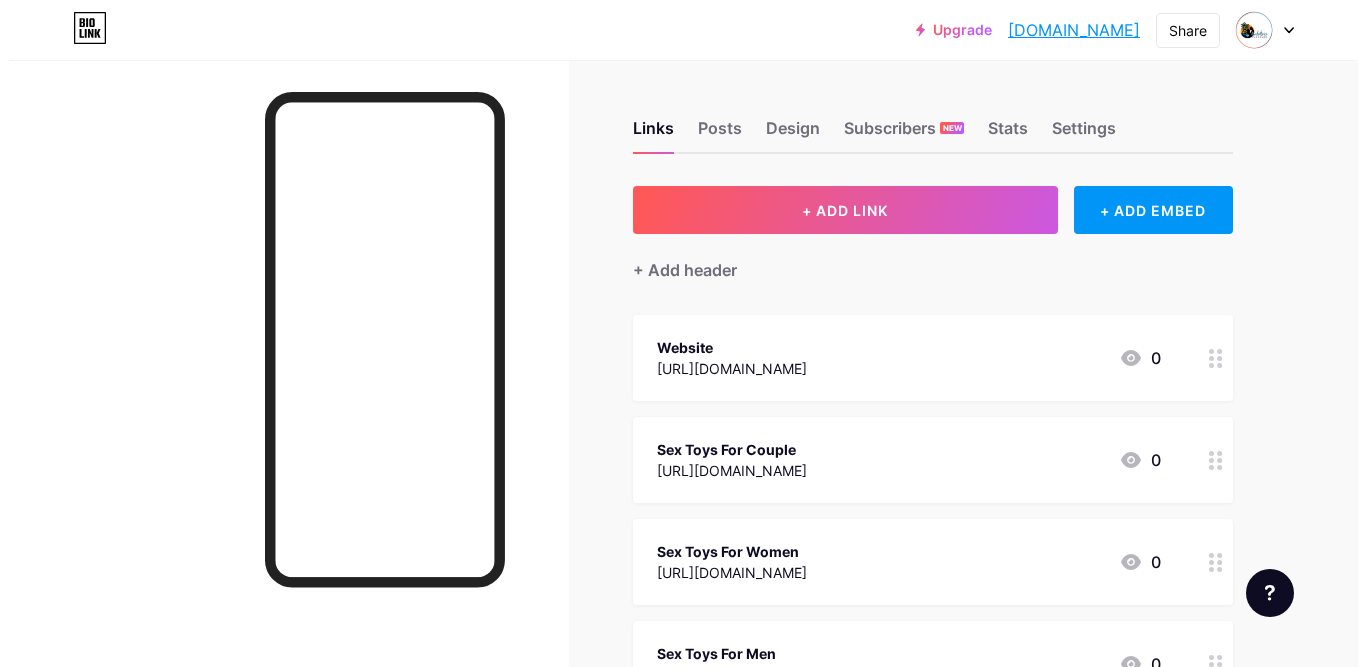 scroll, scrollTop: 554, scrollLeft: 0, axis: vertical 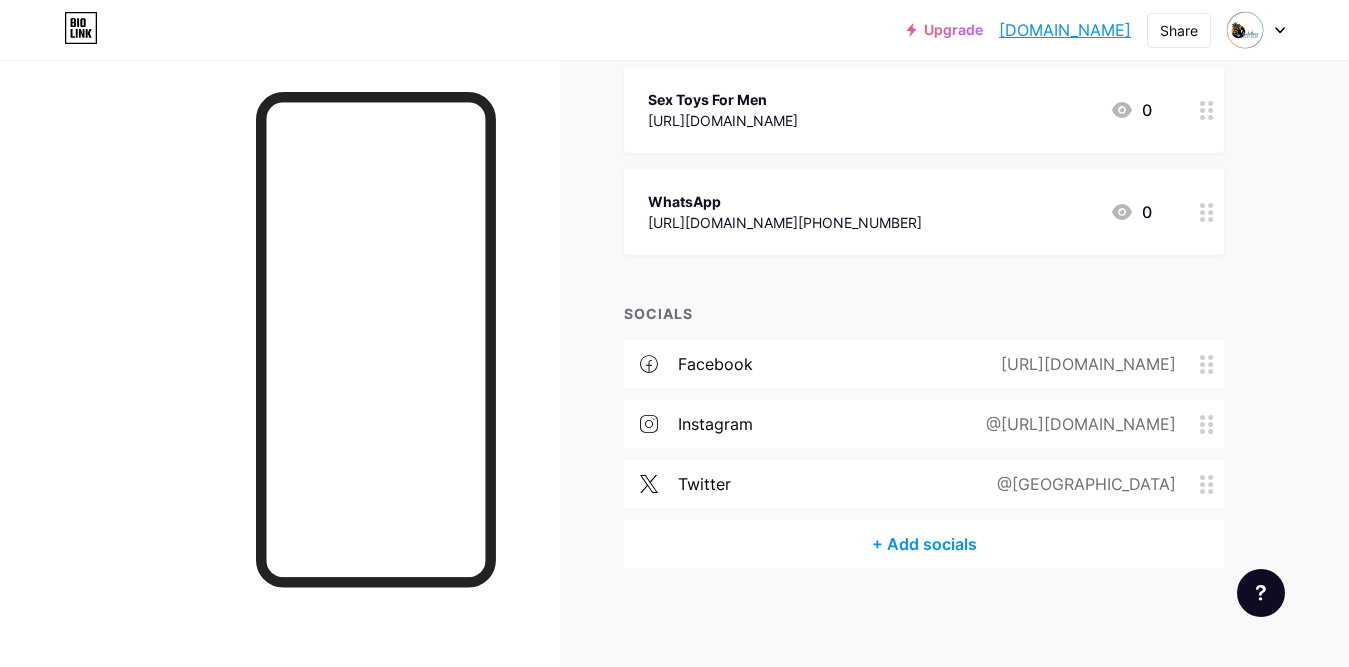 click on "+ Add socials" at bounding box center [924, 544] 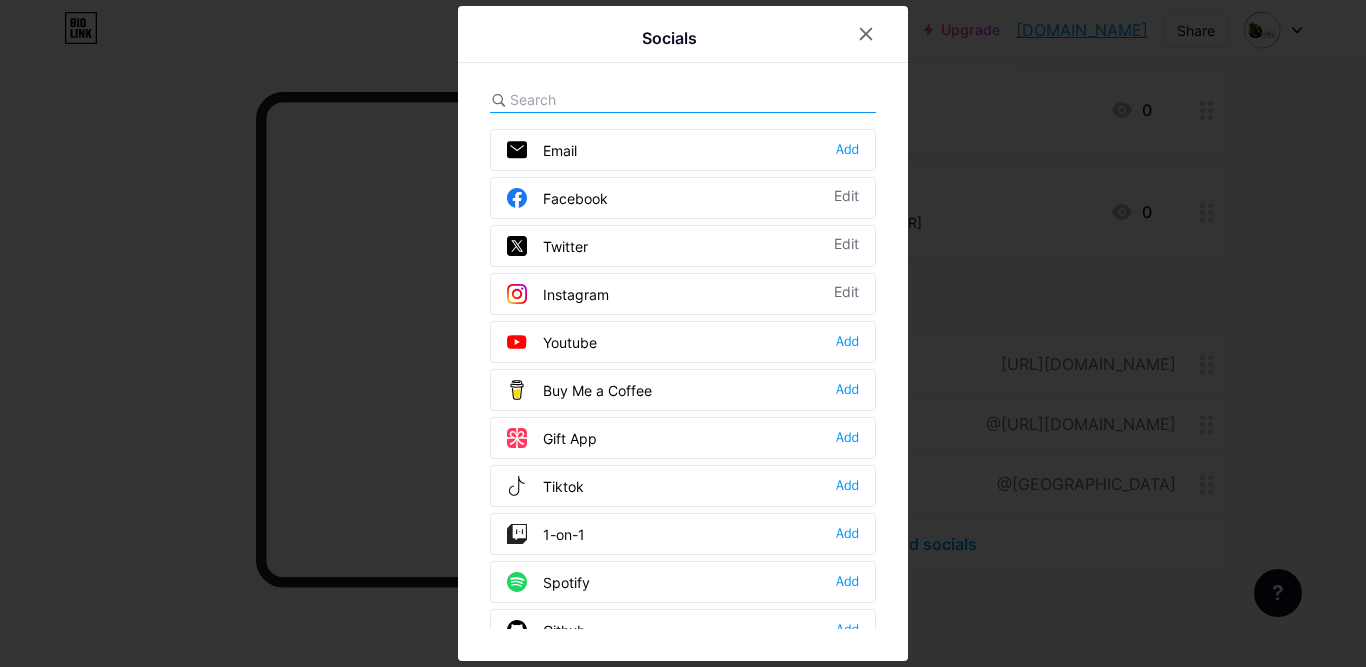 click at bounding box center [620, 99] 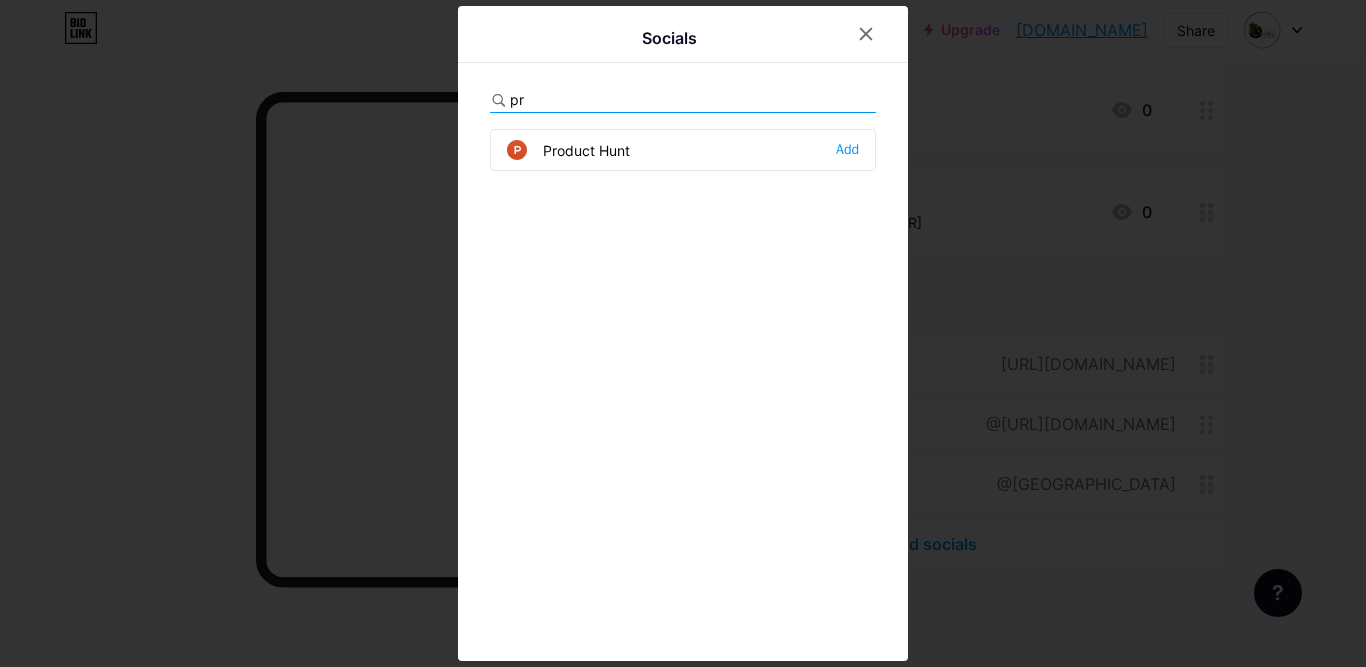 type on "p" 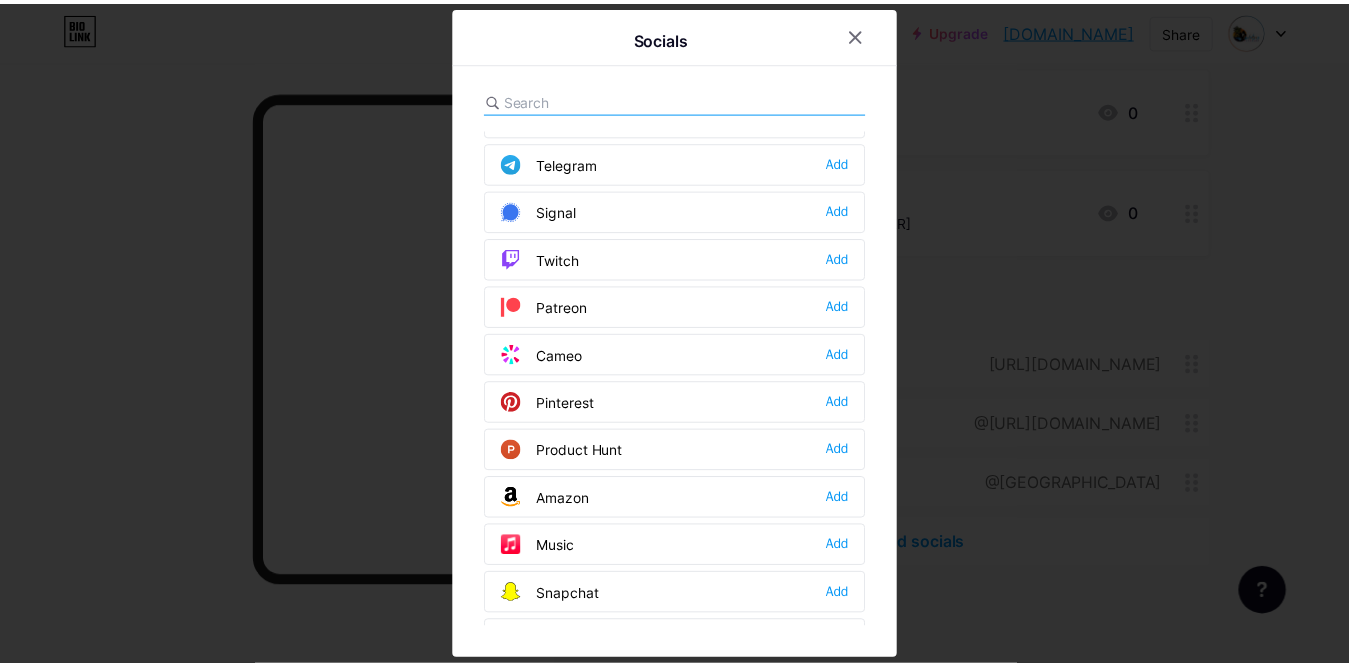 scroll, scrollTop: 1100, scrollLeft: 0, axis: vertical 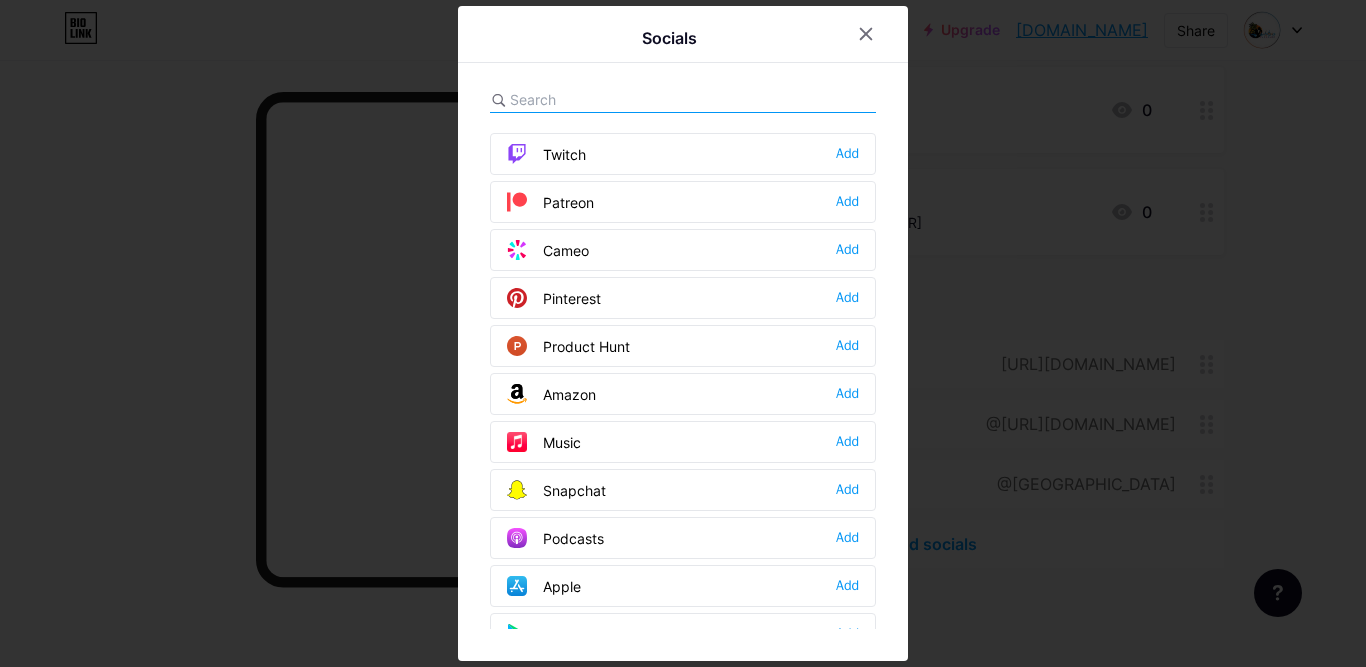 type 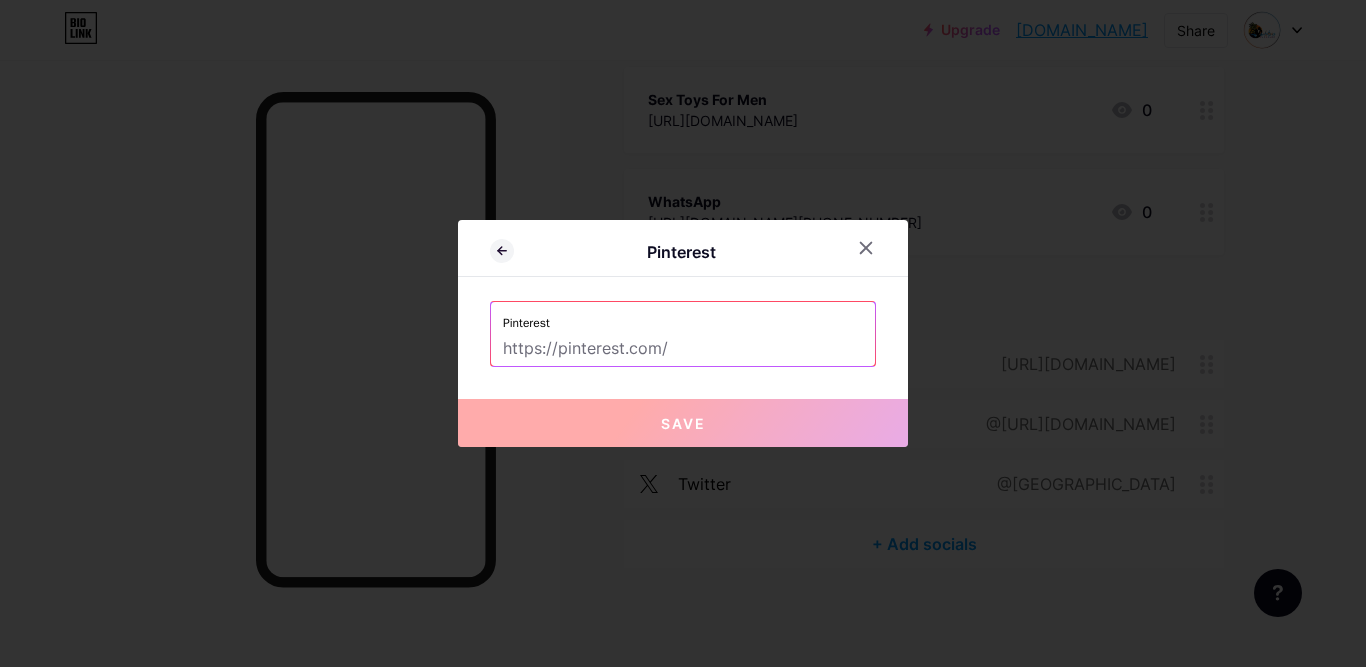click at bounding box center (683, 349) 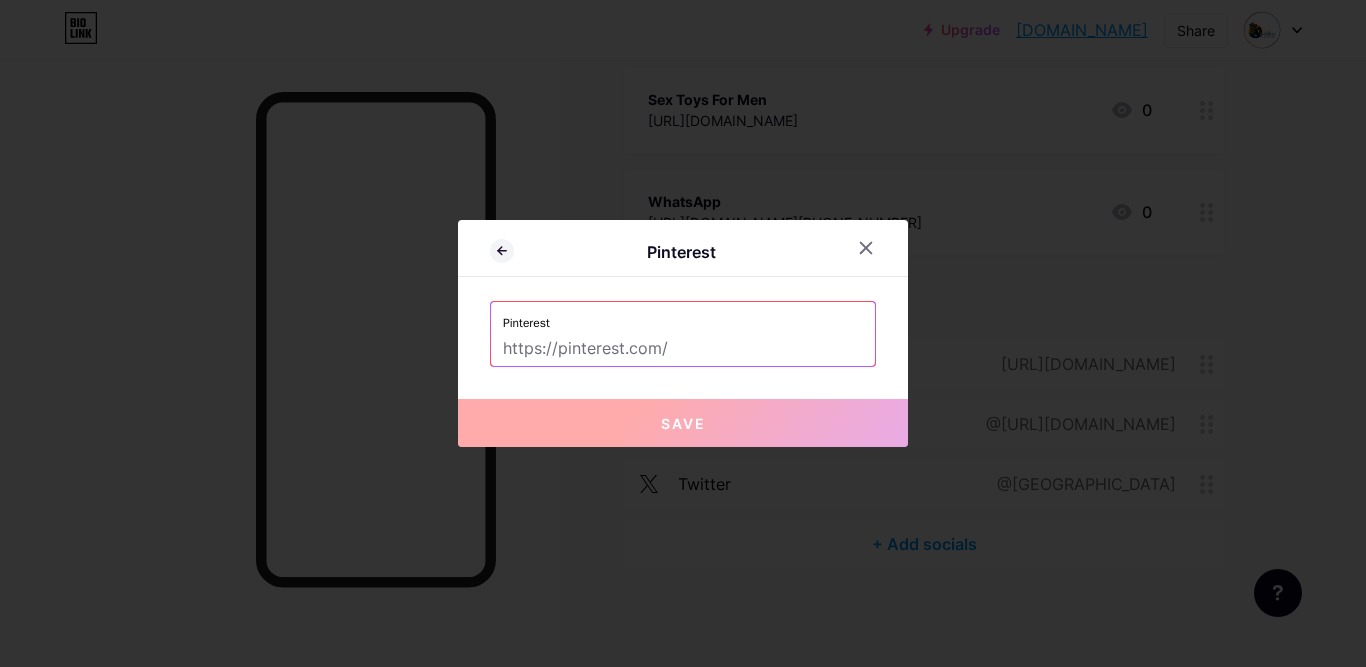 paste on "[URL][DOMAIN_NAME]" 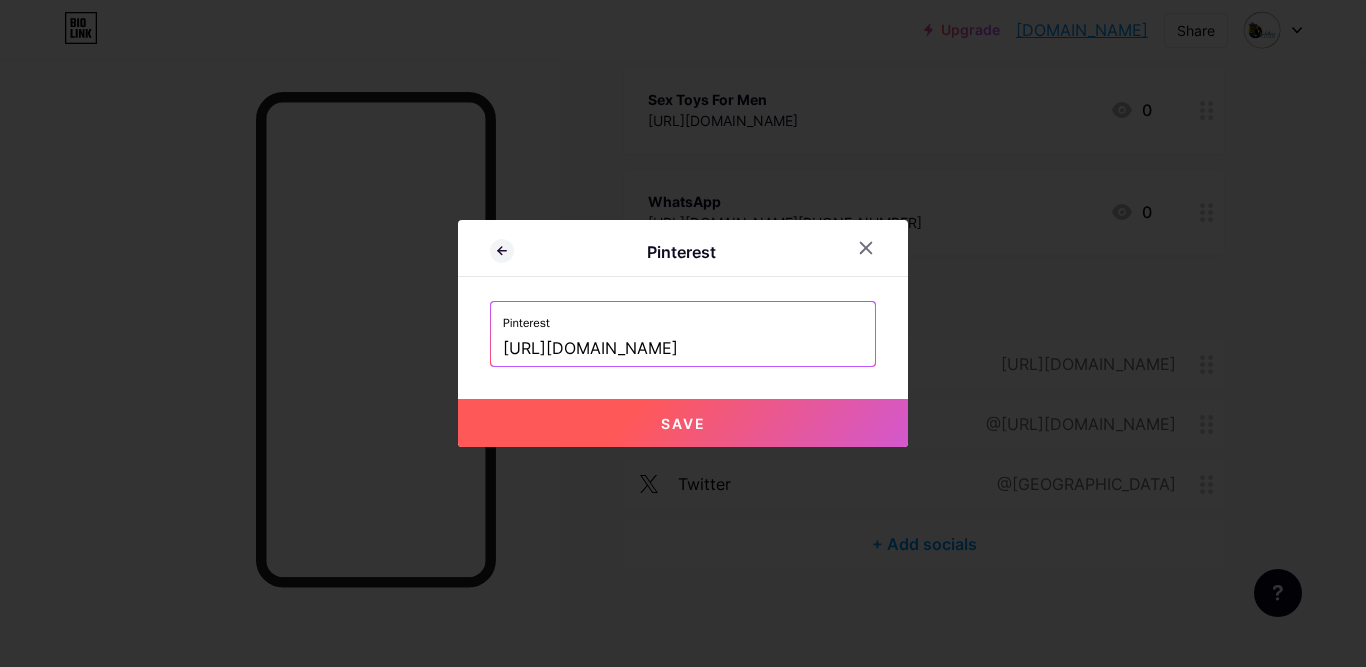 type on "[URL][DOMAIN_NAME]" 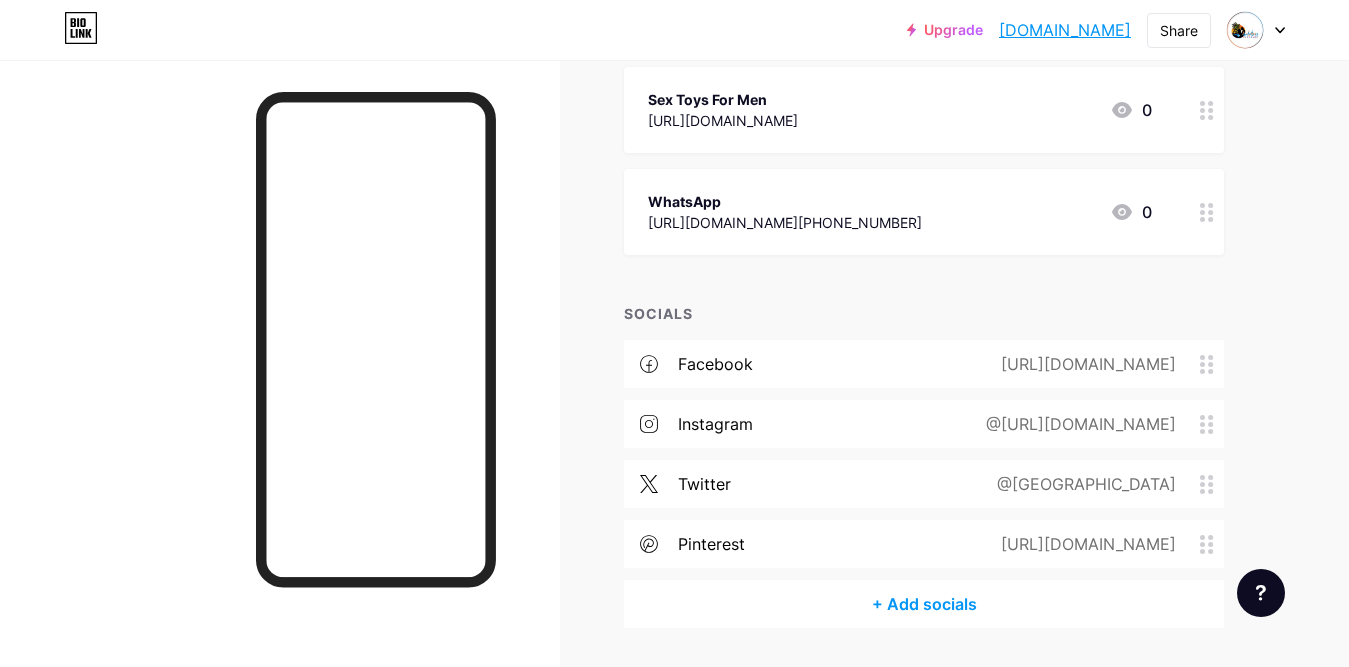 click on "+ Add socials" at bounding box center [924, 604] 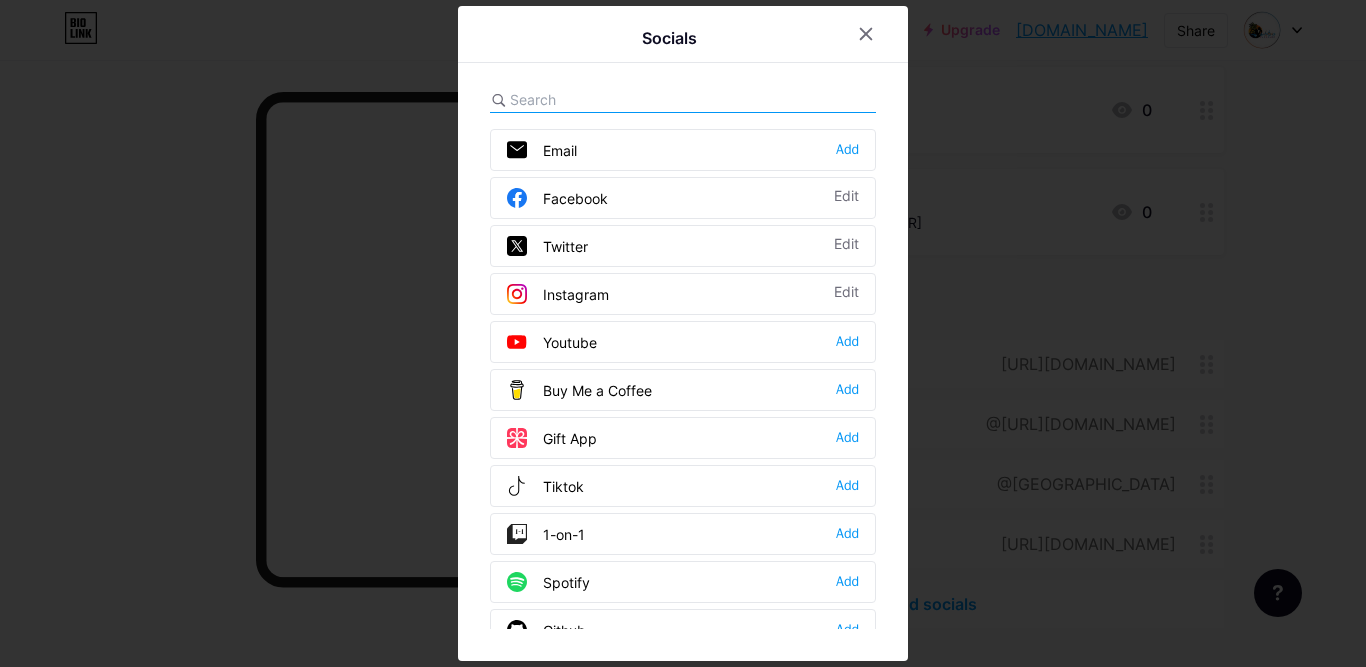 click at bounding box center [620, 99] 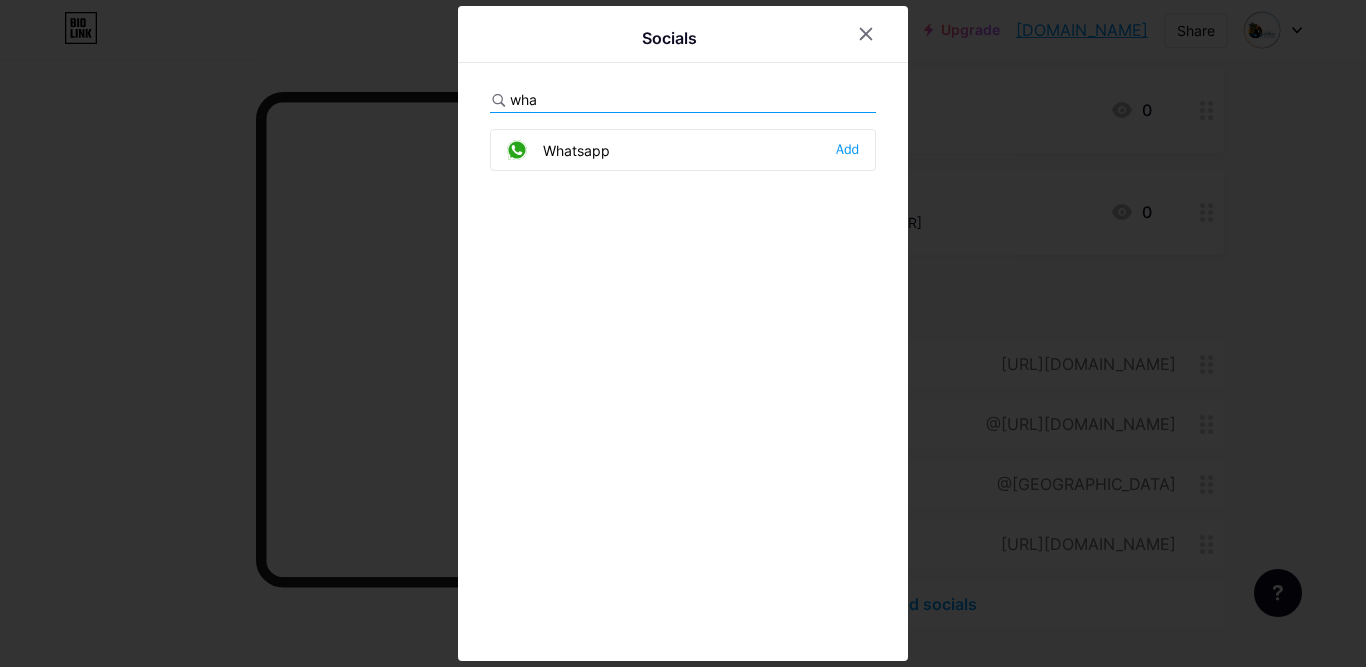 type on "wha" 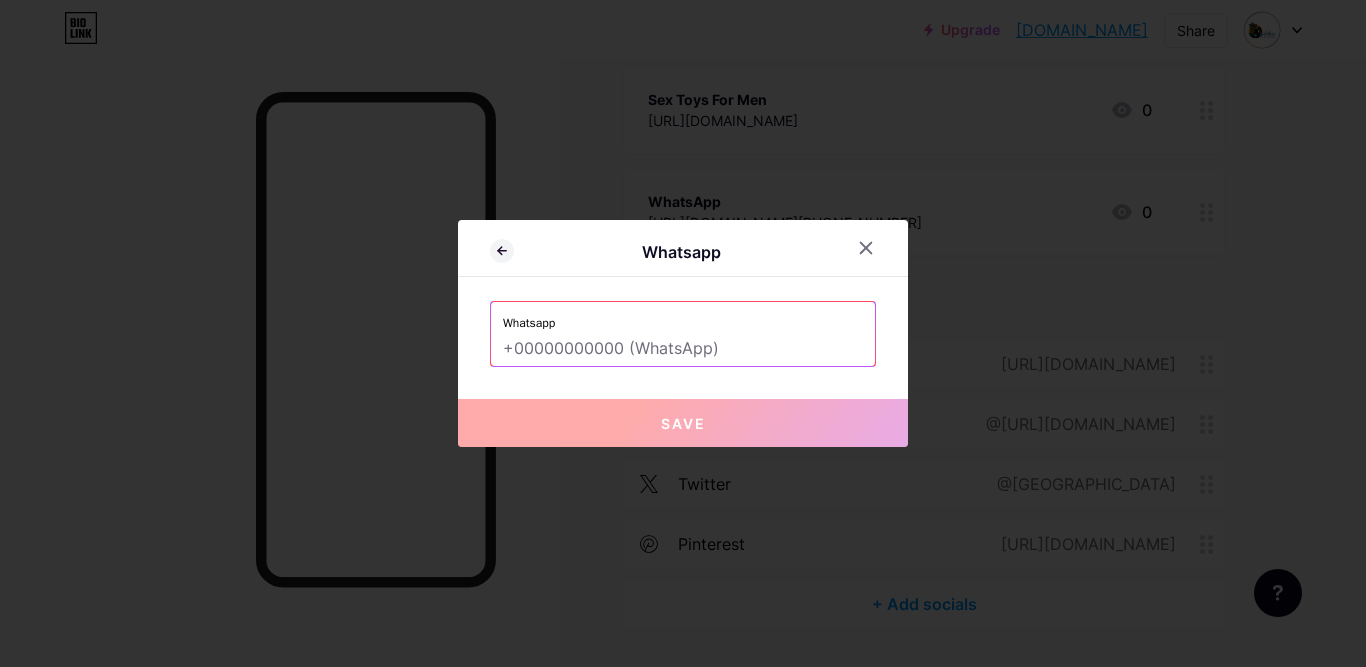 click at bounding box center [683, 349] 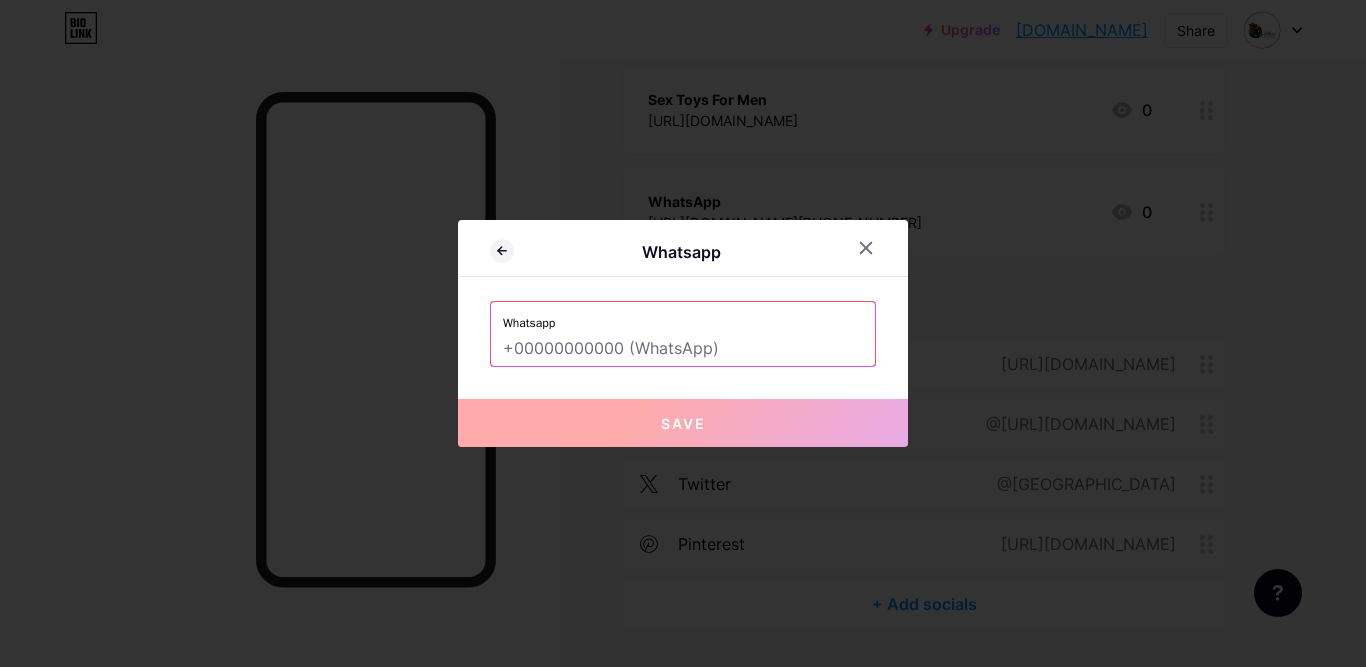 paste on "[PHONE_NUMBER]" 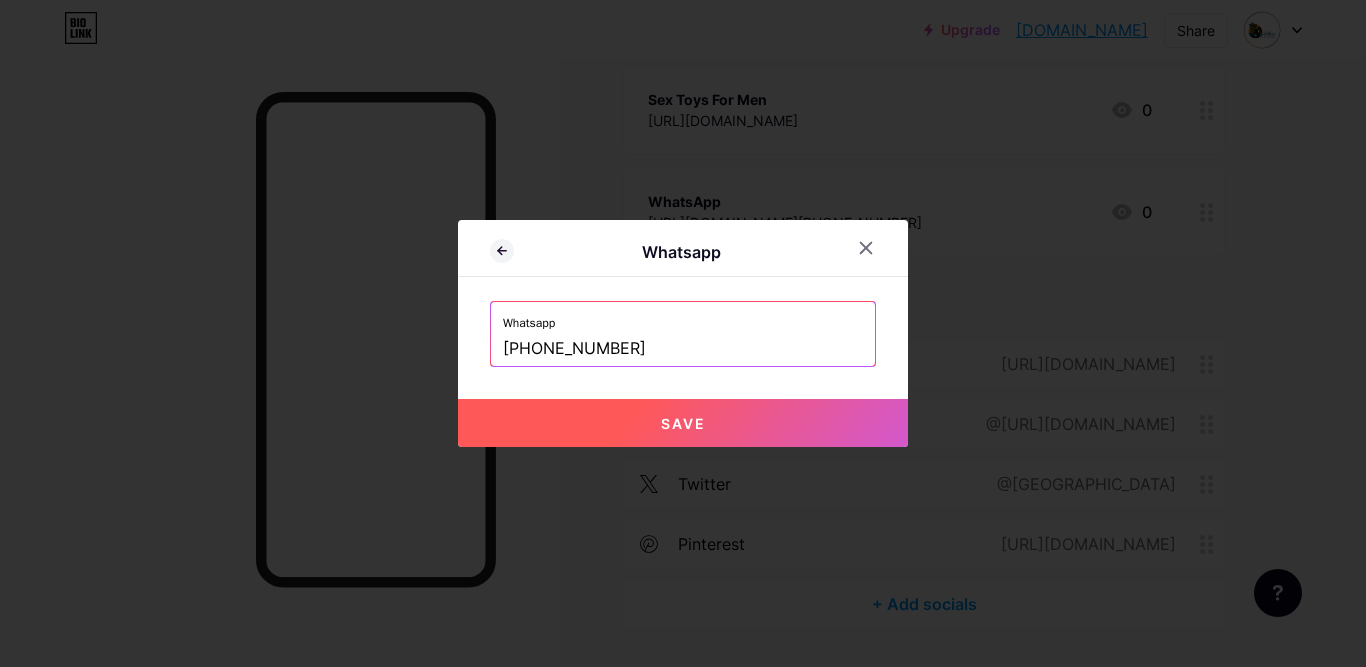 click on "Save" at bounding box center (683, 423) 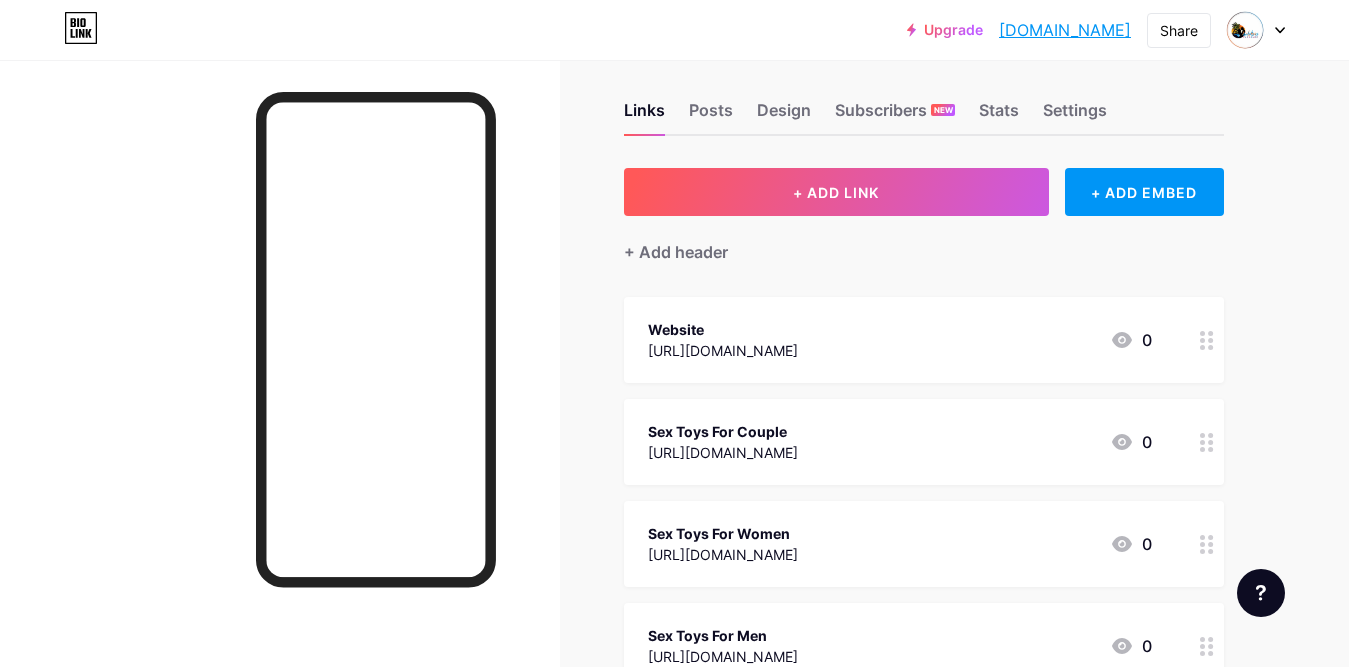 scroll, scrollTop: 0, scrollLeft: 0, axis: both 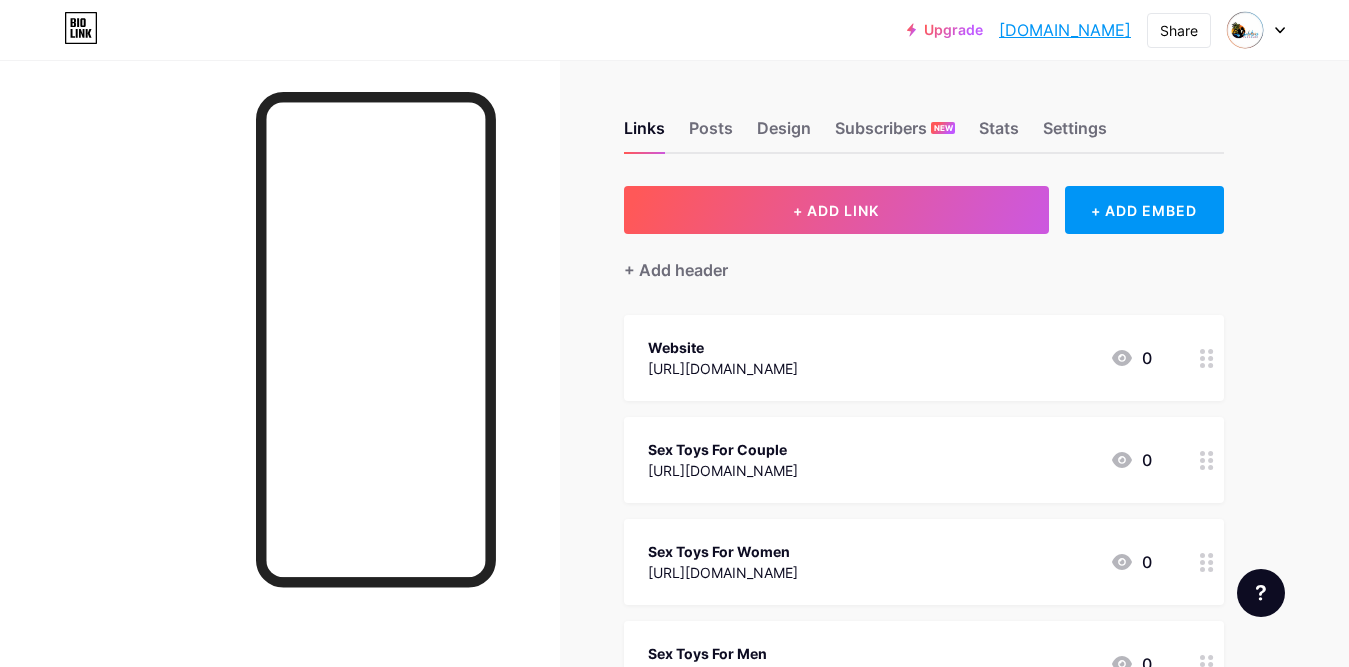 click on "[DOMAIN_NAME]" at bounding box center (1065, 30) 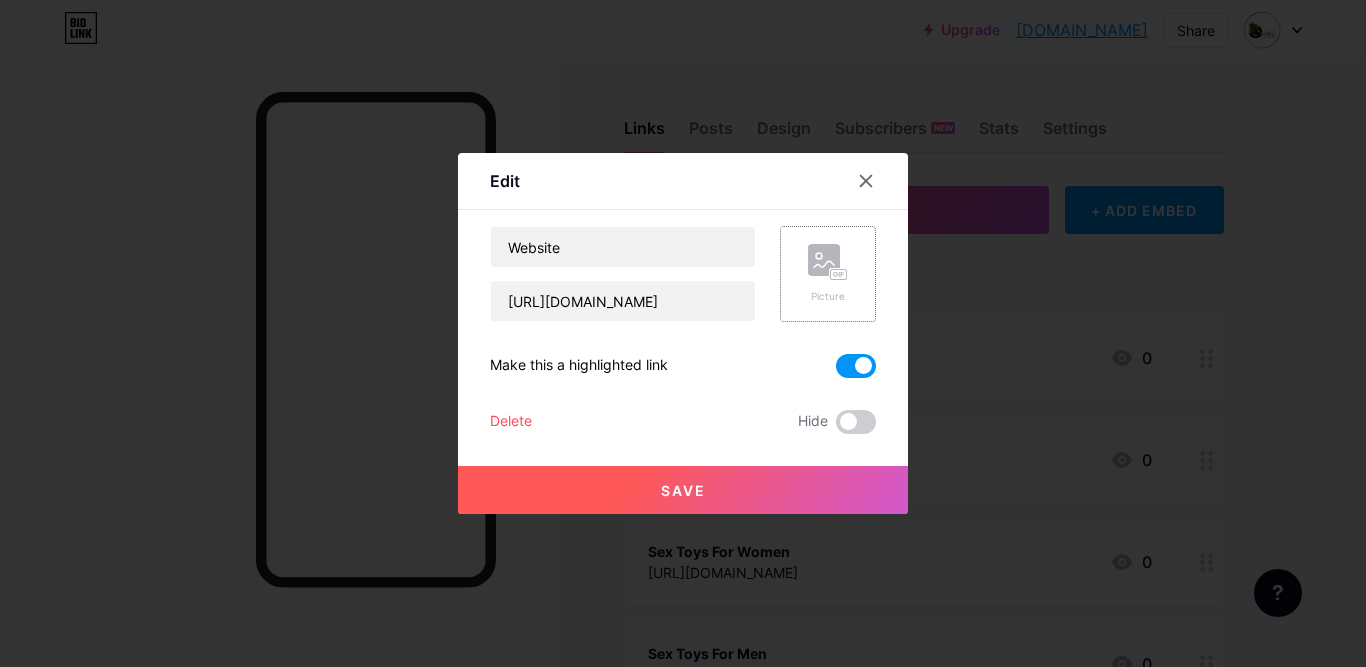 click 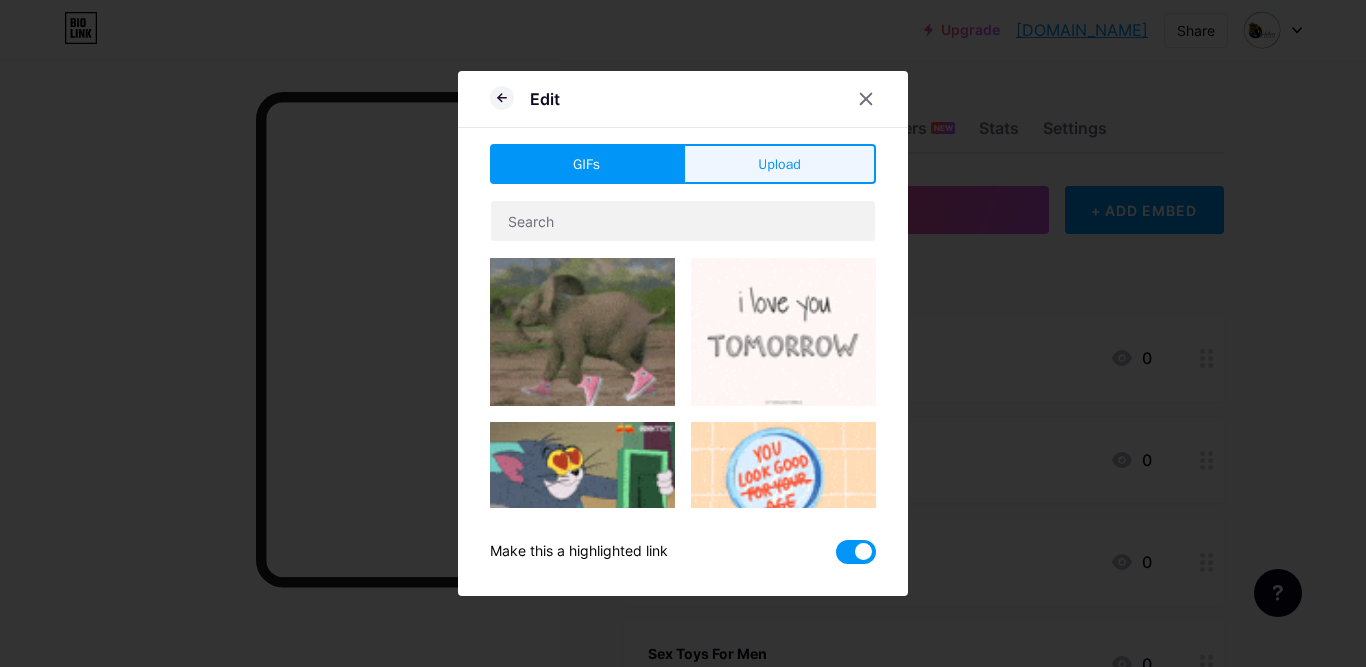 click on "Upload" at bounding box center (779, 164) 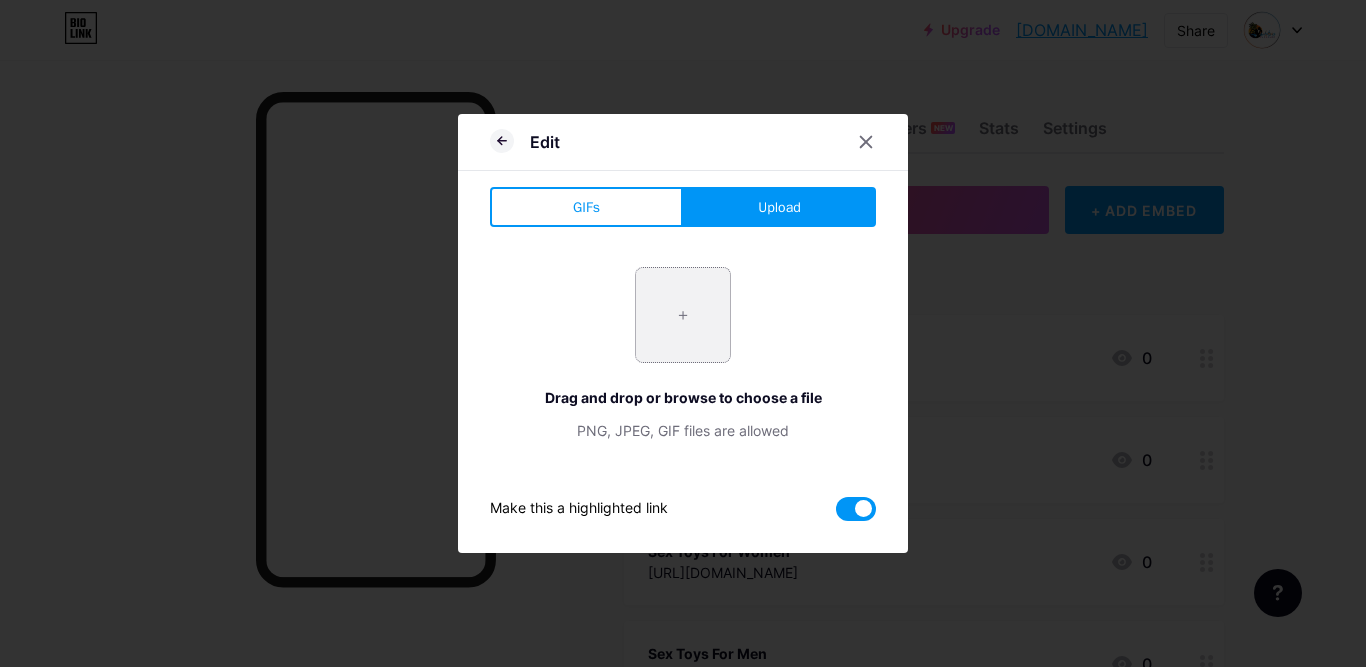 click at bounding box center [683, 315] 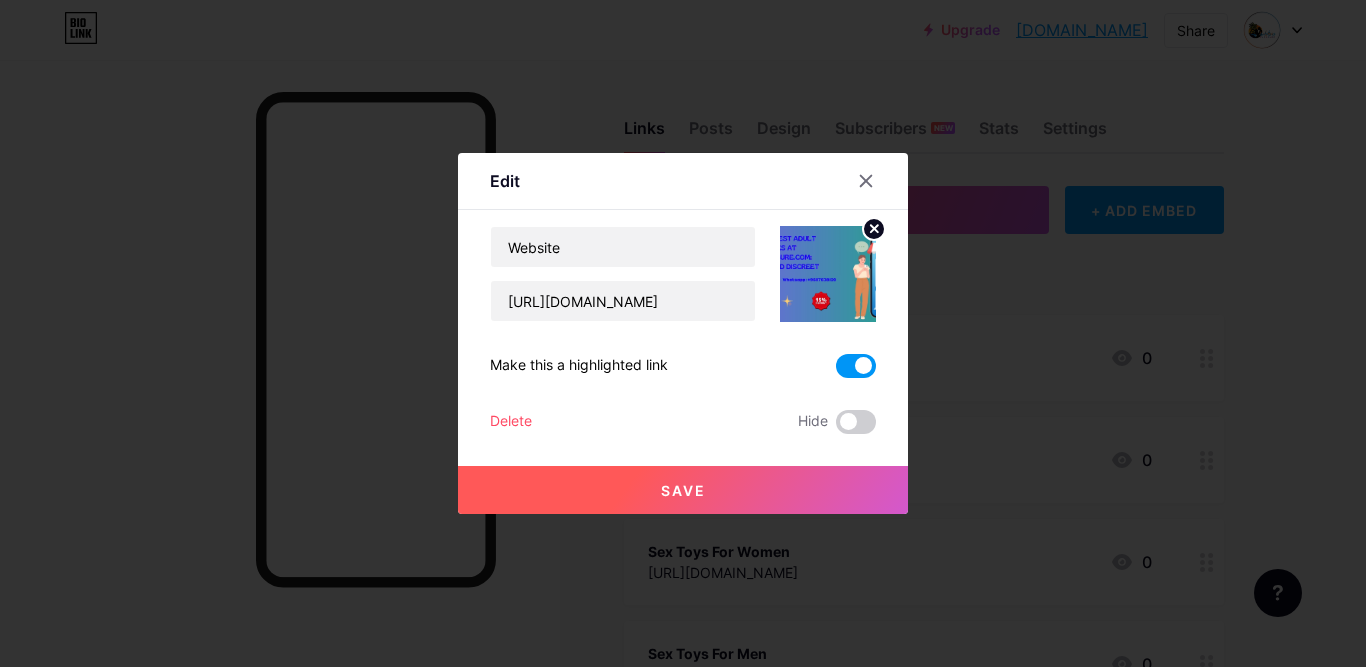 click on "Save" at bounding box center (683, 490) 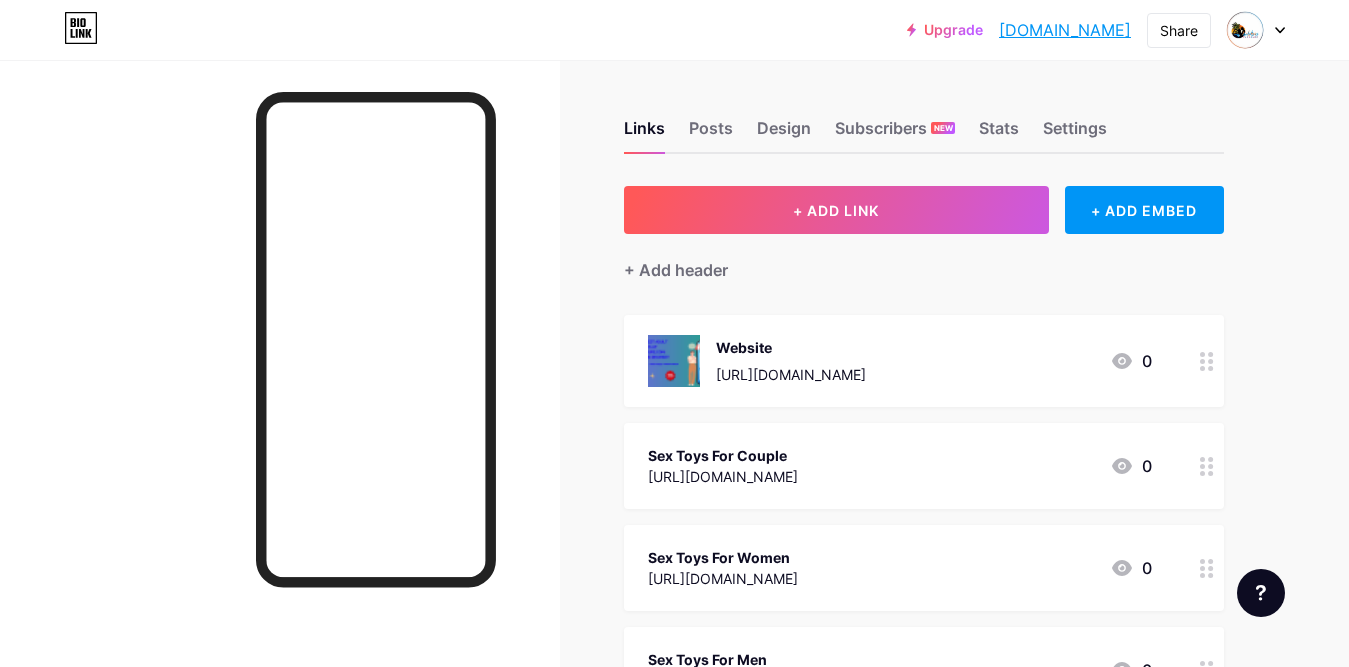 click on "[URL][DOMAIN_NAME]" at bounding box center [723, 476] 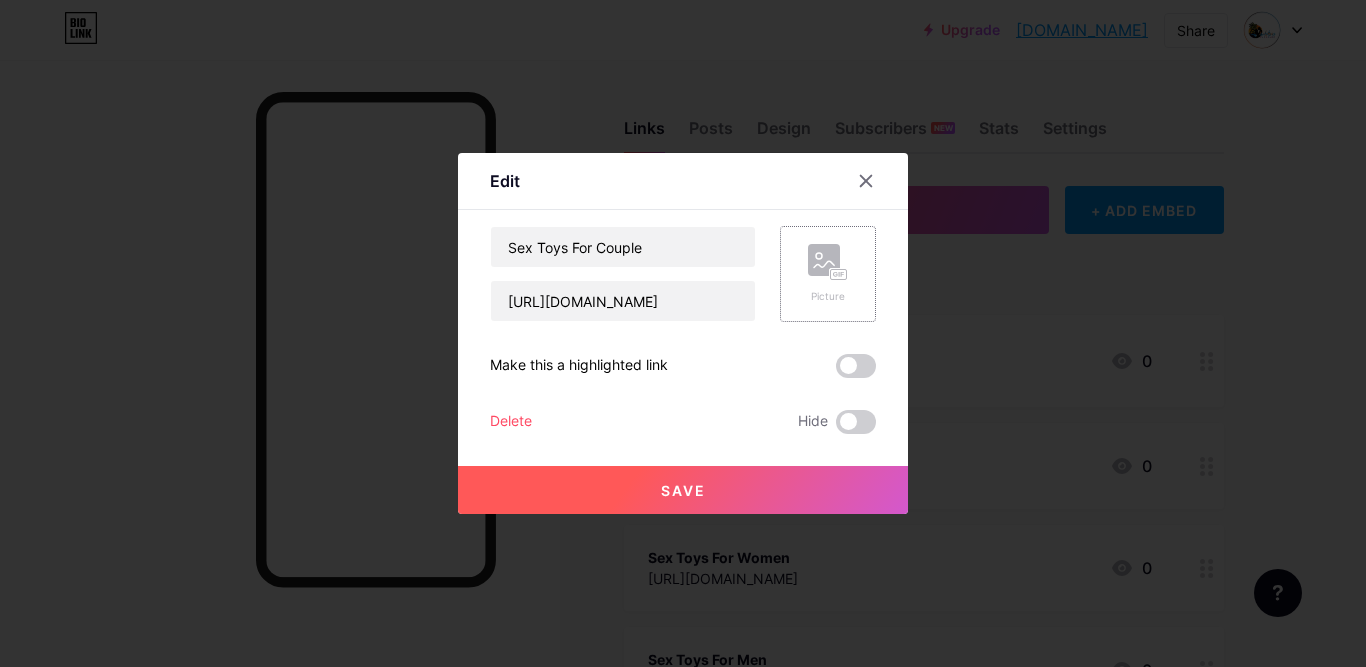 click 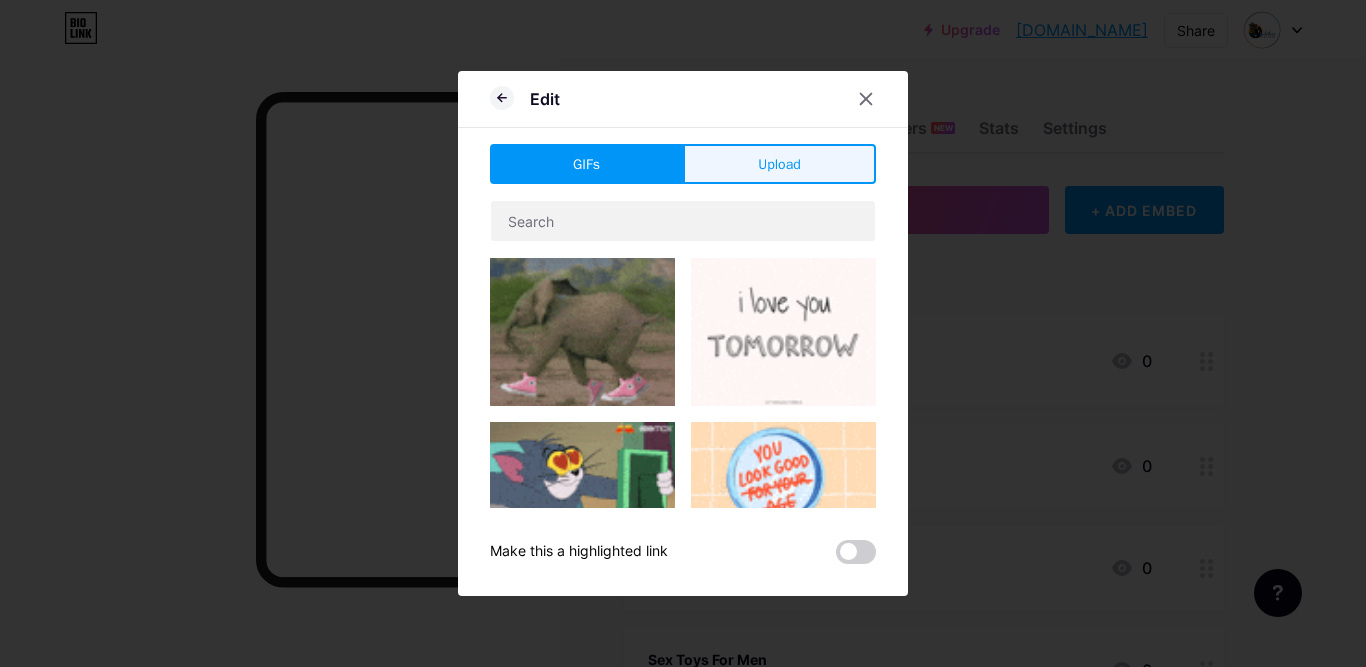 click on "Upload" at bounding box center (779, 164) 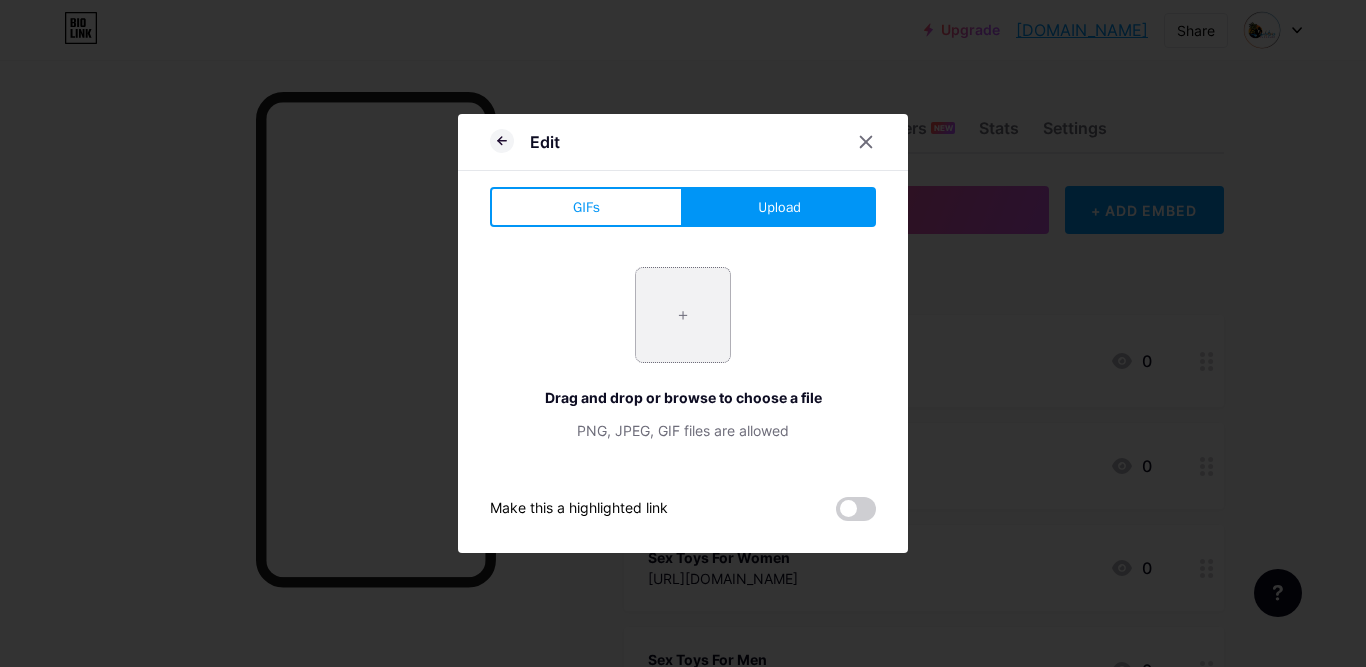 click at bounding box center (683, 315) 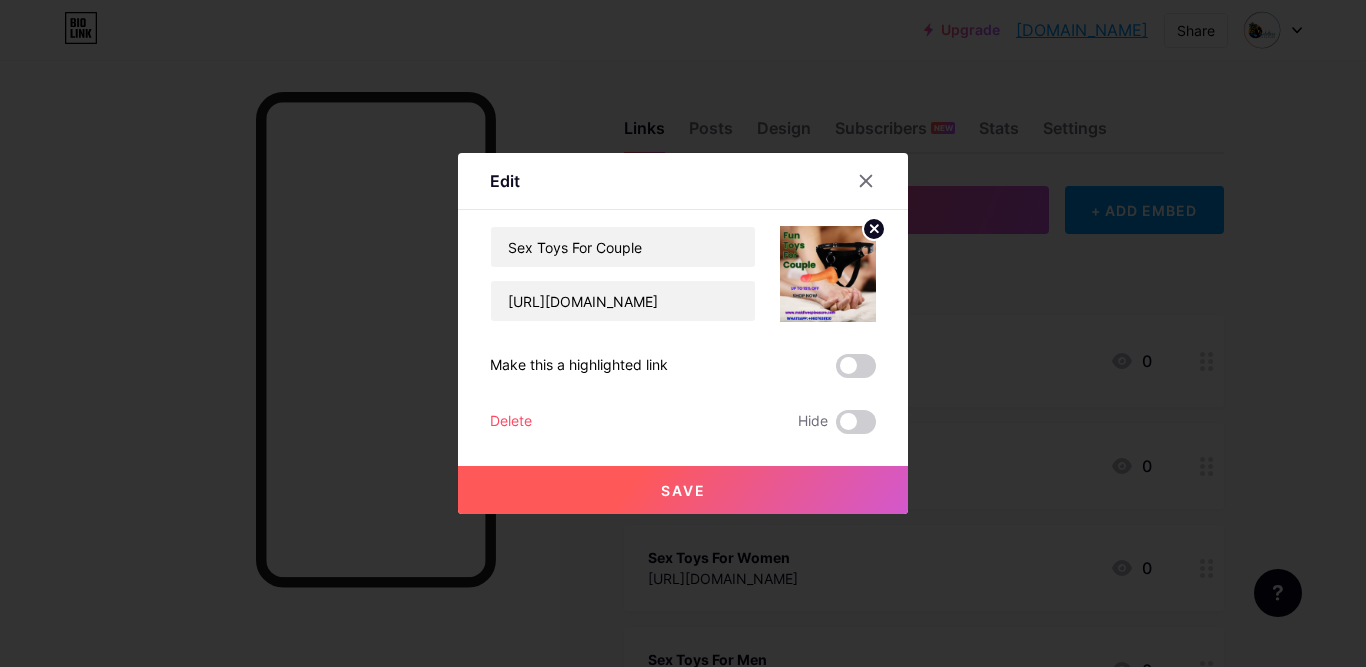 click on "Save" at bounding box center (683, 490) 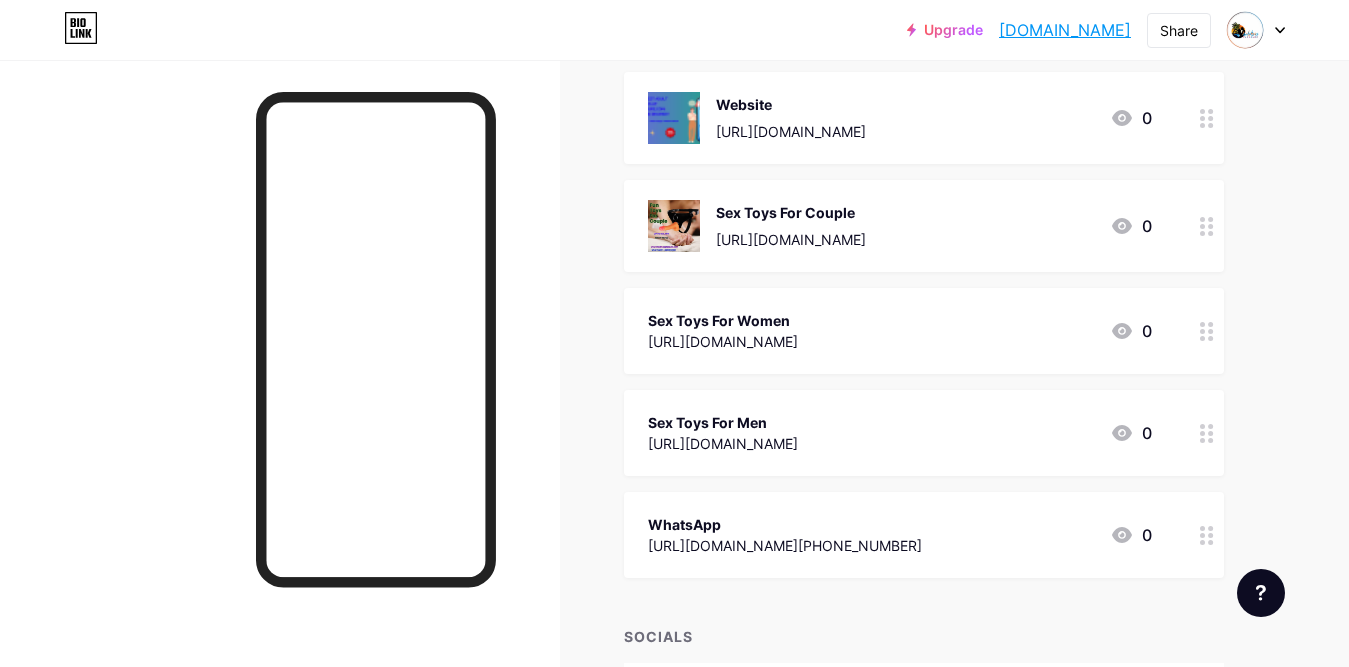 scroll, scrollTop: 200, scrollLeft: 0, axis: vertical 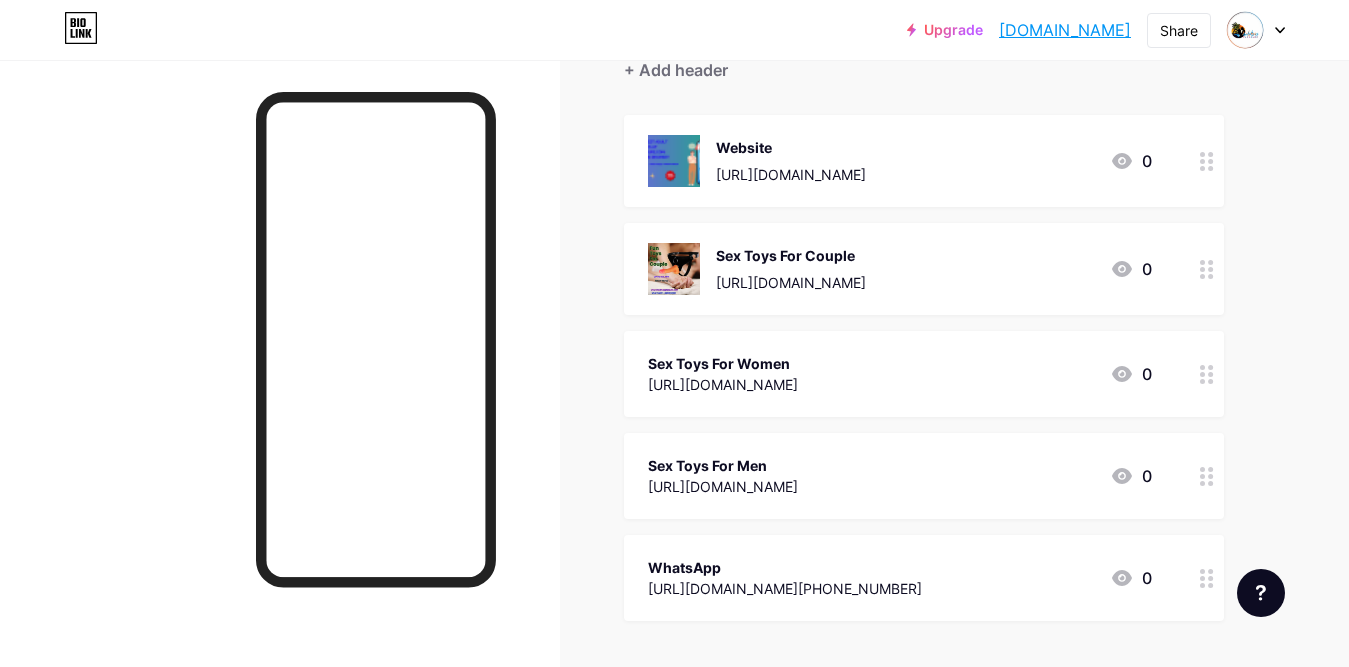 click on "[URL][DOMAIN_NAME]" at bounding box center [723, 384] 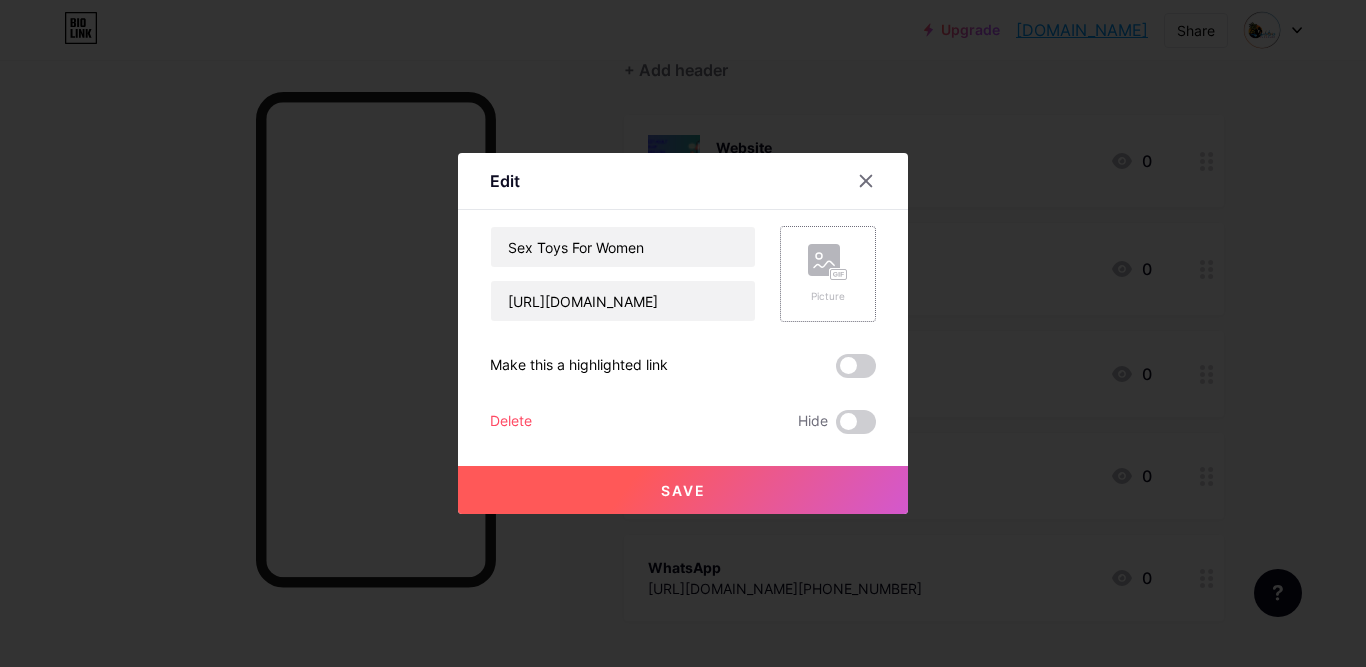 click 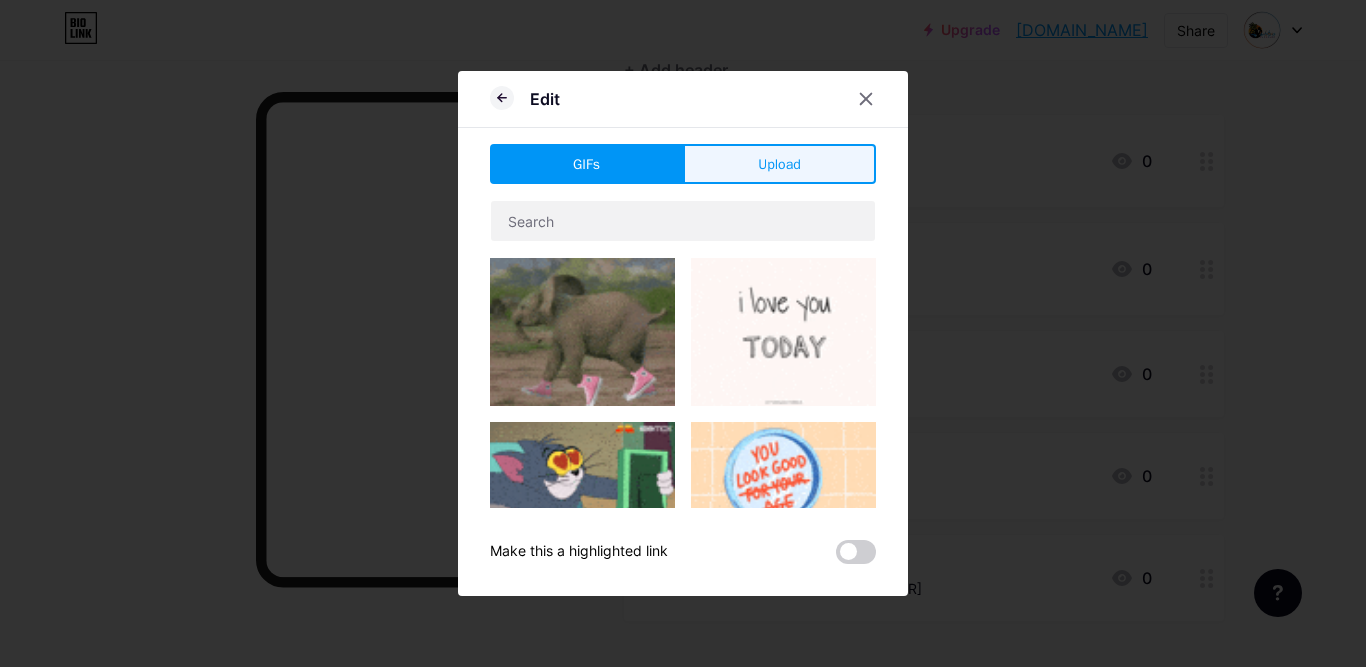 click on "Upload" at bounding box center [779, 164] 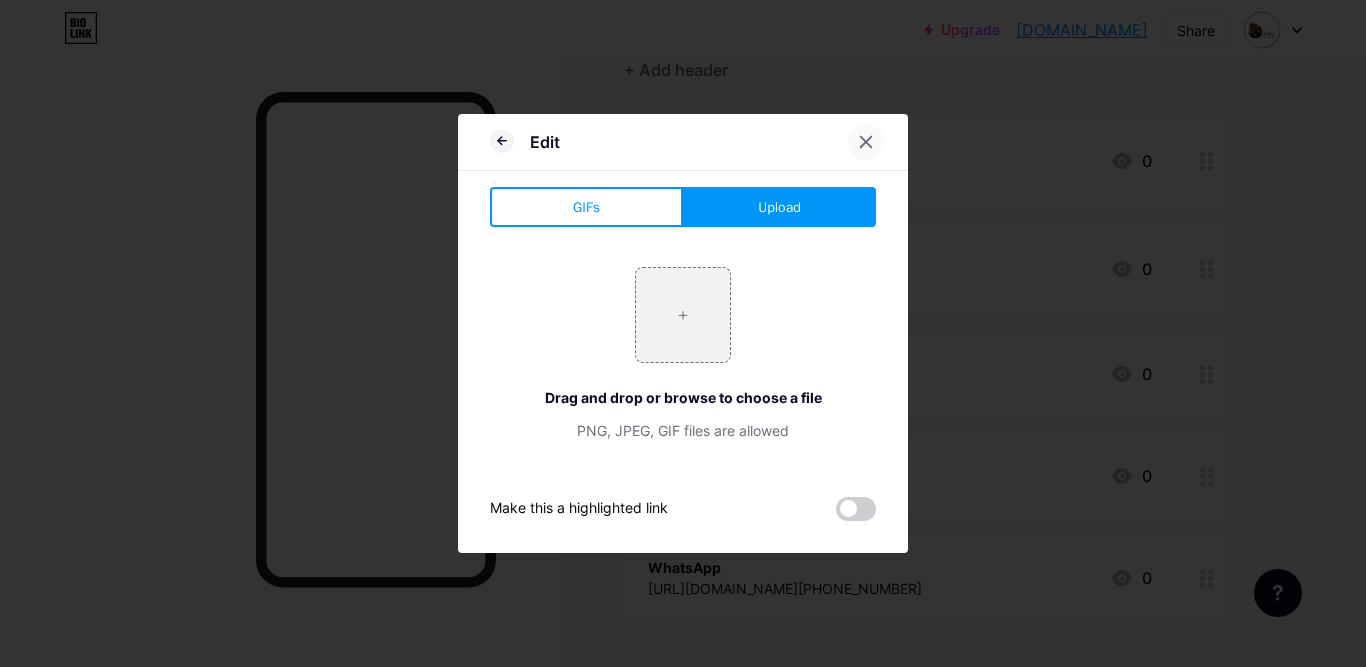 click 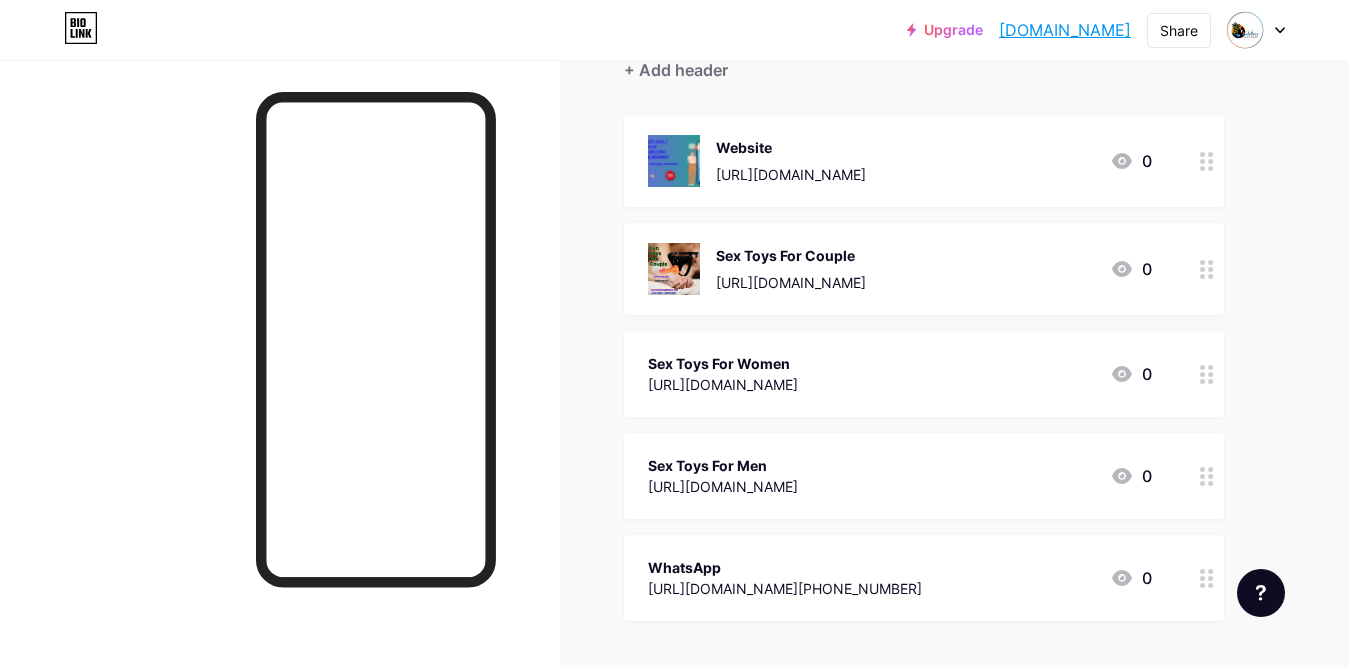 click on "Sex Toys For Women" at bounding box center [723, 363] 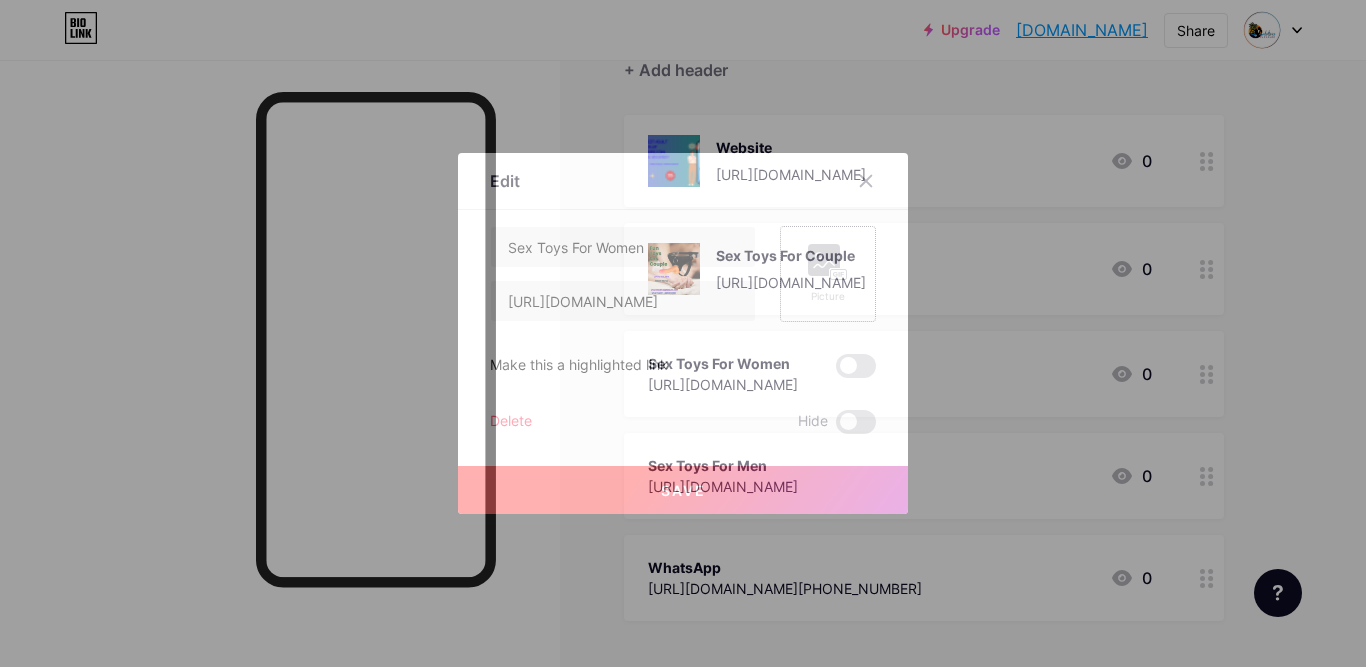 click 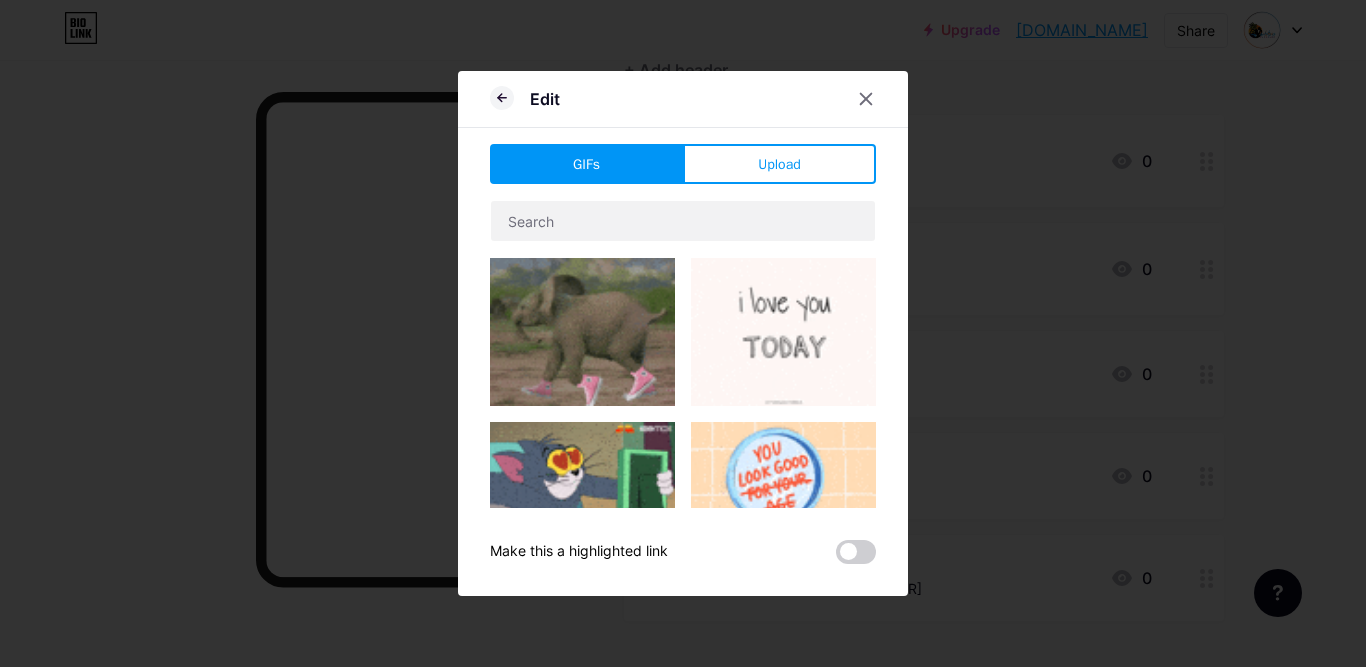 click on "Upload" at bounding box center [779, 164] 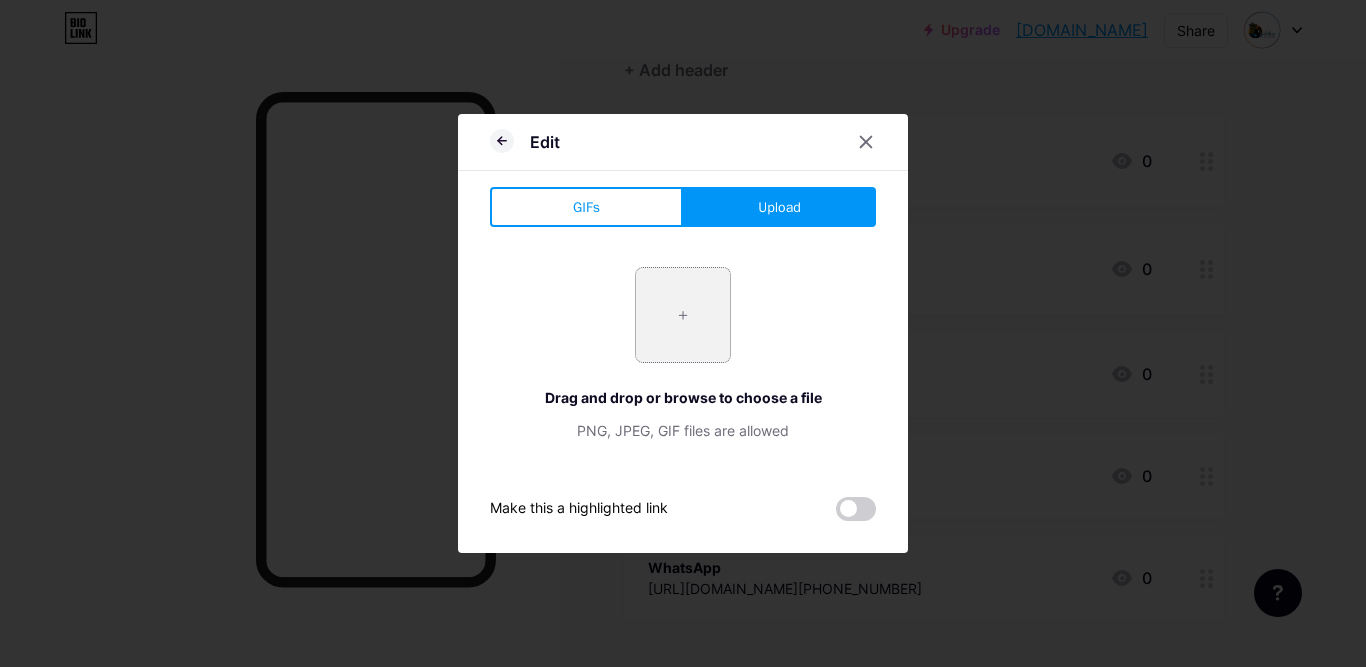 click at bounding box center (683, 315) 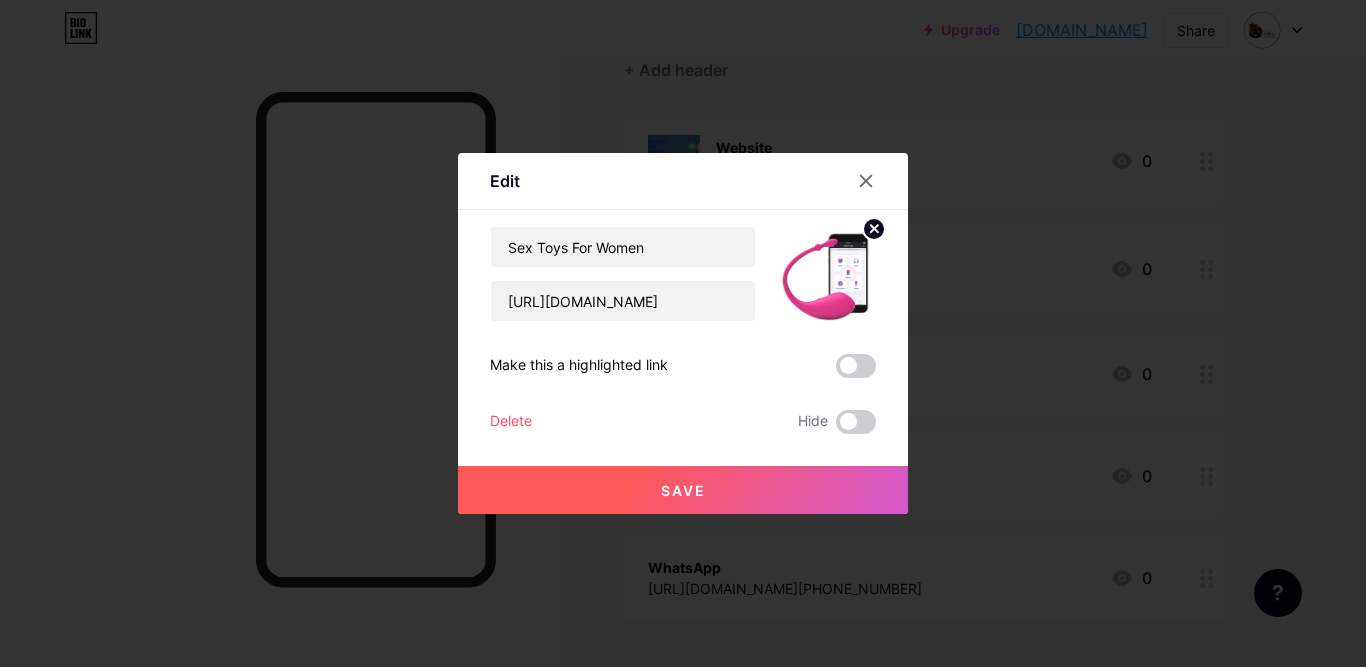 click on "Save" at bounding box center (683, 490) 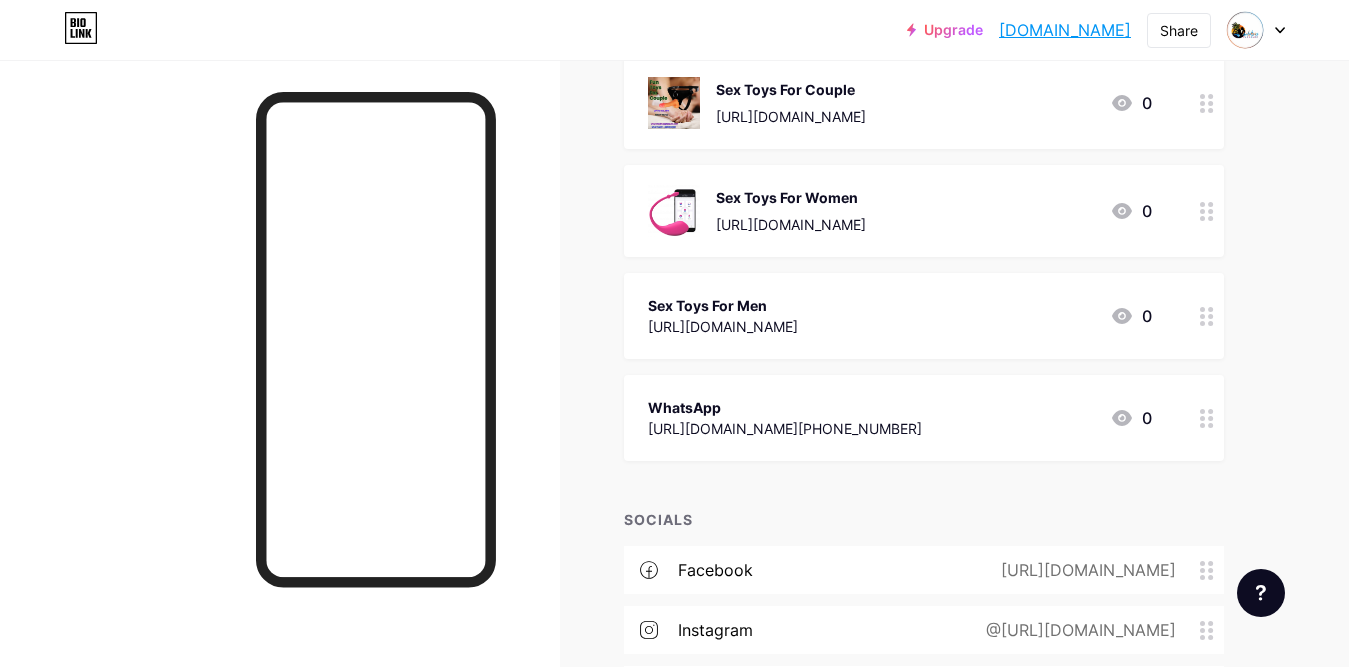 scroll, scrollTop: 400, scrollLeft: 0, axis: vertical 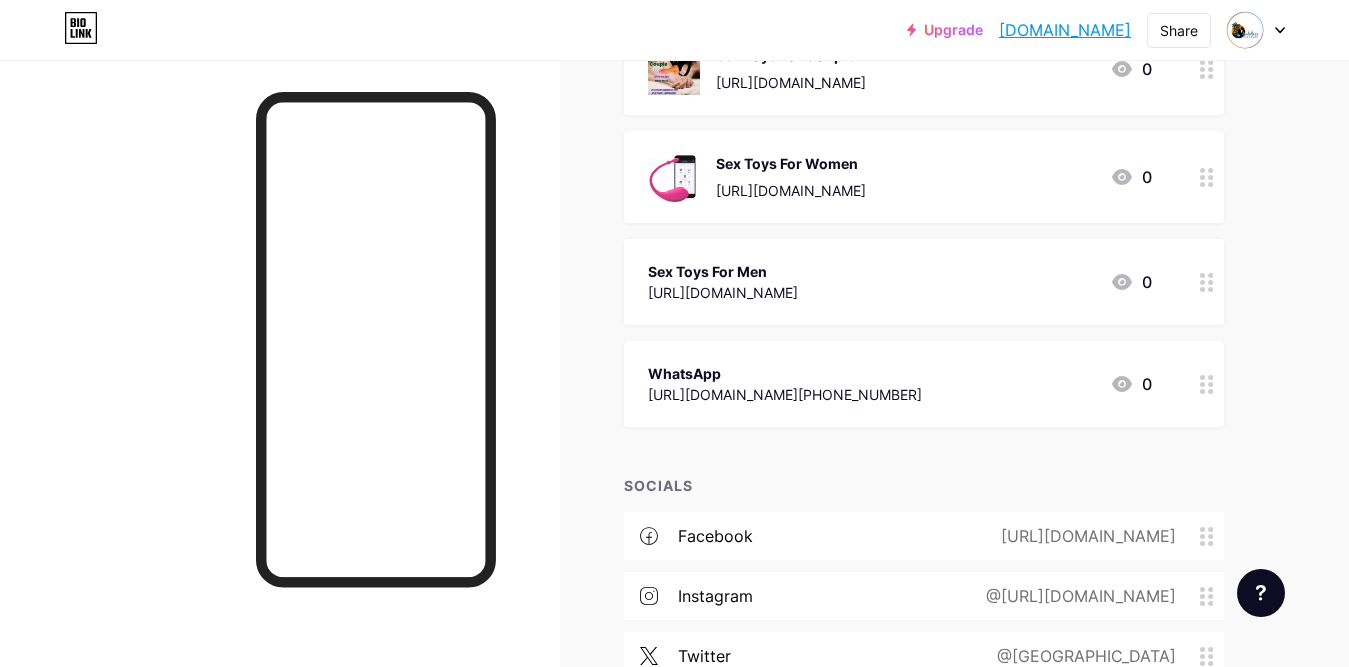 click on "0" at bounding box center [1131, 282] 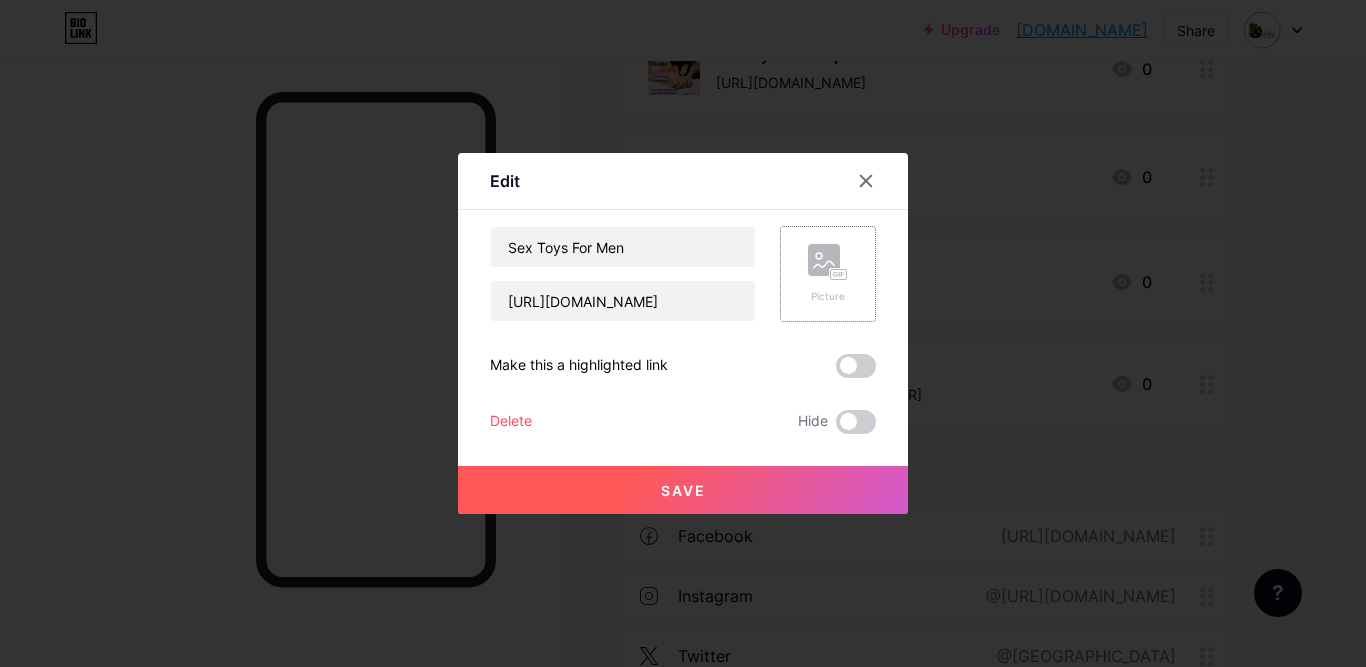 click 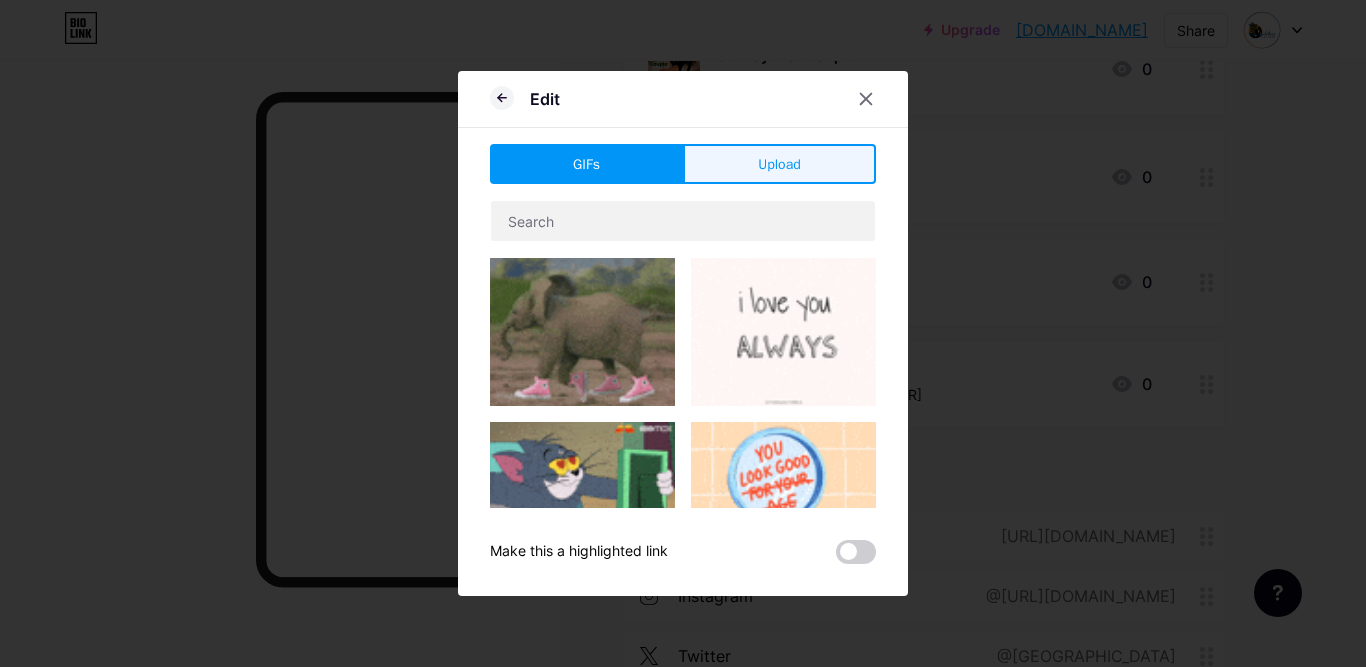 click on "Upload" at bounding box center [779, 164] 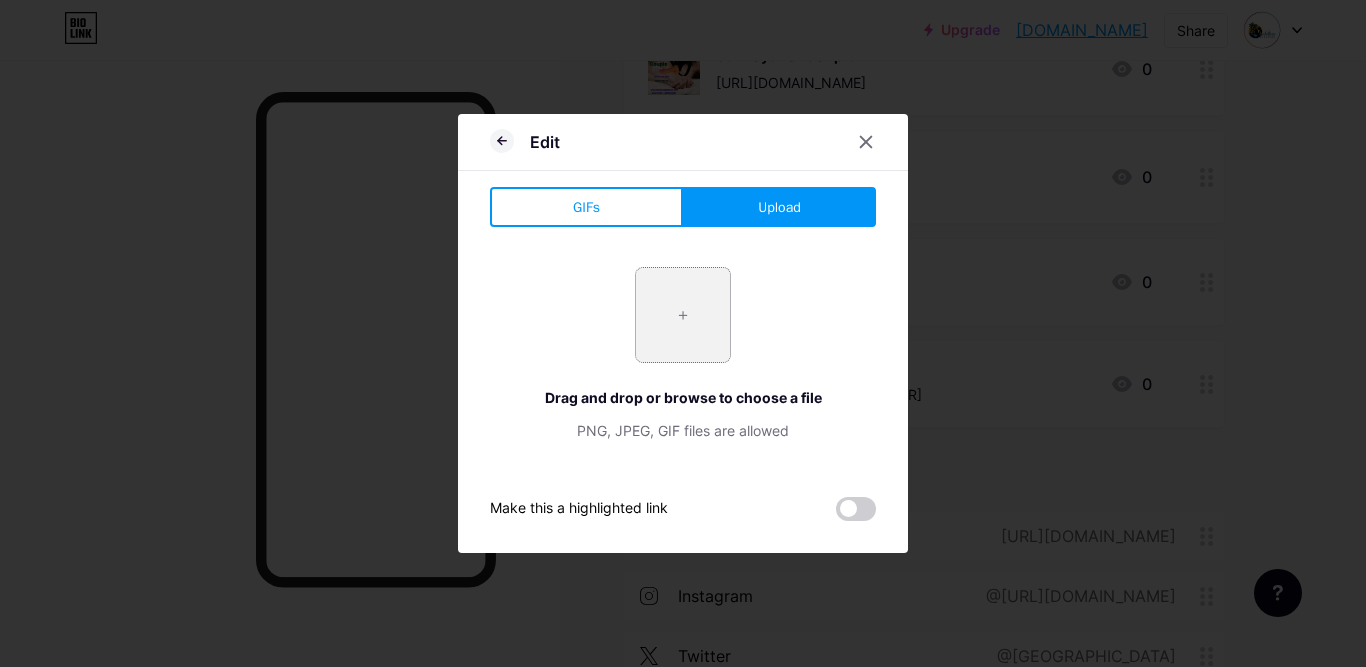 click at bounding box center [683, 315] 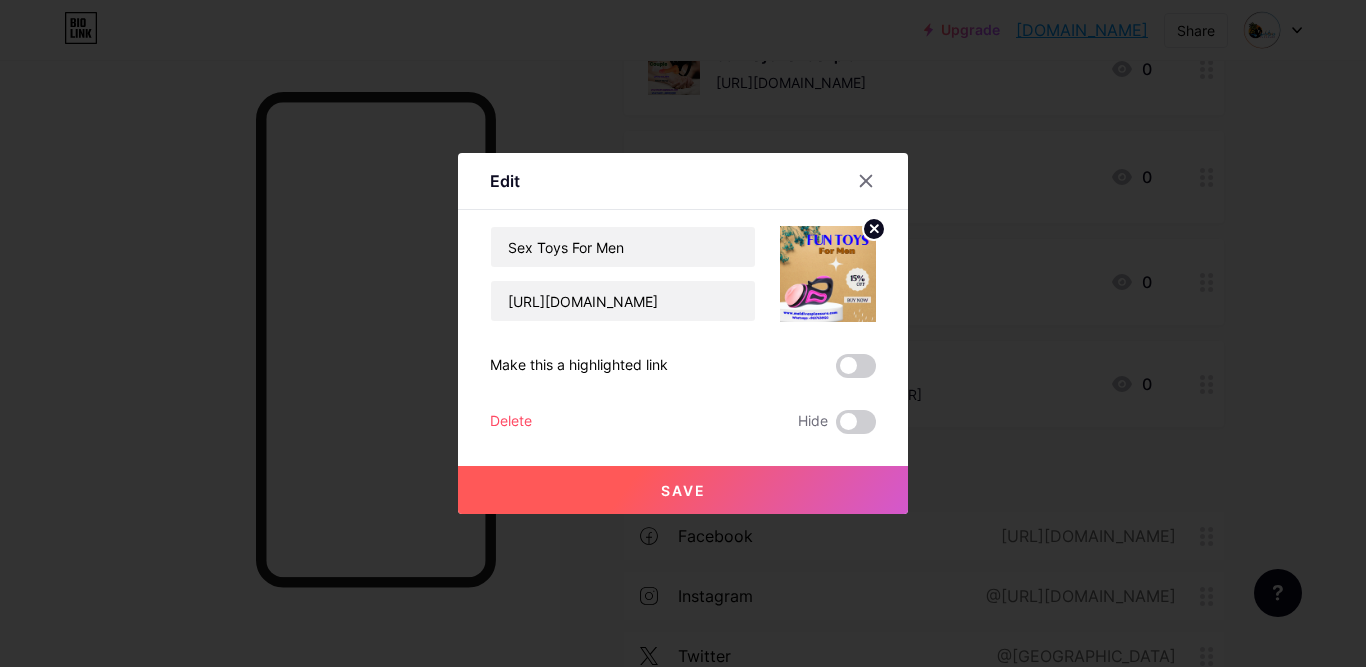 click on "Save" at bounding box center [683, 490] 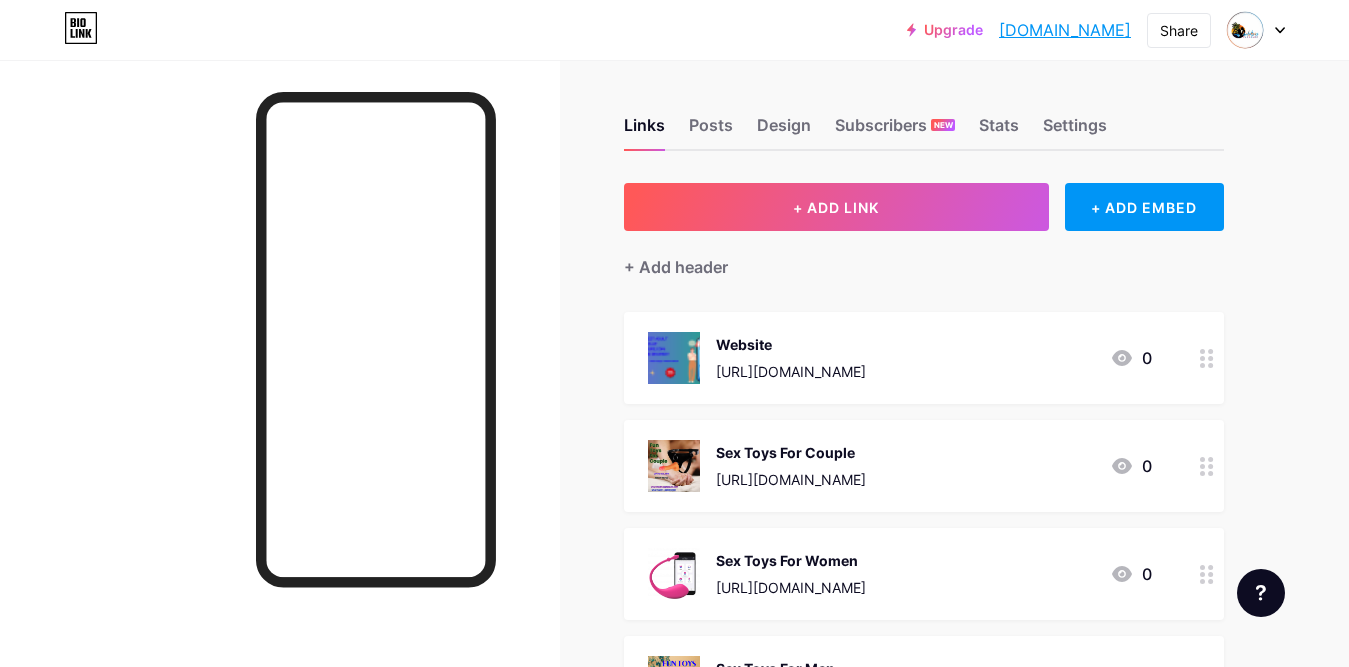 scroll, scrollTop: 0, scrollLeft: 0, axis: both 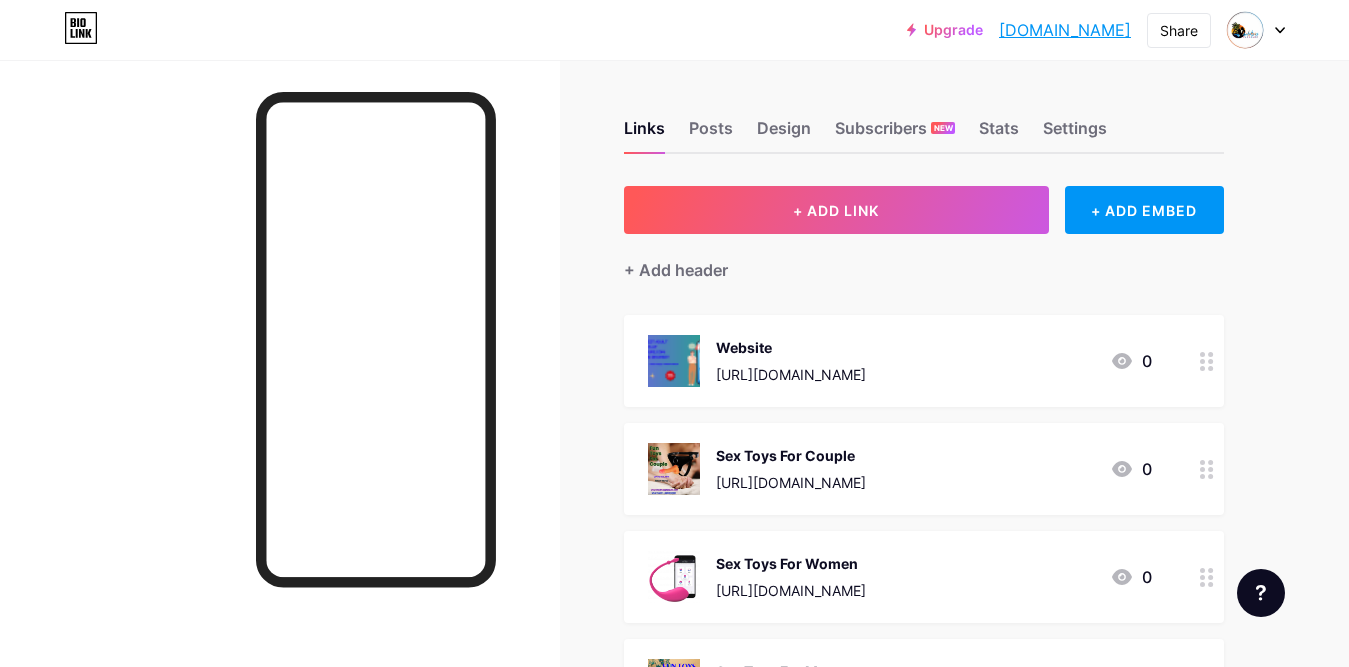 click on "[DOMAIN_NAME]" at bounding box center (1065, 30) 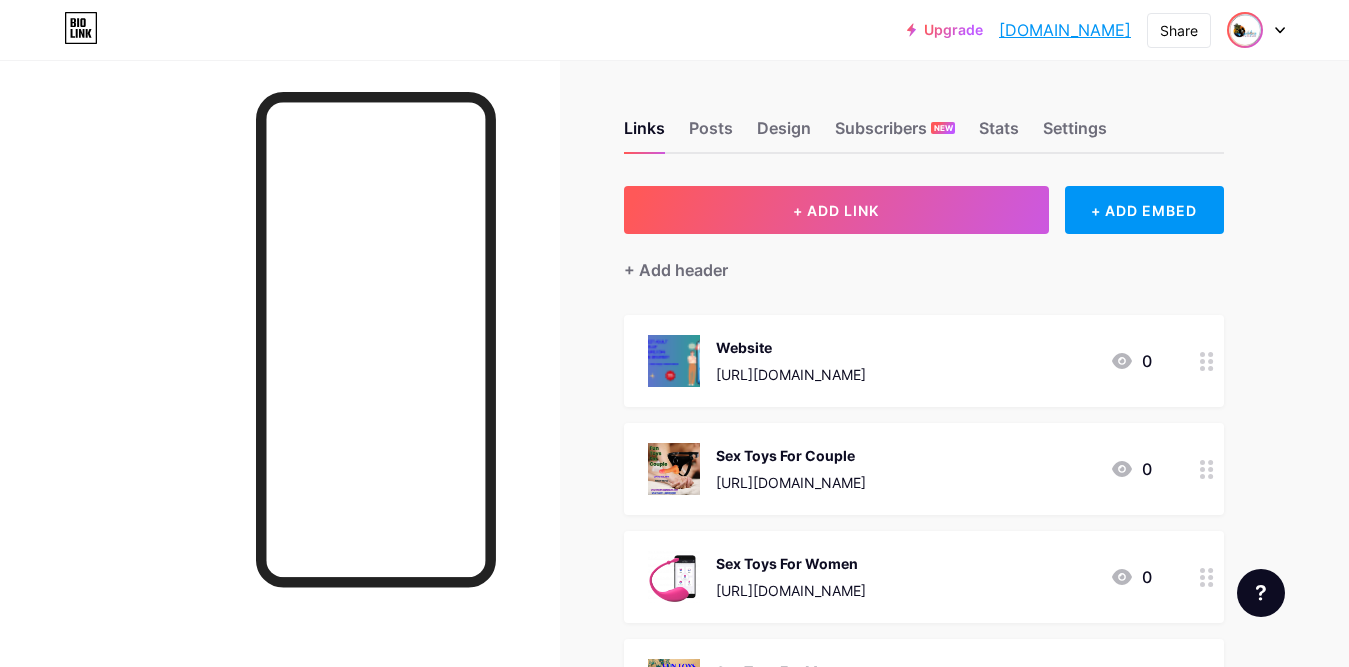 click at bounding box center (1245, 30) 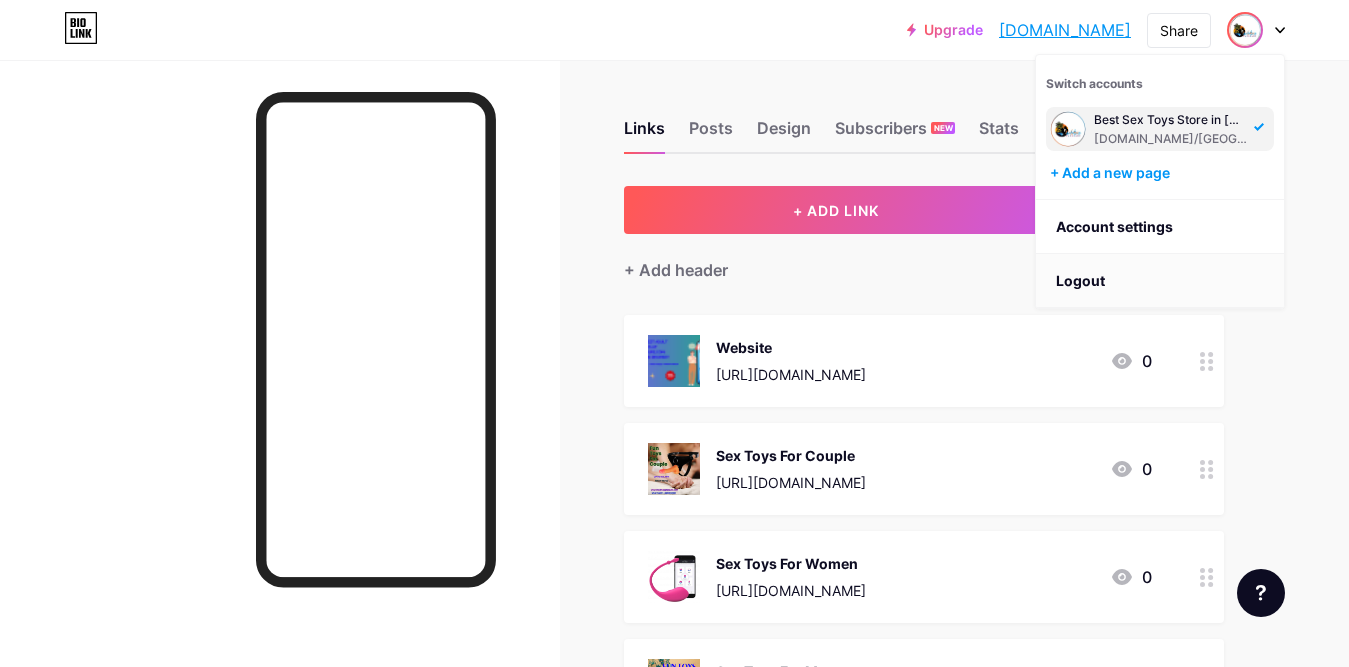 click on "Logout" at bounding box center (1160, 281) 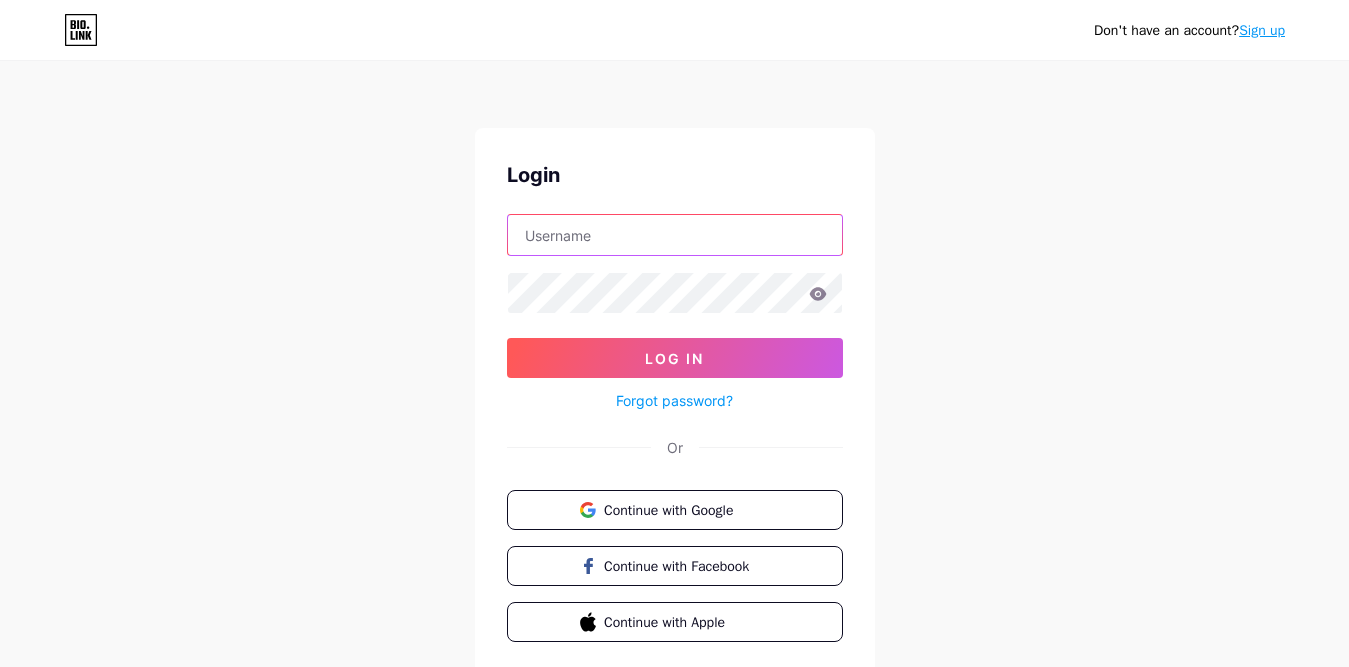 type on "[PERSON_NAME][EMAIL_ADDRESS][DOMAIN_NAME]" 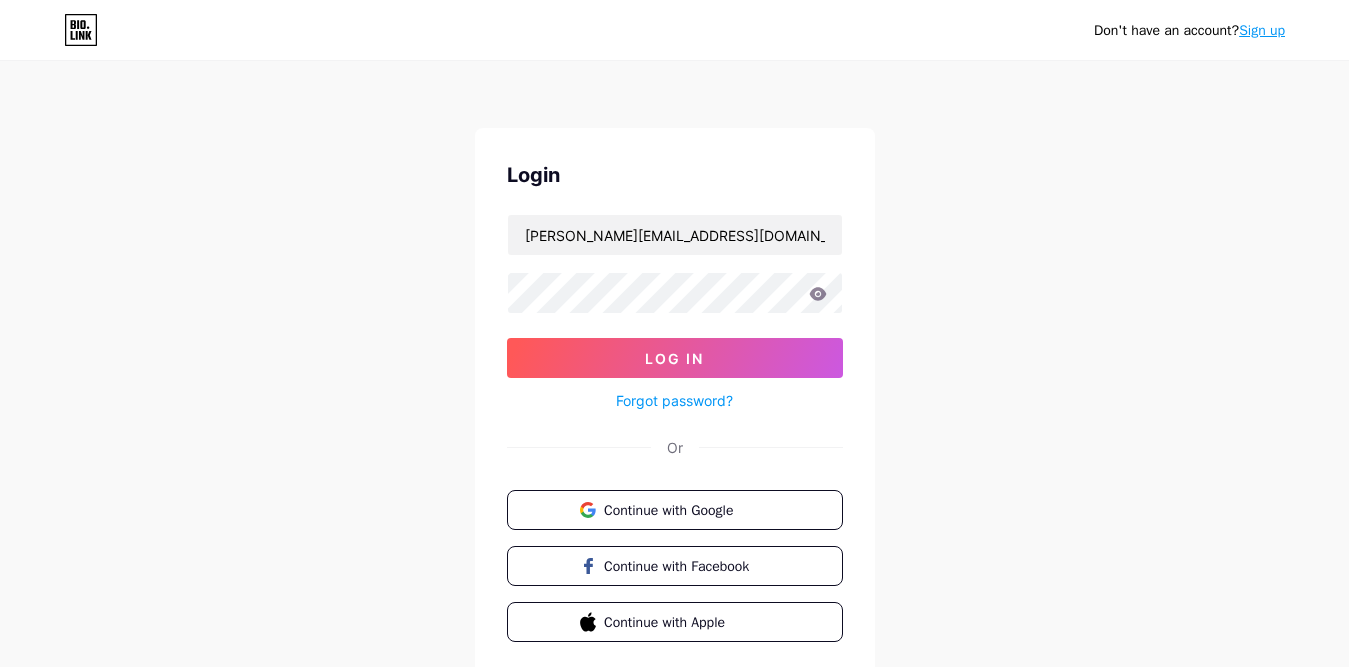 click 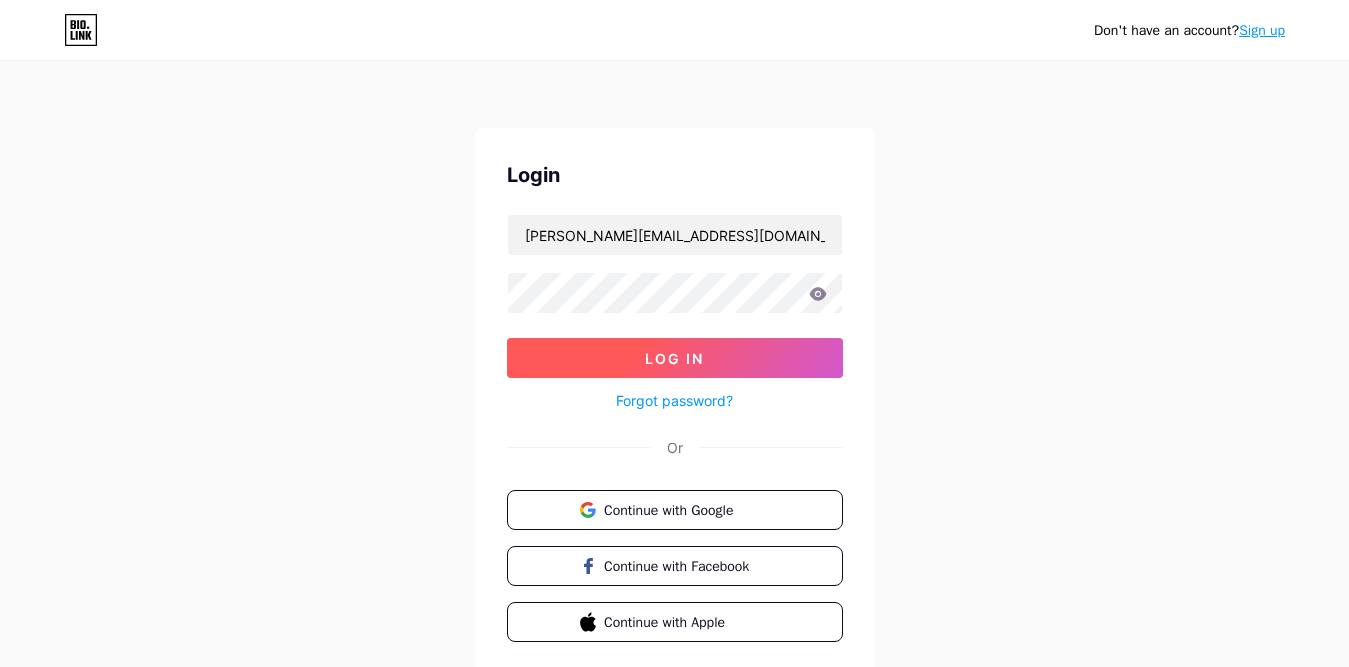 click on "Log In" at bounding box center (674, 358) 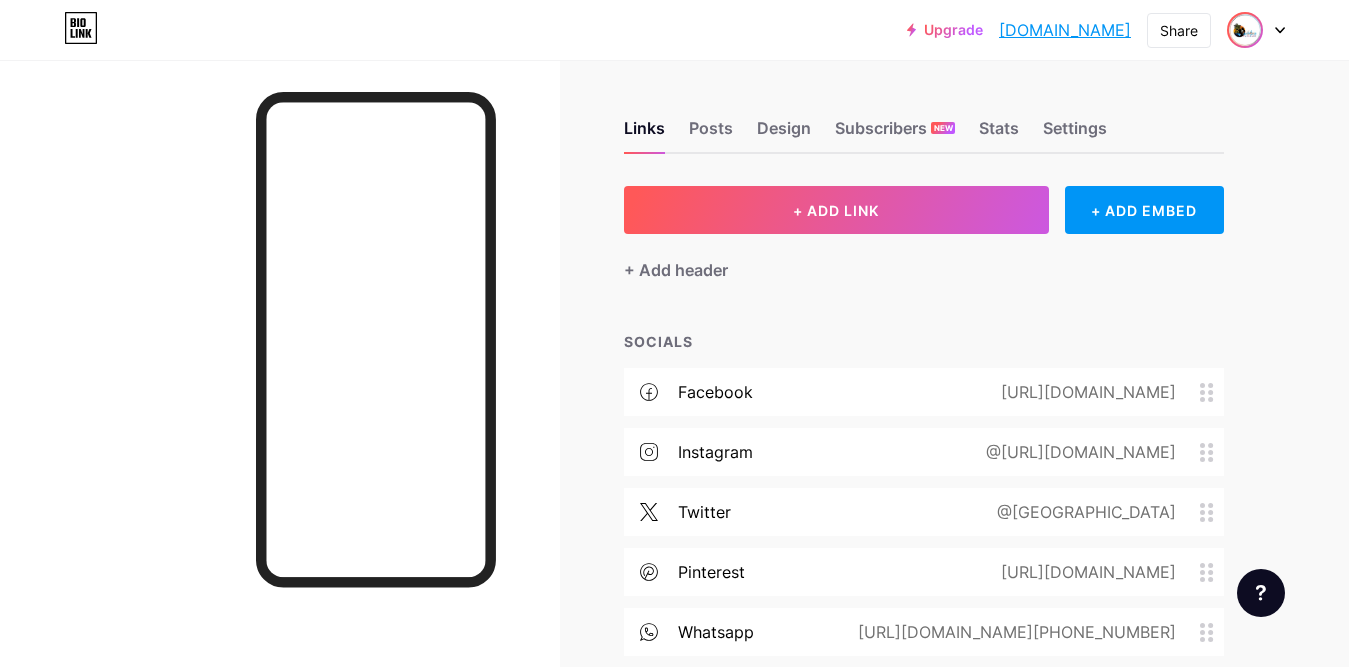 click at bounding box center [1245, 30] 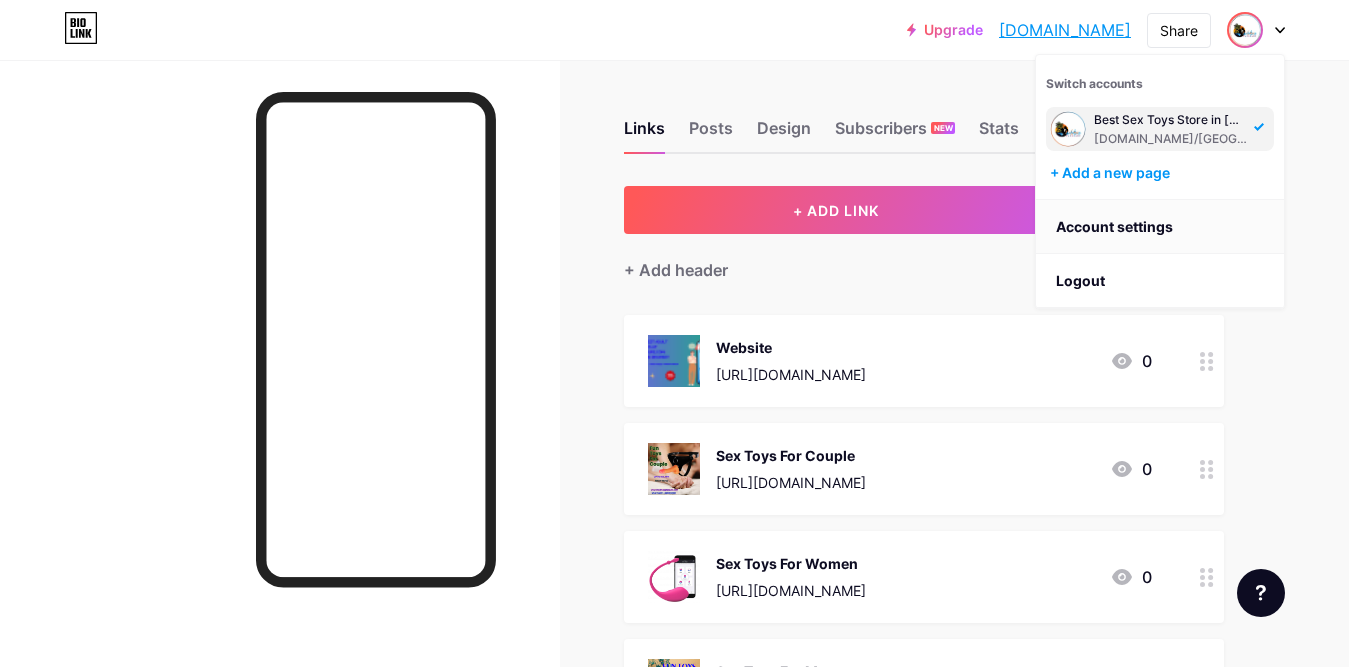 click on "Account settings" at bounding box center [1160, 227] 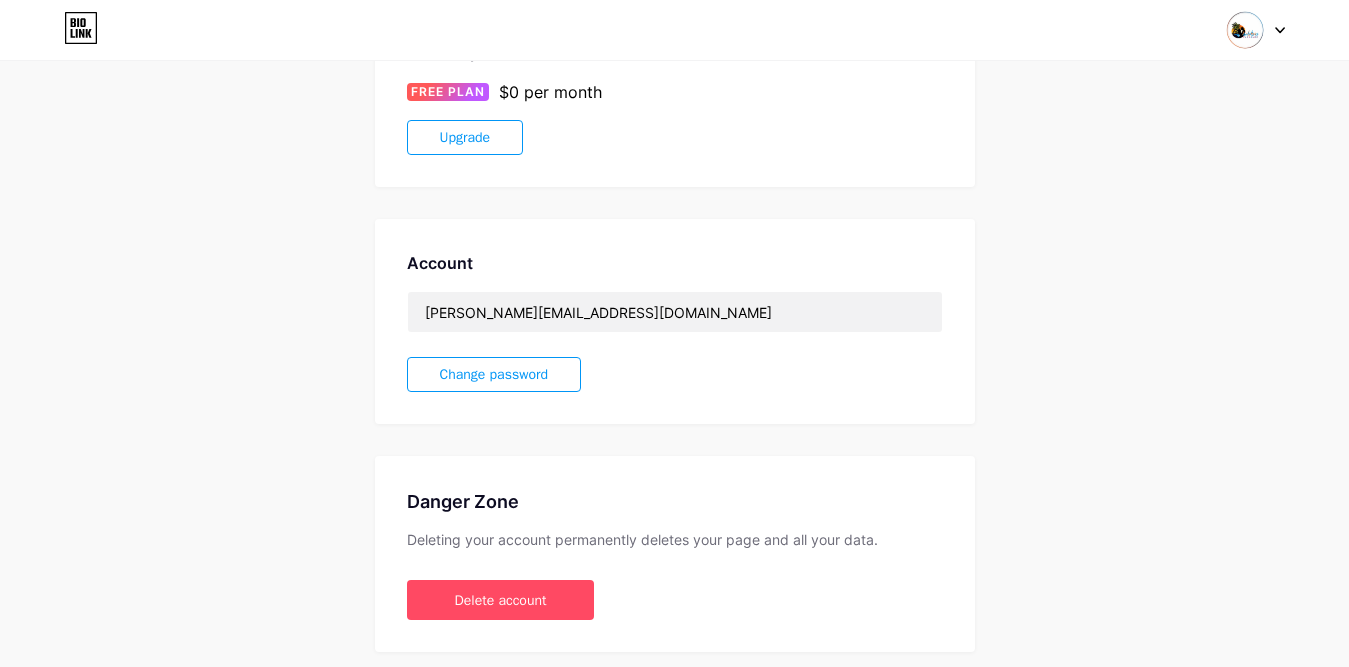 scroll, scrollTop: 366, scrollLeft: 0, axis: vertical 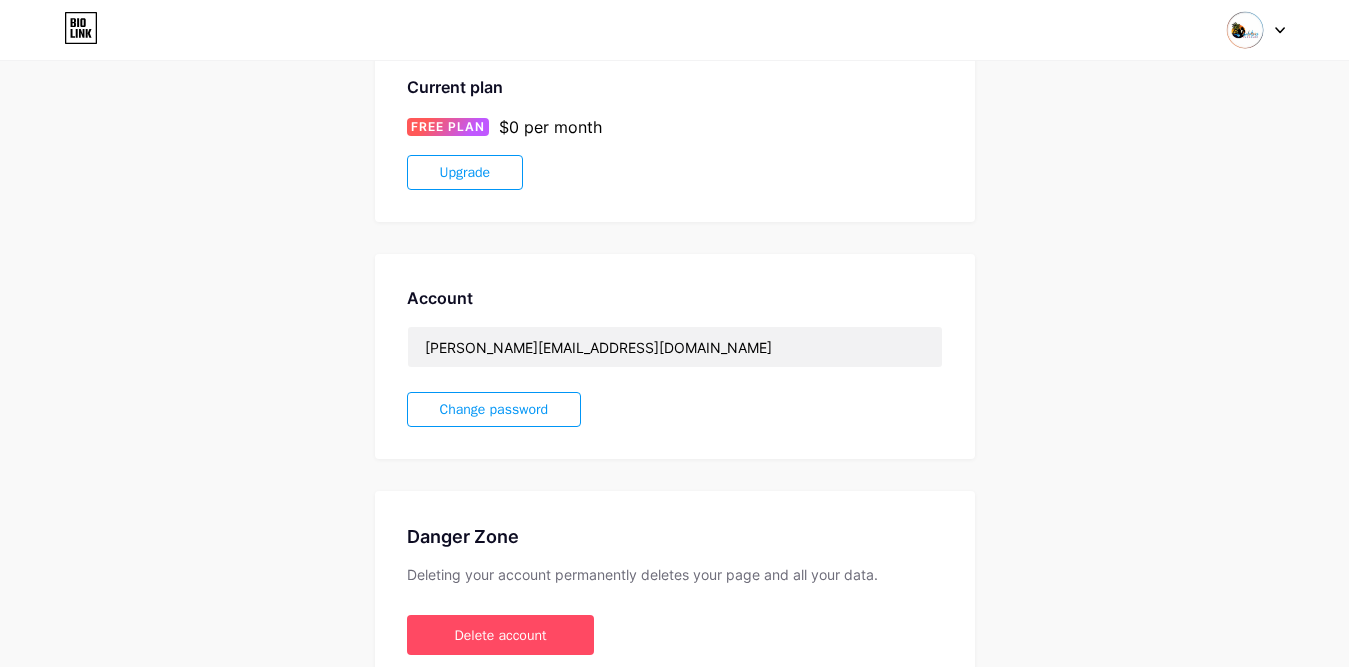 click on "Change password" at bounding box center [494, 409] 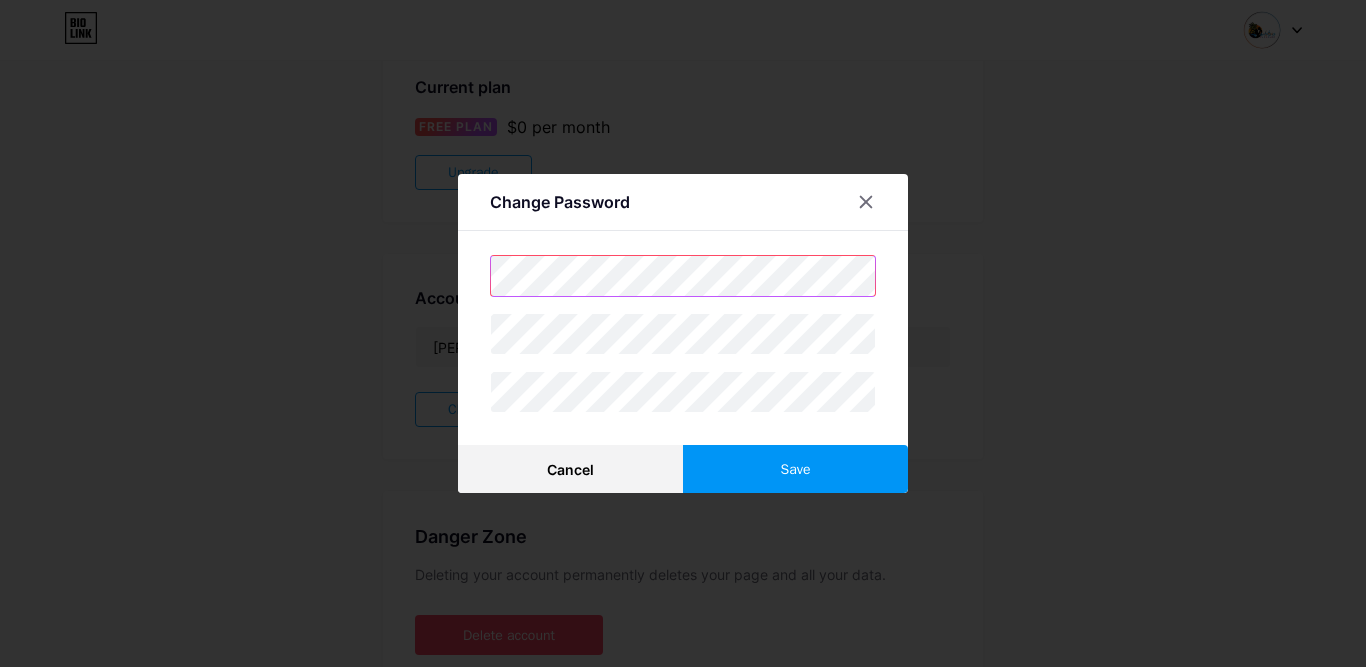 type 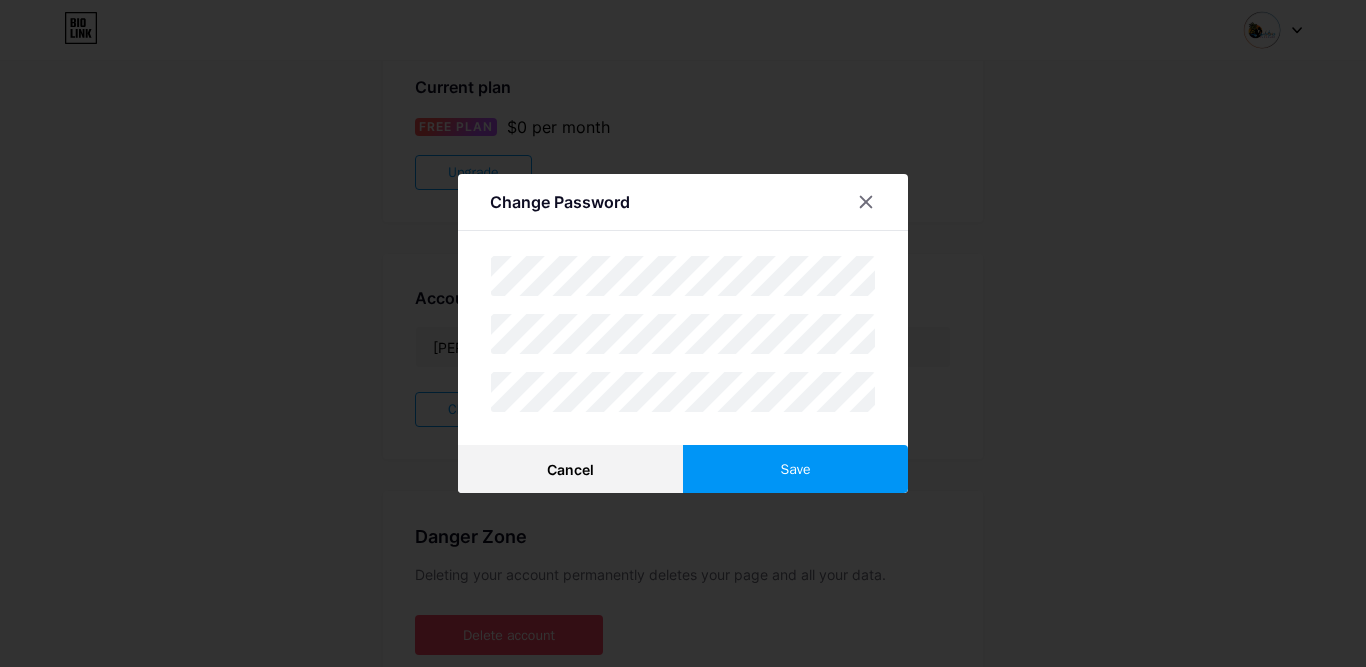 click on "Save" at bounding box center (796, 469) 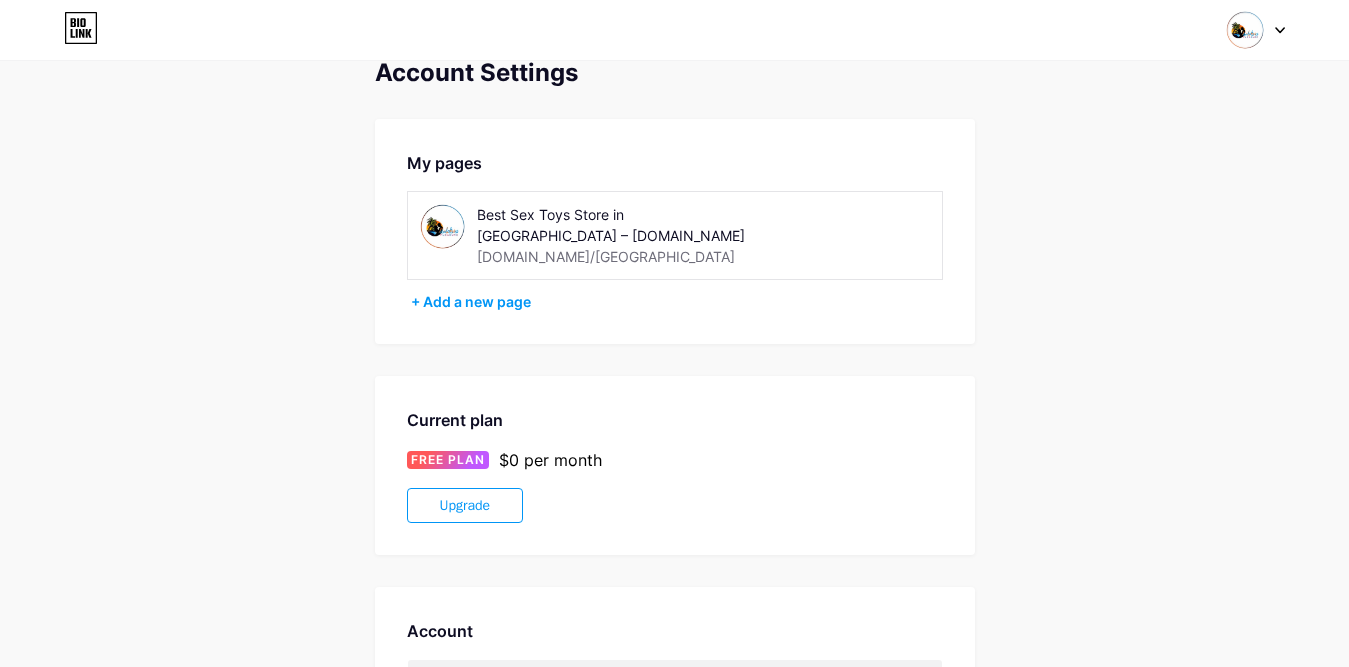 scroll, scrollTop: 0, scrollLeft: 0, axis: both 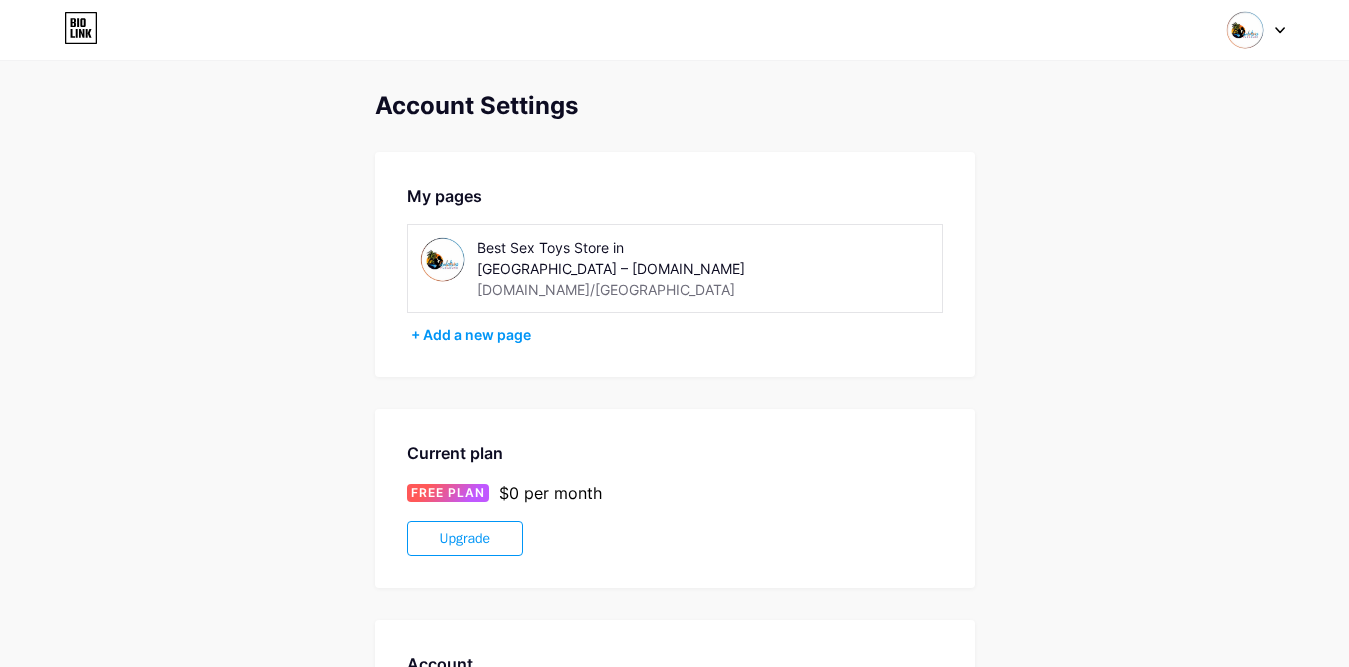 click at bounding box center [1245, 30] 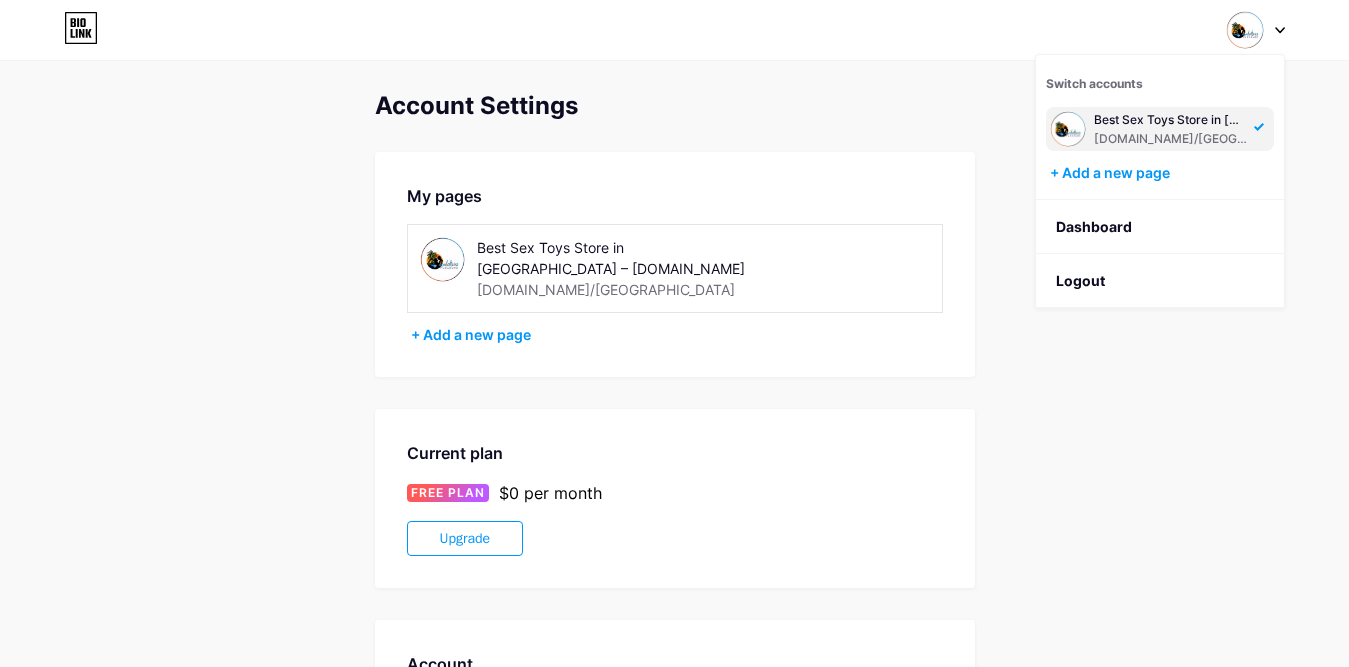 click on "Best Sex Toys Store in [GEOGRAPHIC_DATA] – [DOMAIN_NAME]" at bounding box center (1171, 120) 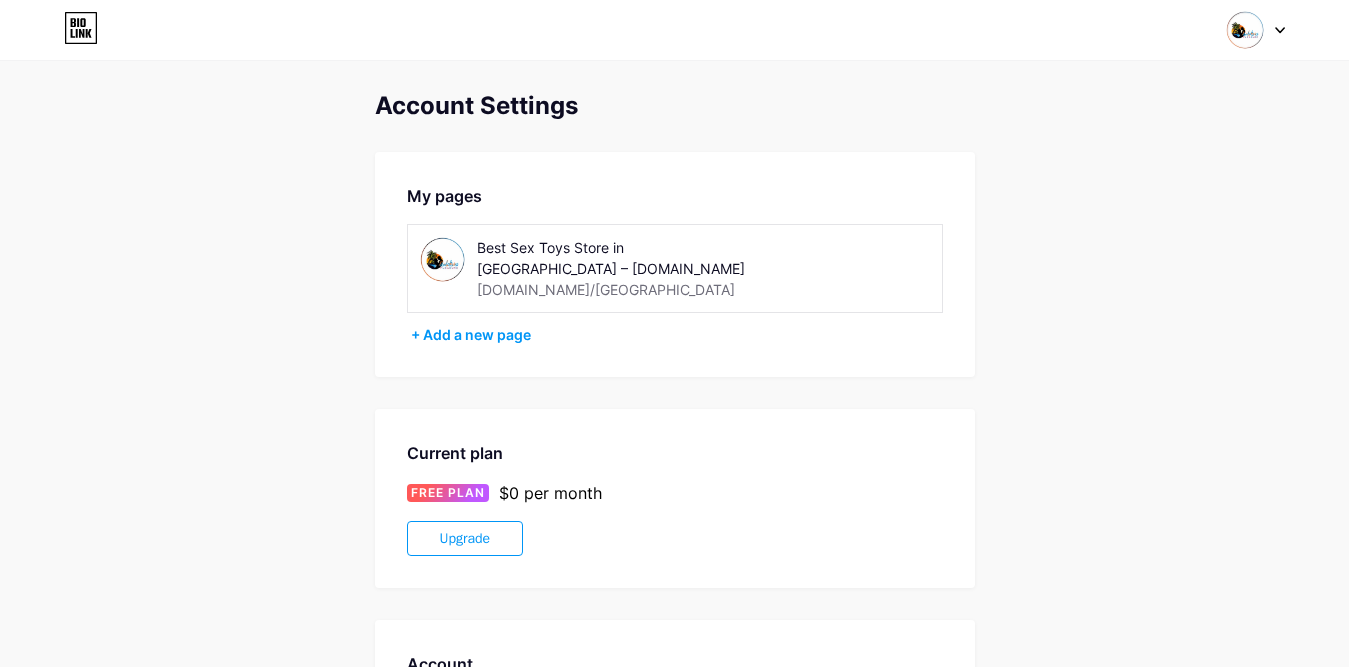scroll, scrollTop: 0, scrollLeft: 0, axis: both 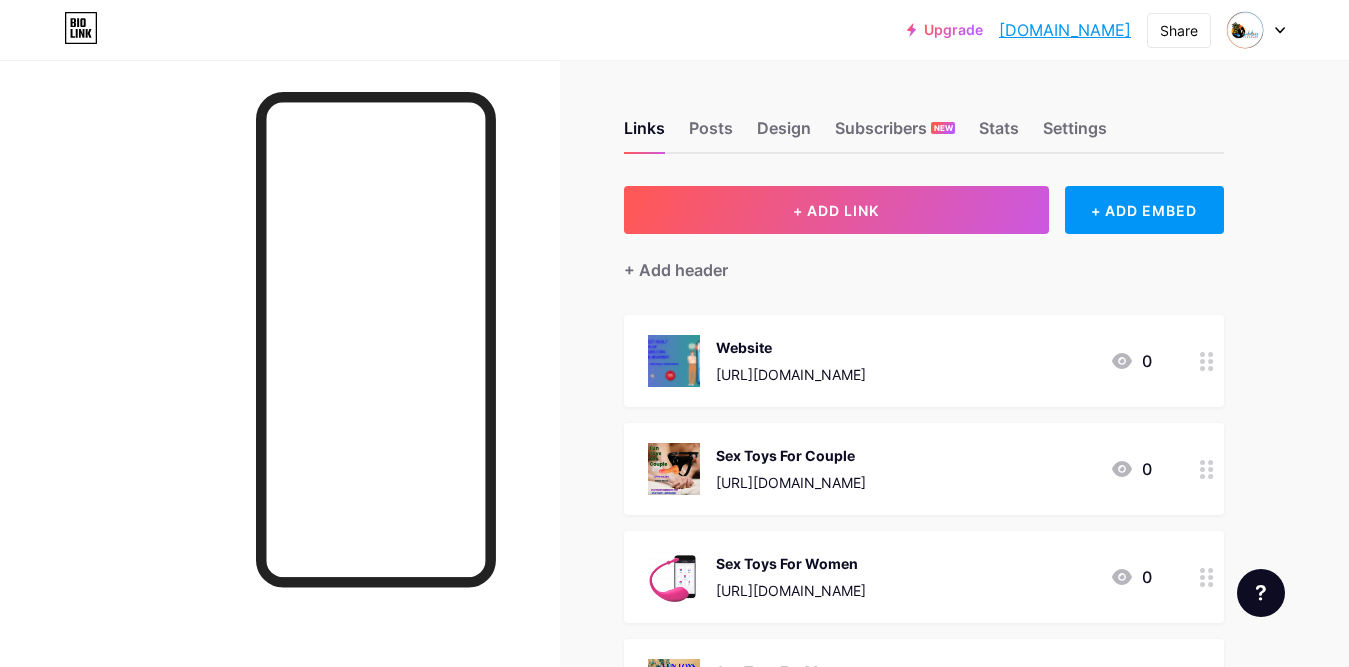 click on "[DOMAIN_NAME]" at bounding box center (1065, 30) 